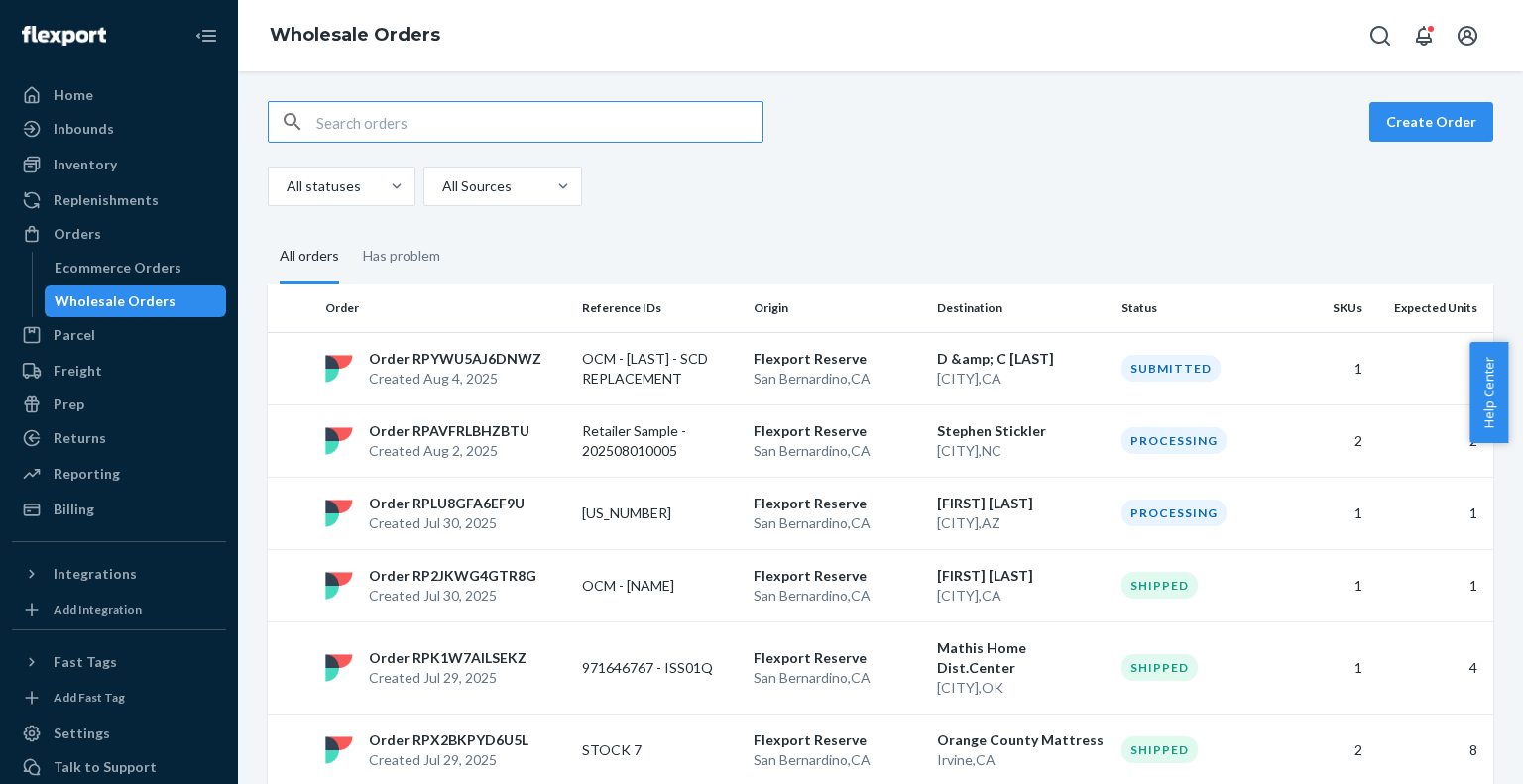 scroll, scrollTop: 0, scrollLeft: 0, axis: both 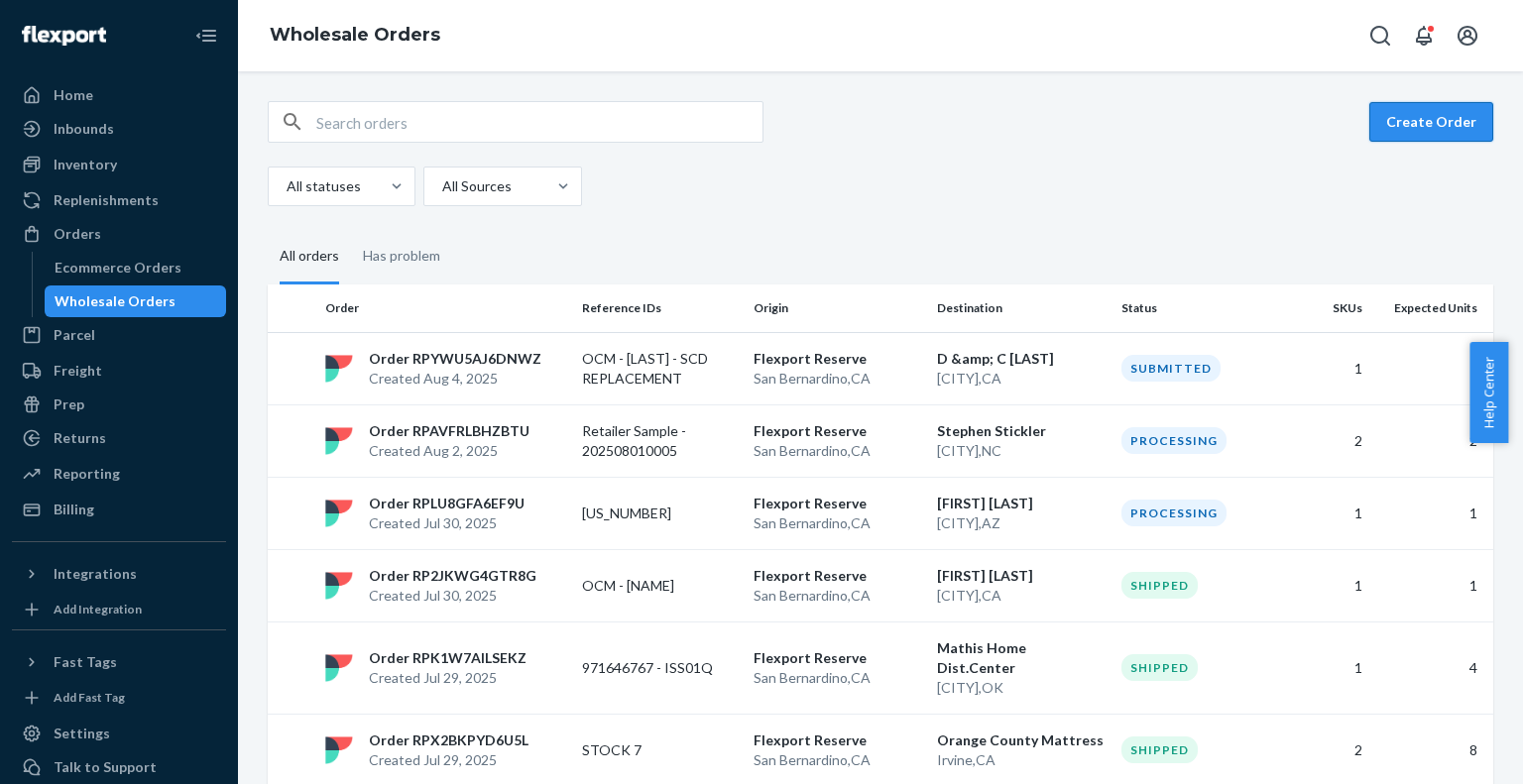click on "Create Order" at bounding box center (1431, 122) 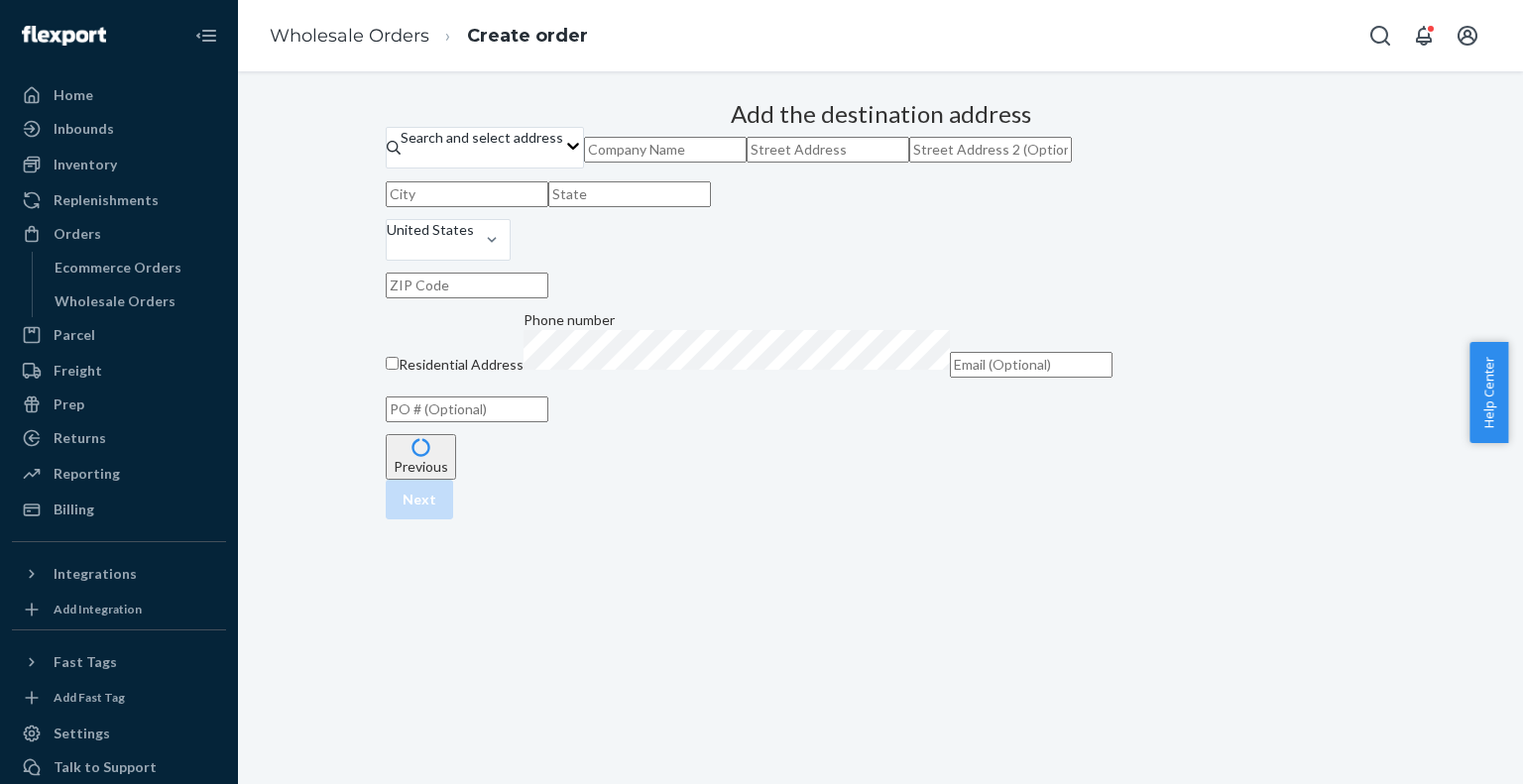 scroll, scrollTop: 119, scrollLeft: 0, axis: vertical 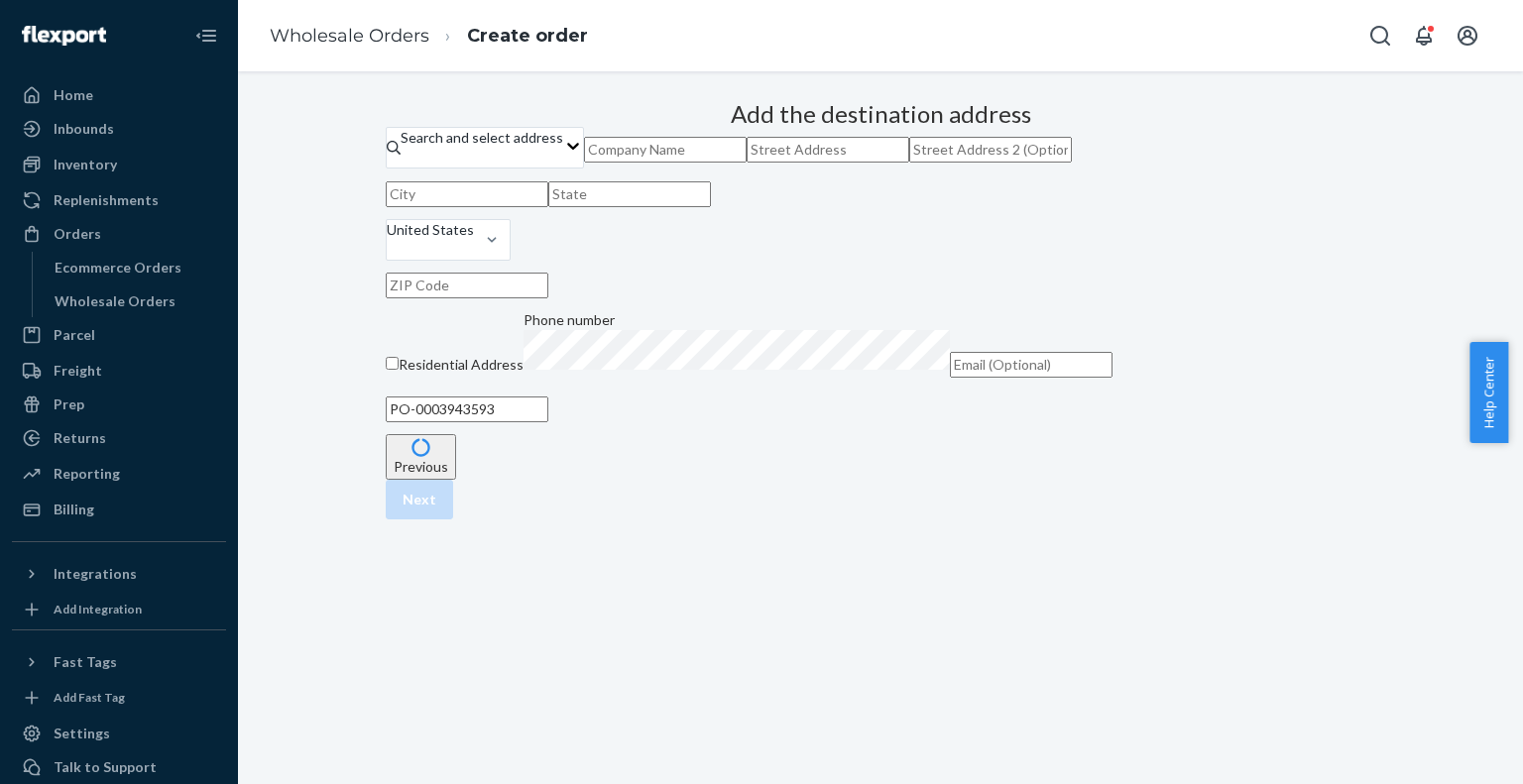 type on "PO-0003943593" 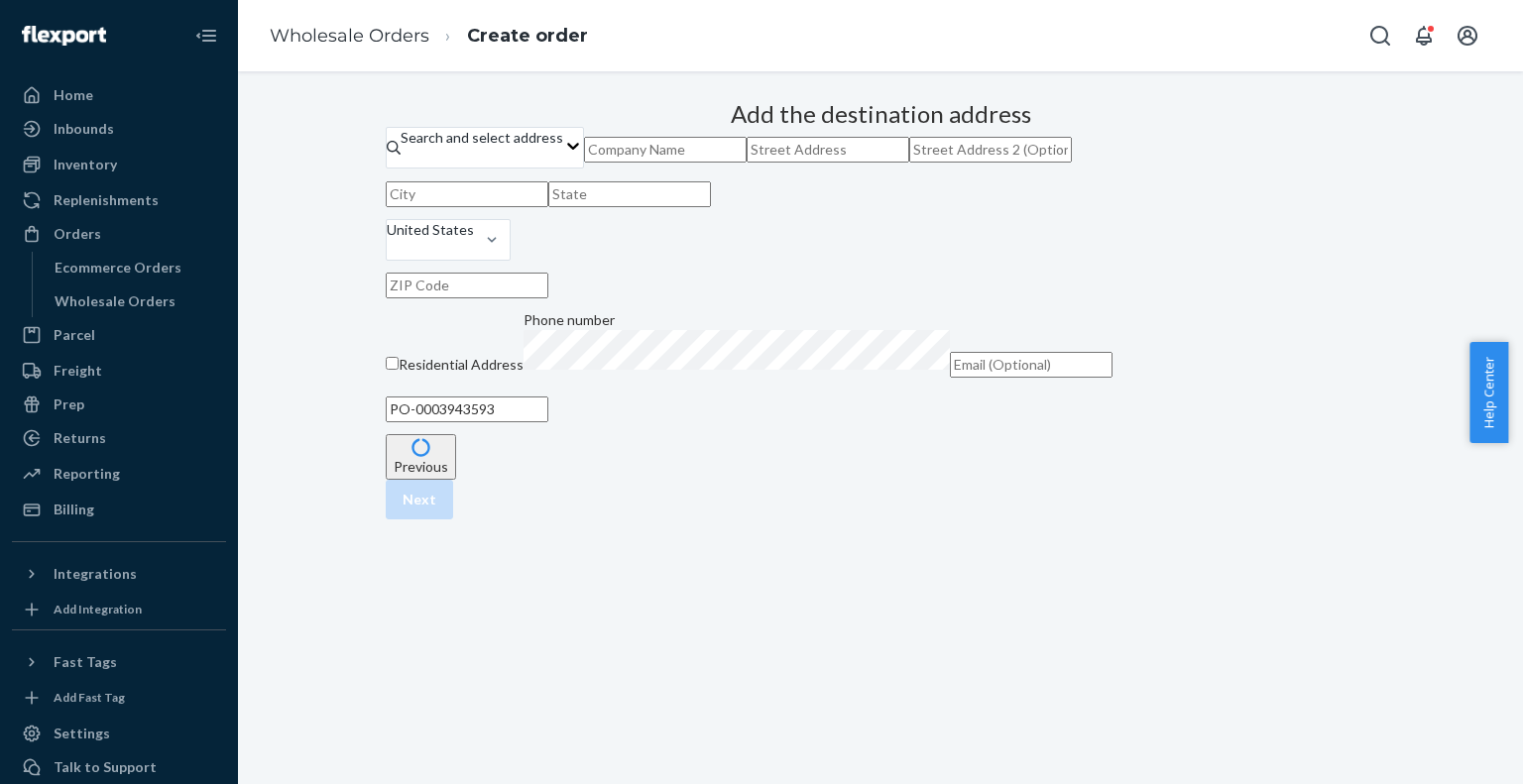 click at bounding box center [665, 150] 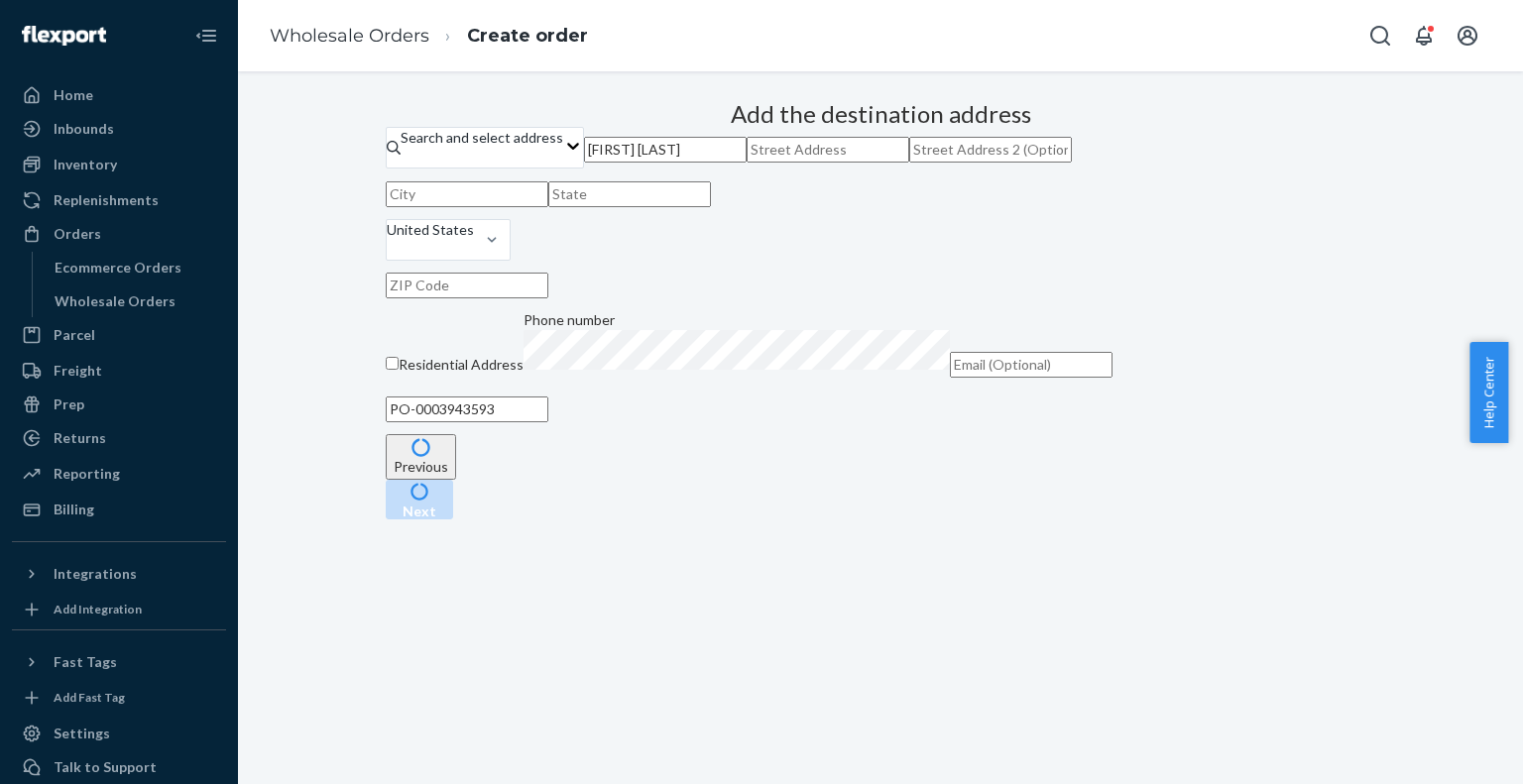 type on "[FIRST] [LAST]" 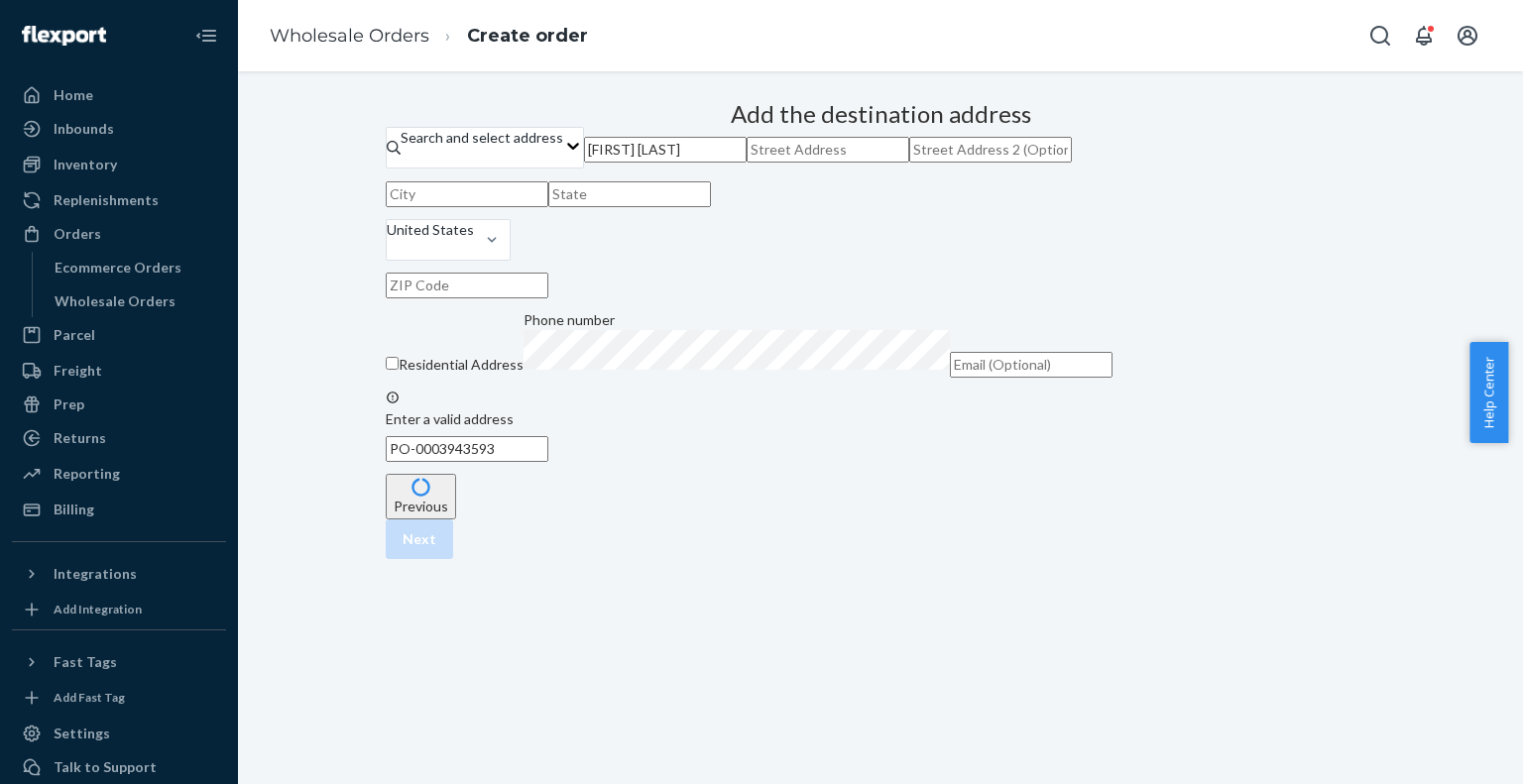 paste on "9444 Harbour Point Dr 229 Elk Grove, CA 95758" 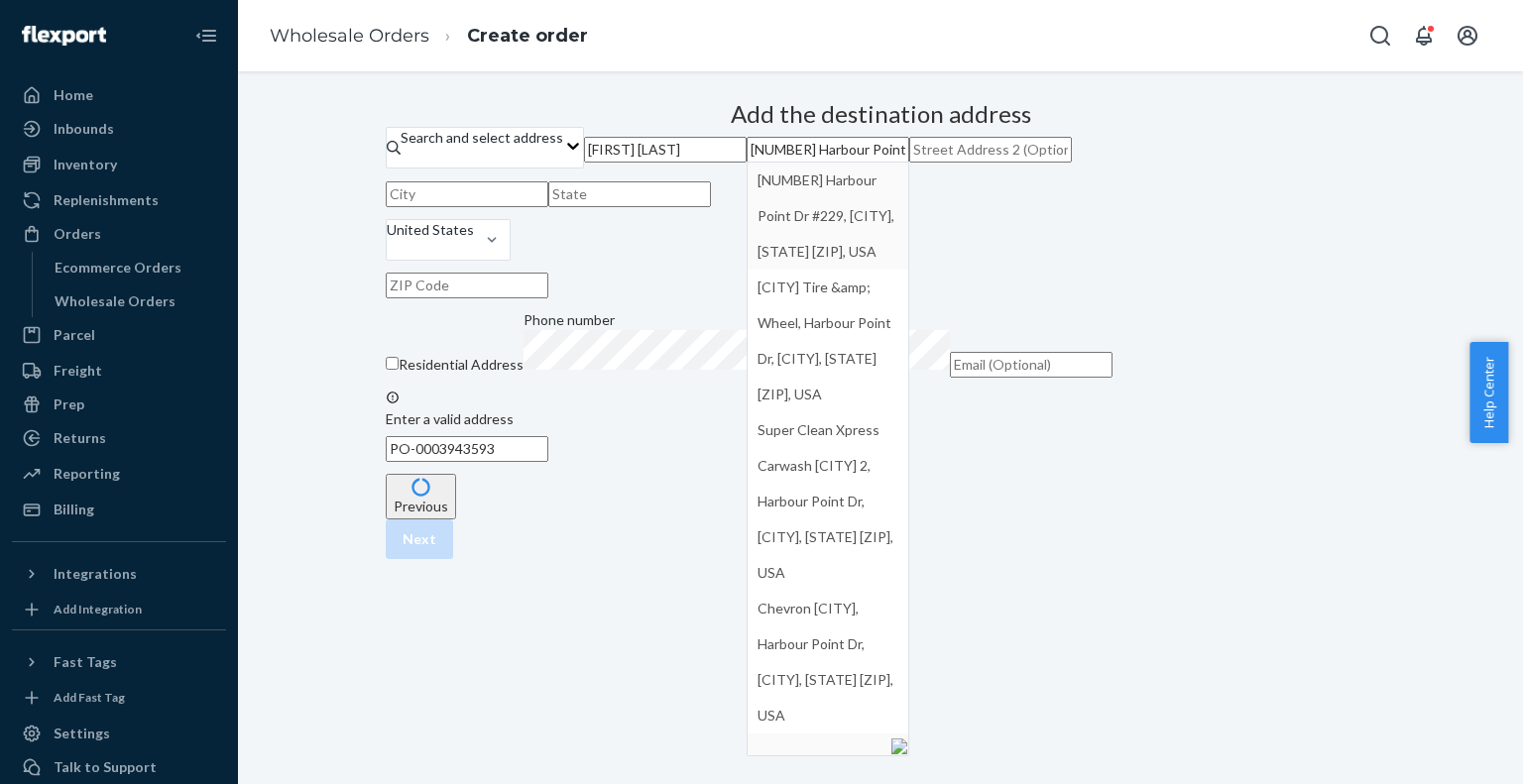 type on "9444 Harbour Point Dr 229 Elk Grove, CA 95758" 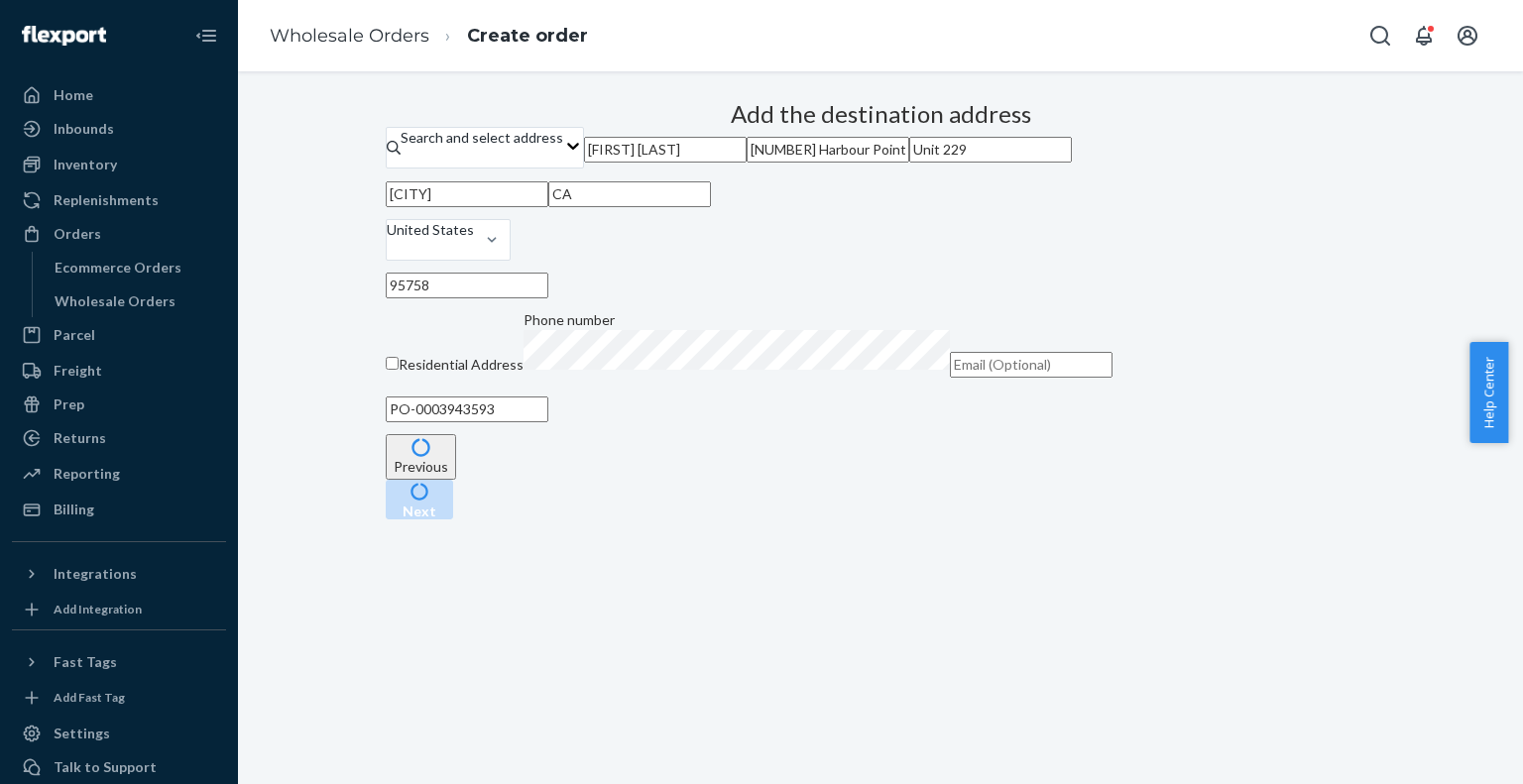 click on "Add the destination address Search and select address Elmore Collier 9444 Harbour Point Dr 229 Elk Grove, CA 95758 United States Residential Address Phone number PO-0003943593" at bounding box center (880, 264) 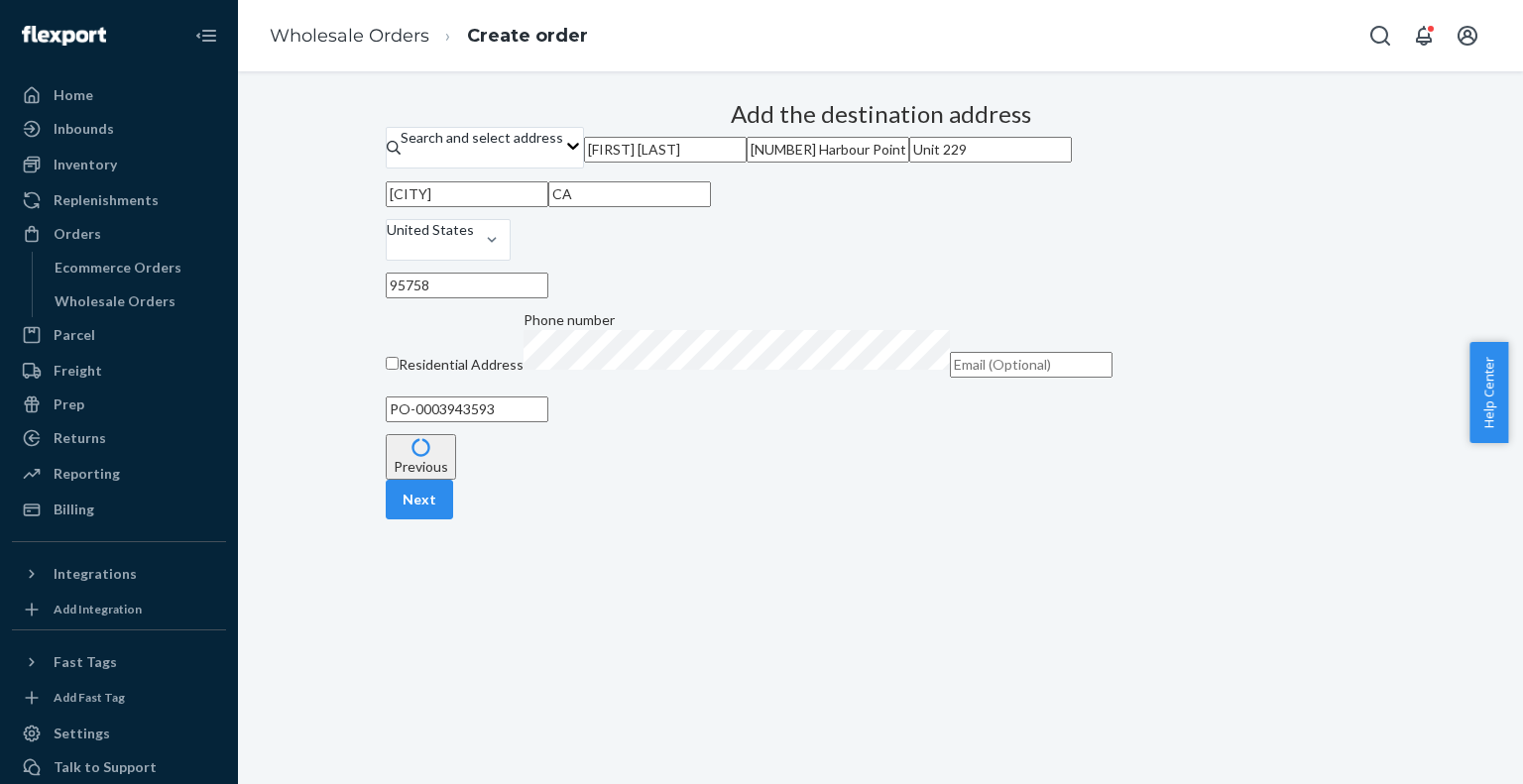 scroll, scrollTop: 119, scrollLeft: 0, axis: vertical 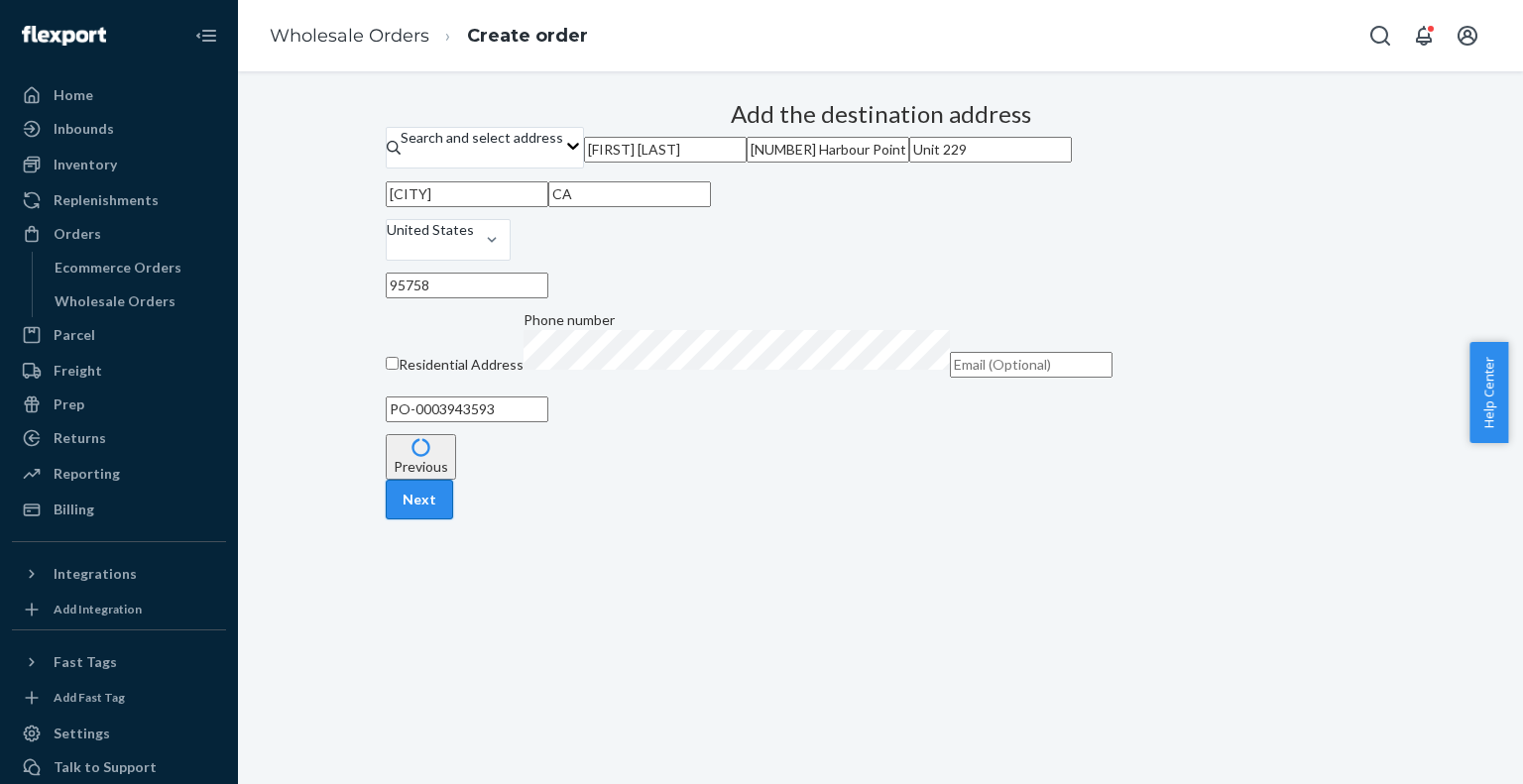 click on "Next" at bounding box center [419, 500] 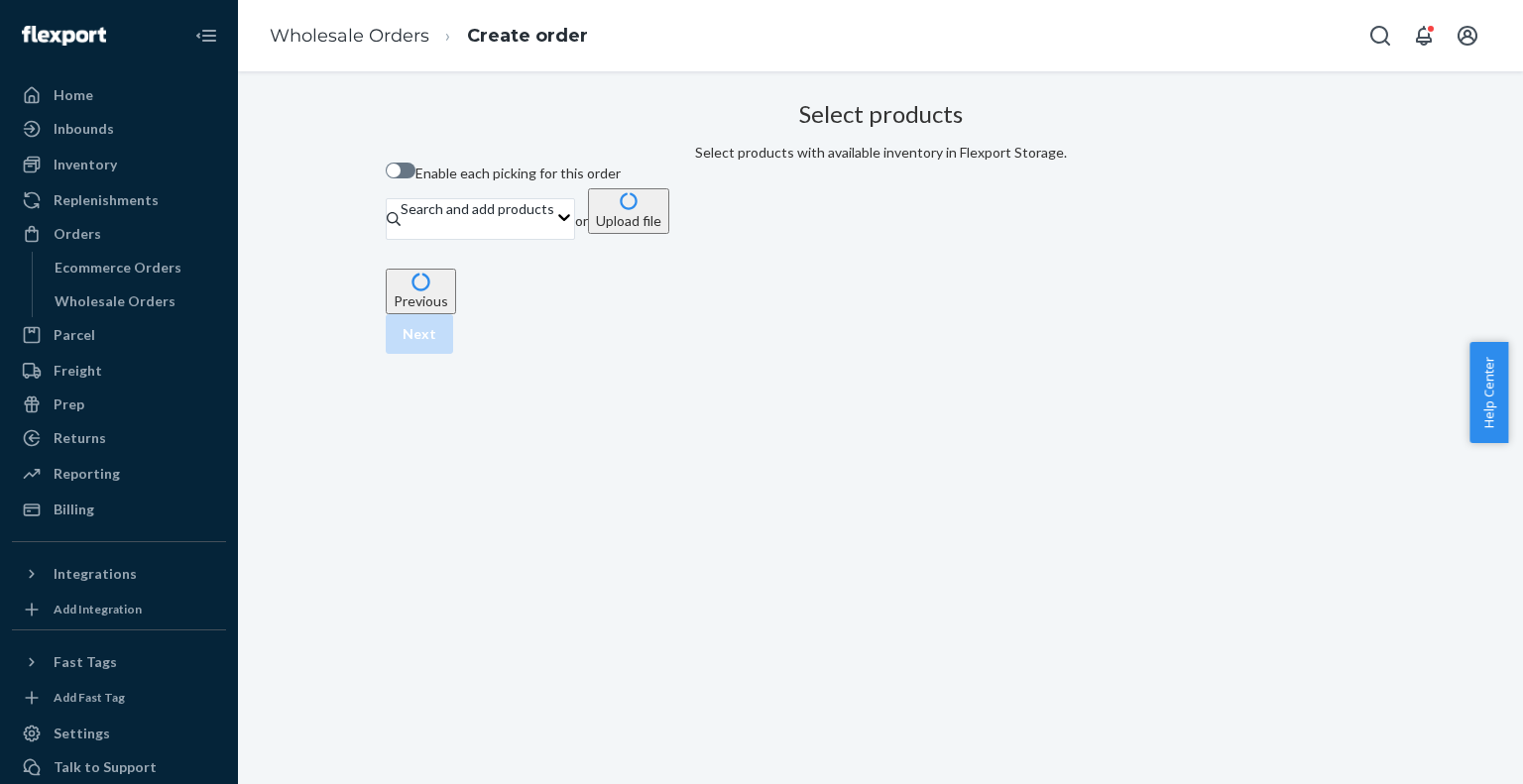 scroll, scrollTop: 58, scrollLeft: 0, axis: vertical 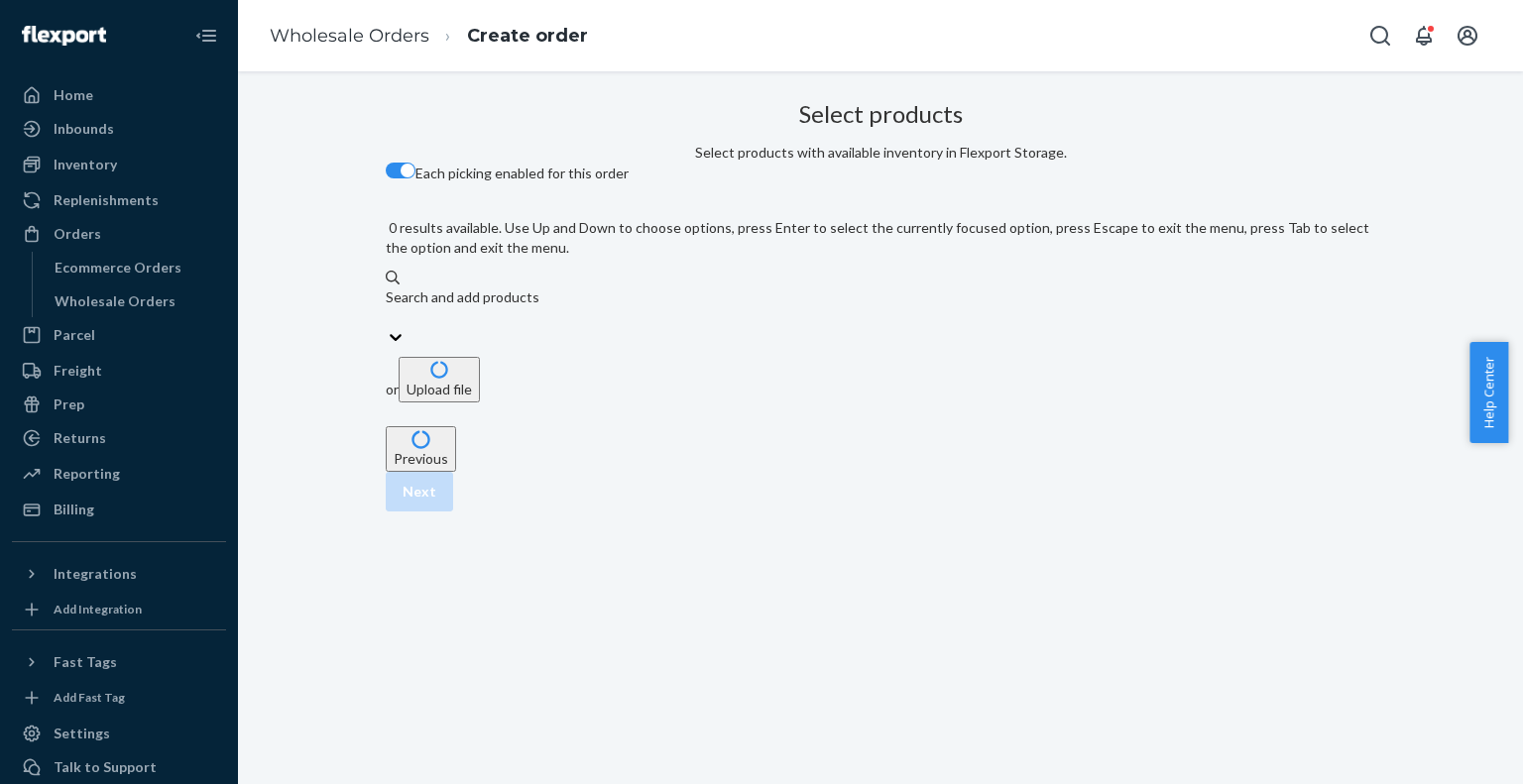 click on "Search and add products" at bounding box center (880, 297) 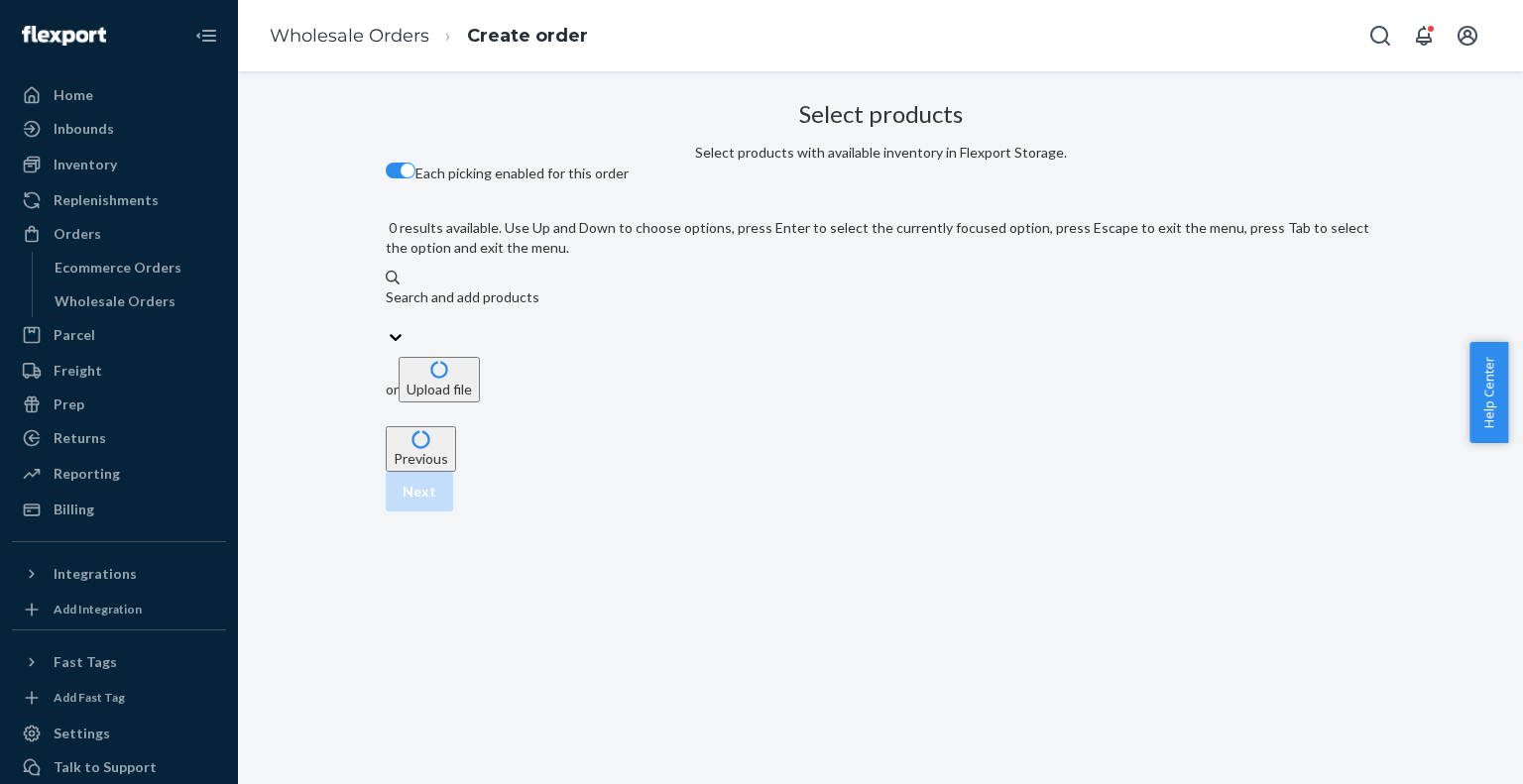 click on "0 results available. Use Up and Down to choose options, press Enter to select the currently focused option, press Escape to exit the menu, press Tab to select the option and exit the menu. Search and add products" at bounding box center [387, 317] 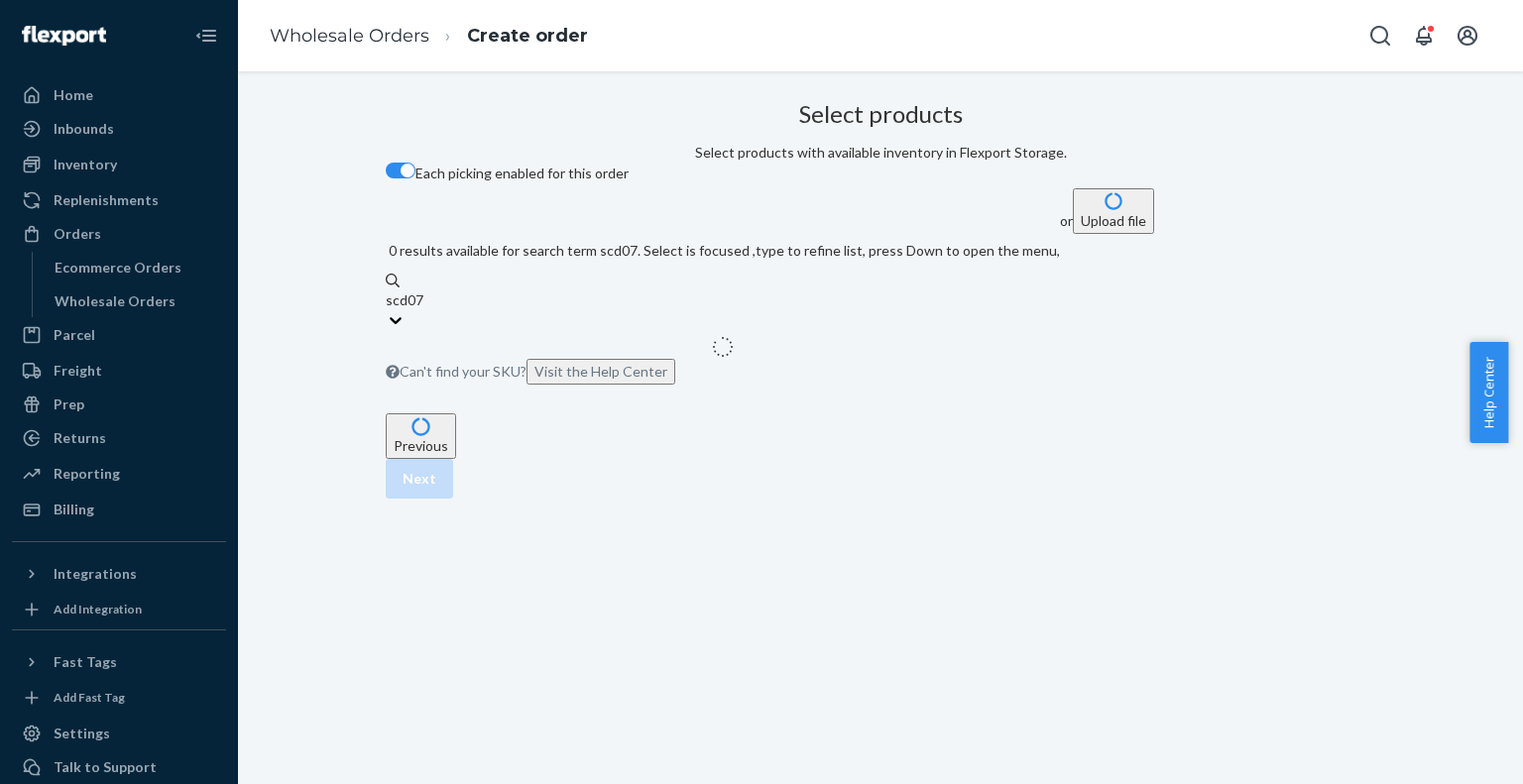 type on "scd07k" 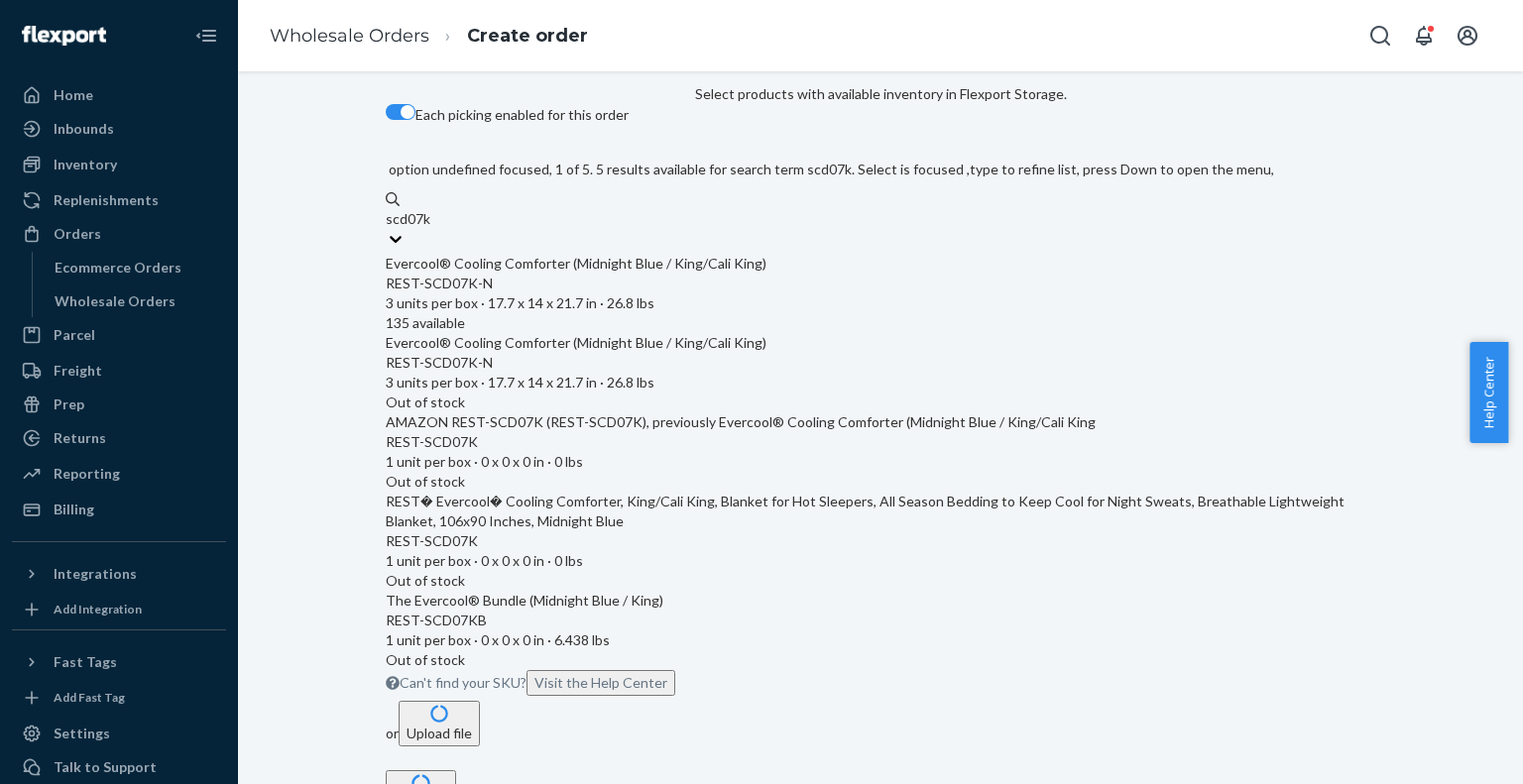 click on "REST-SCD07K-N" at bounding box center [880, 283] 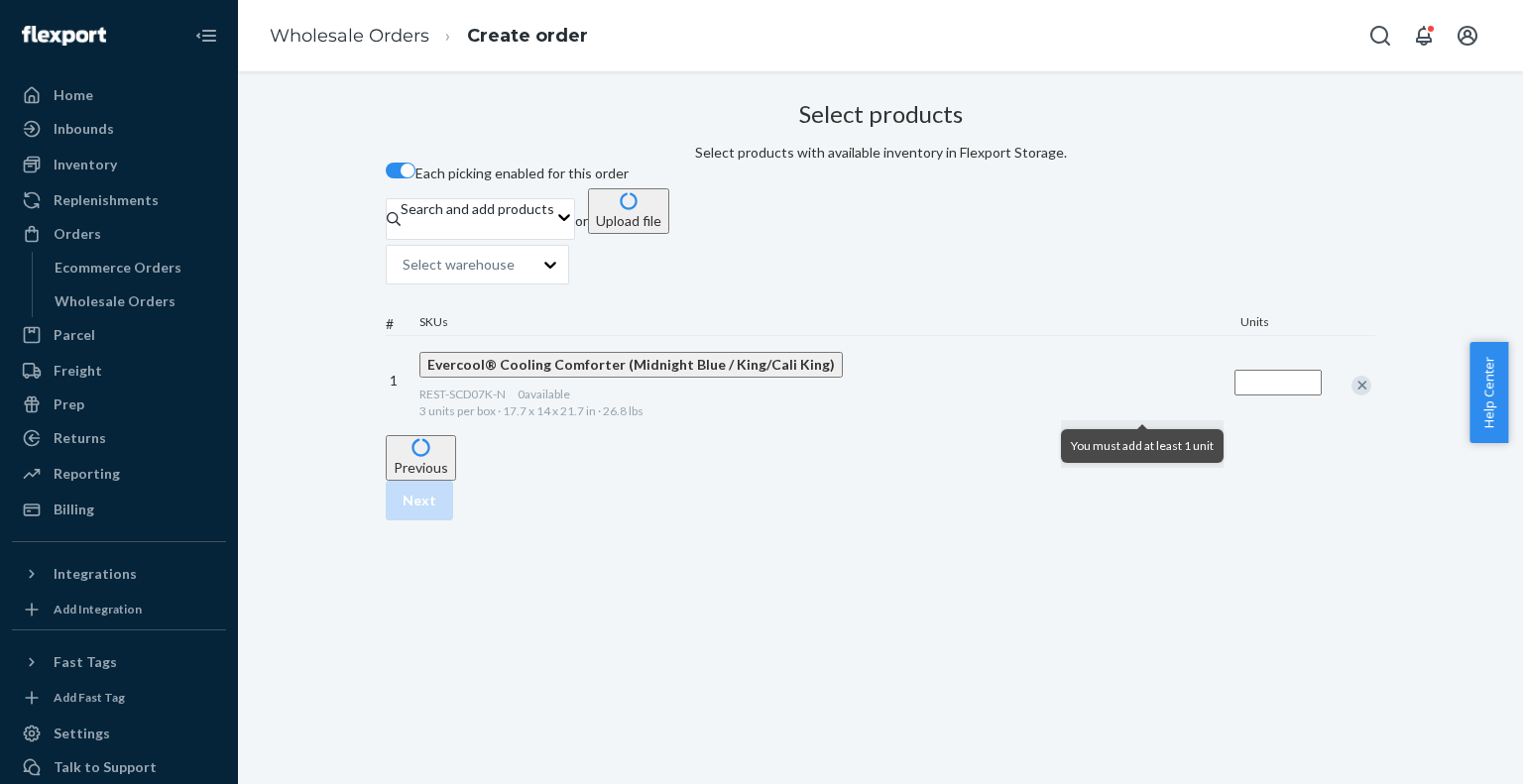 click at bounding box center [1278, 383] 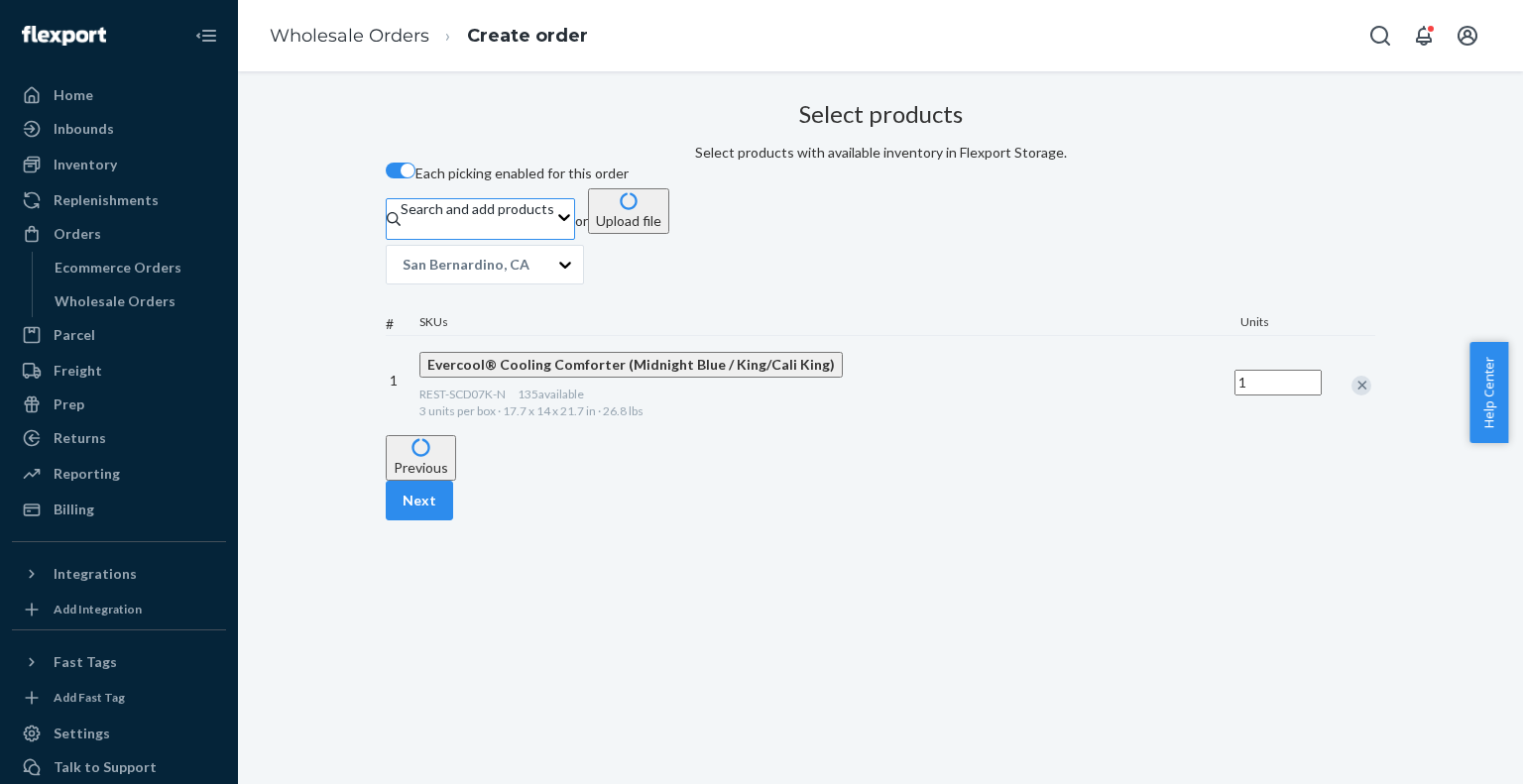 type on "1" 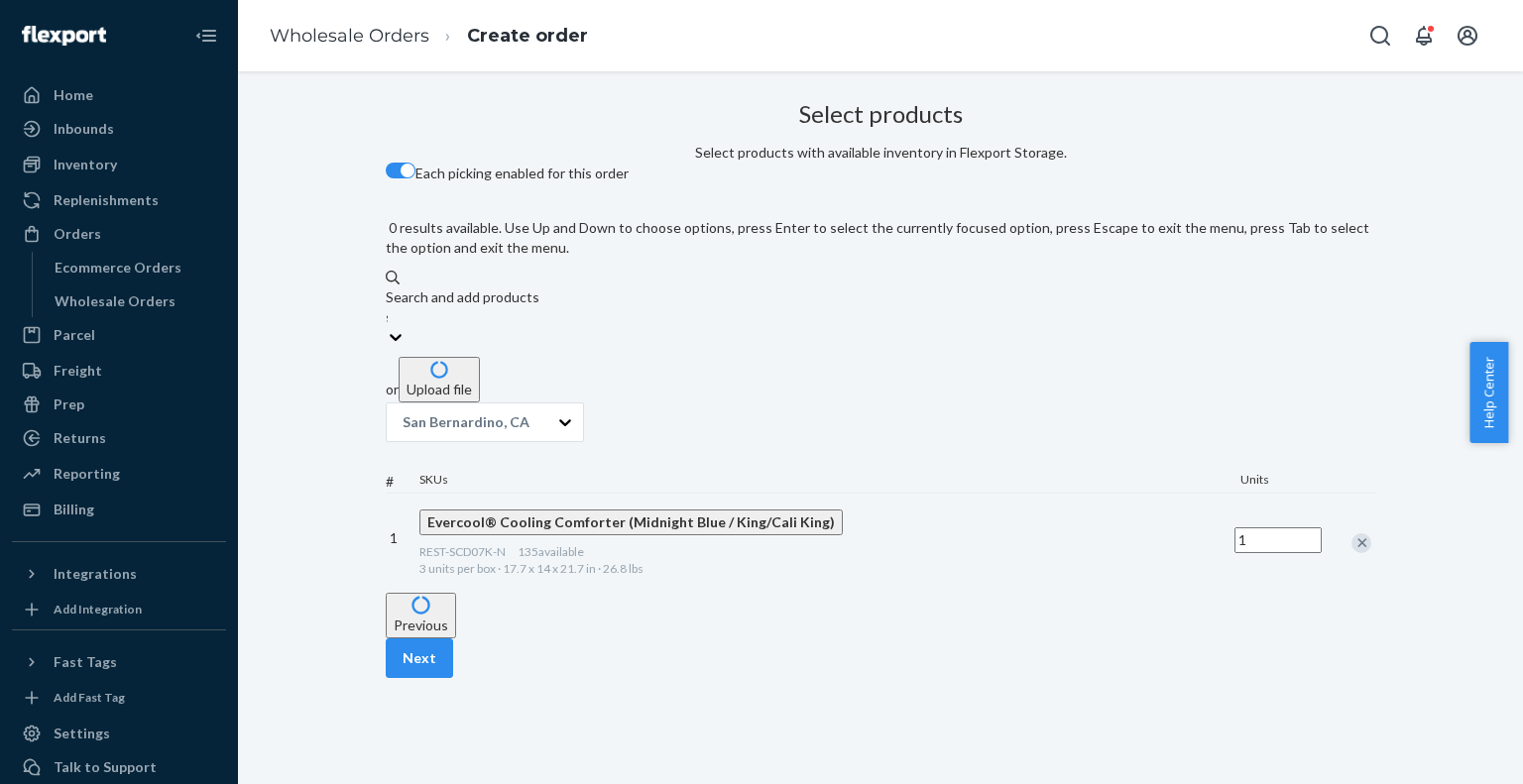 click on "Search and add products" at bounding box center (880, 297) 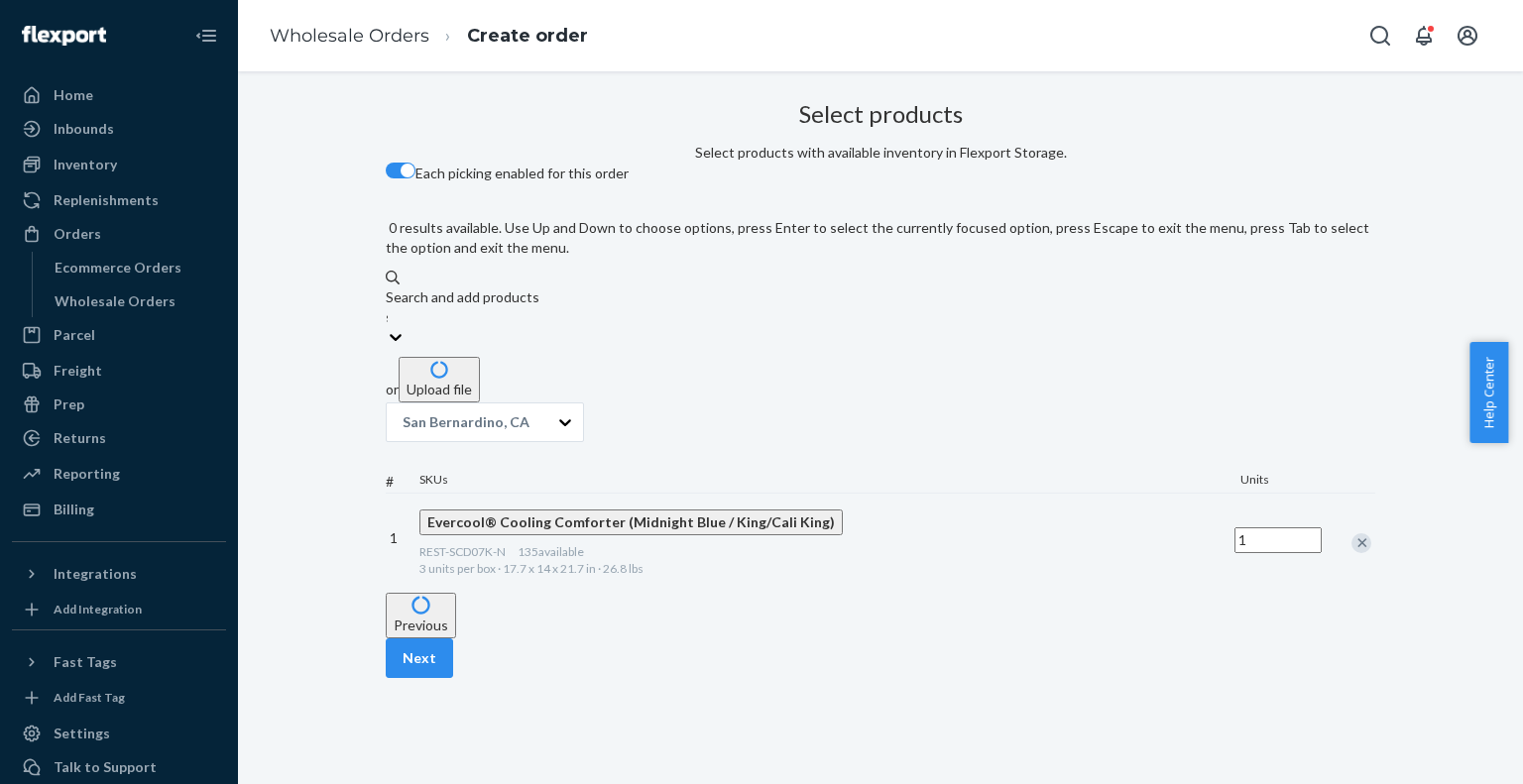 click on "scd07k" at bounding box center (387, 317) 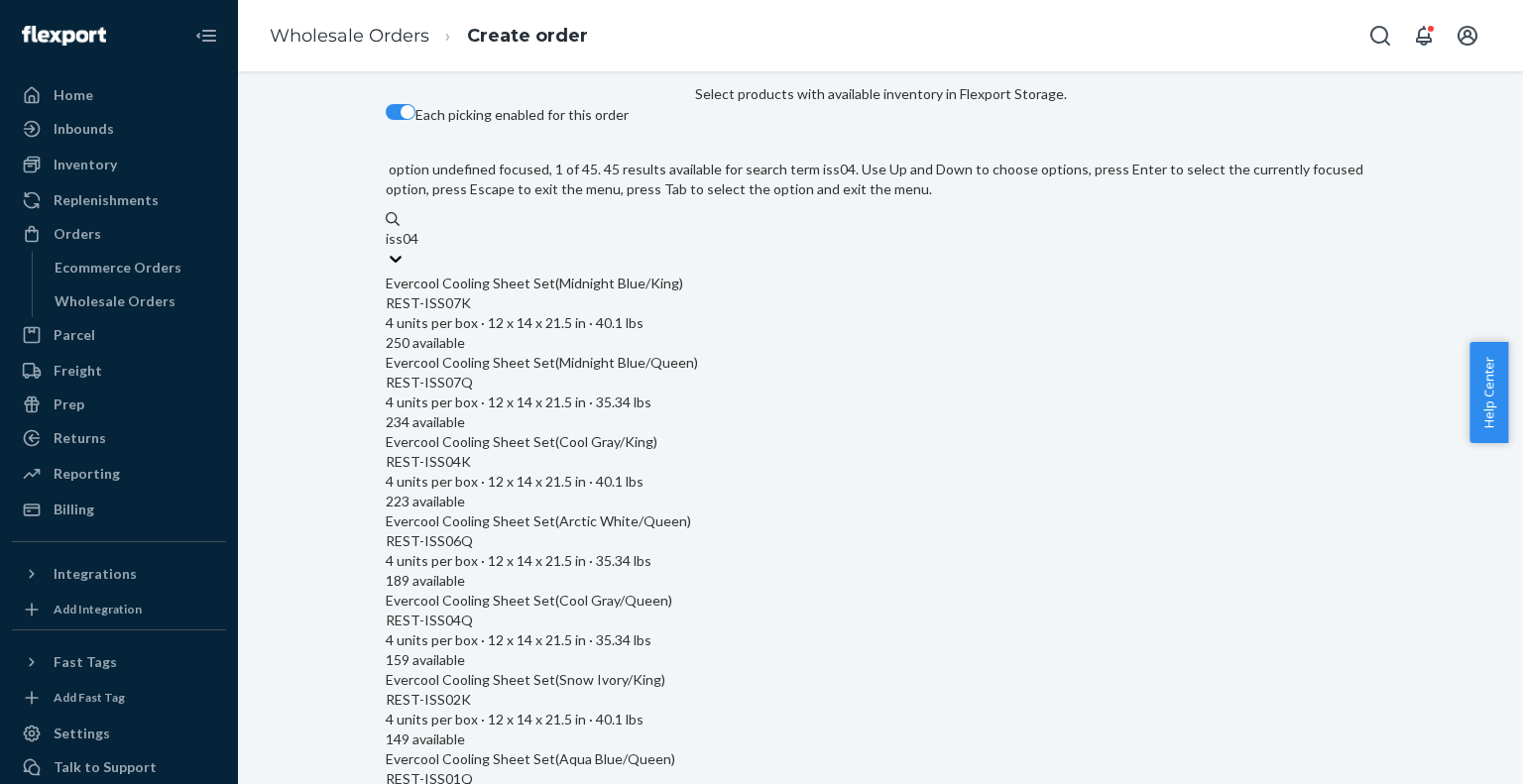 type on "iss04k" 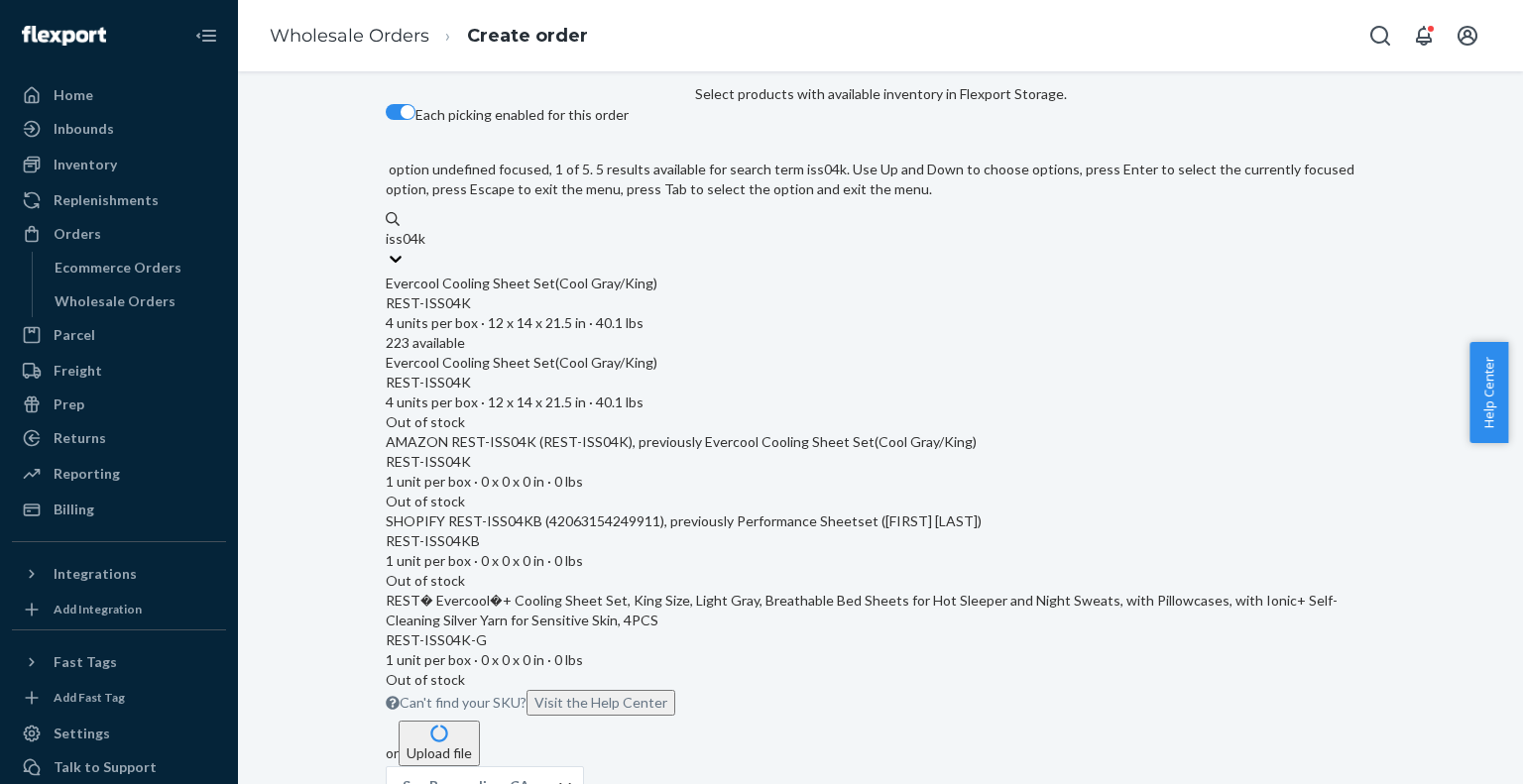 click on "Evercool Cooling Sheet Set(Cool Gray/King)" at bounding box center [880, 283] 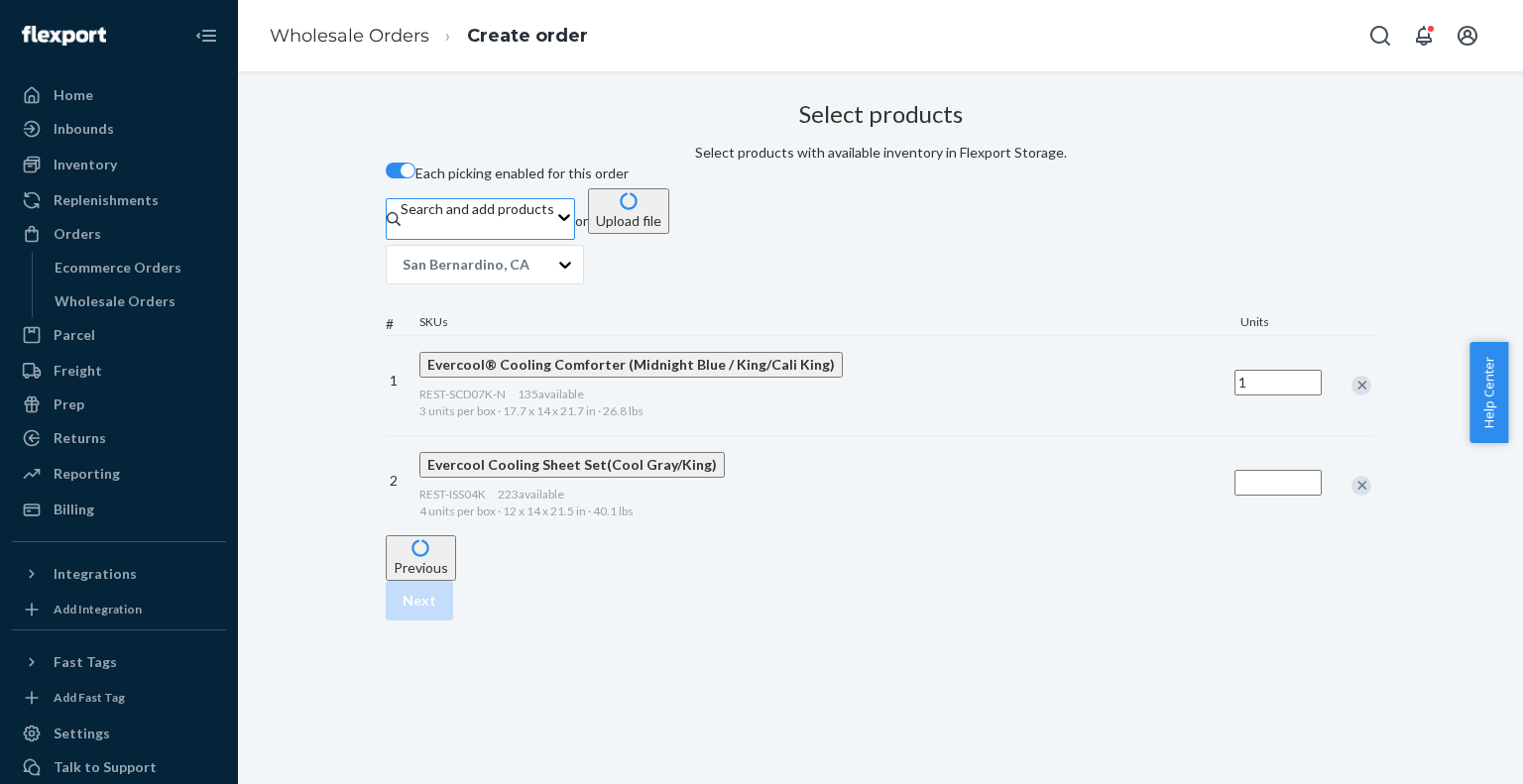 click at bounding box center [1278, 483] 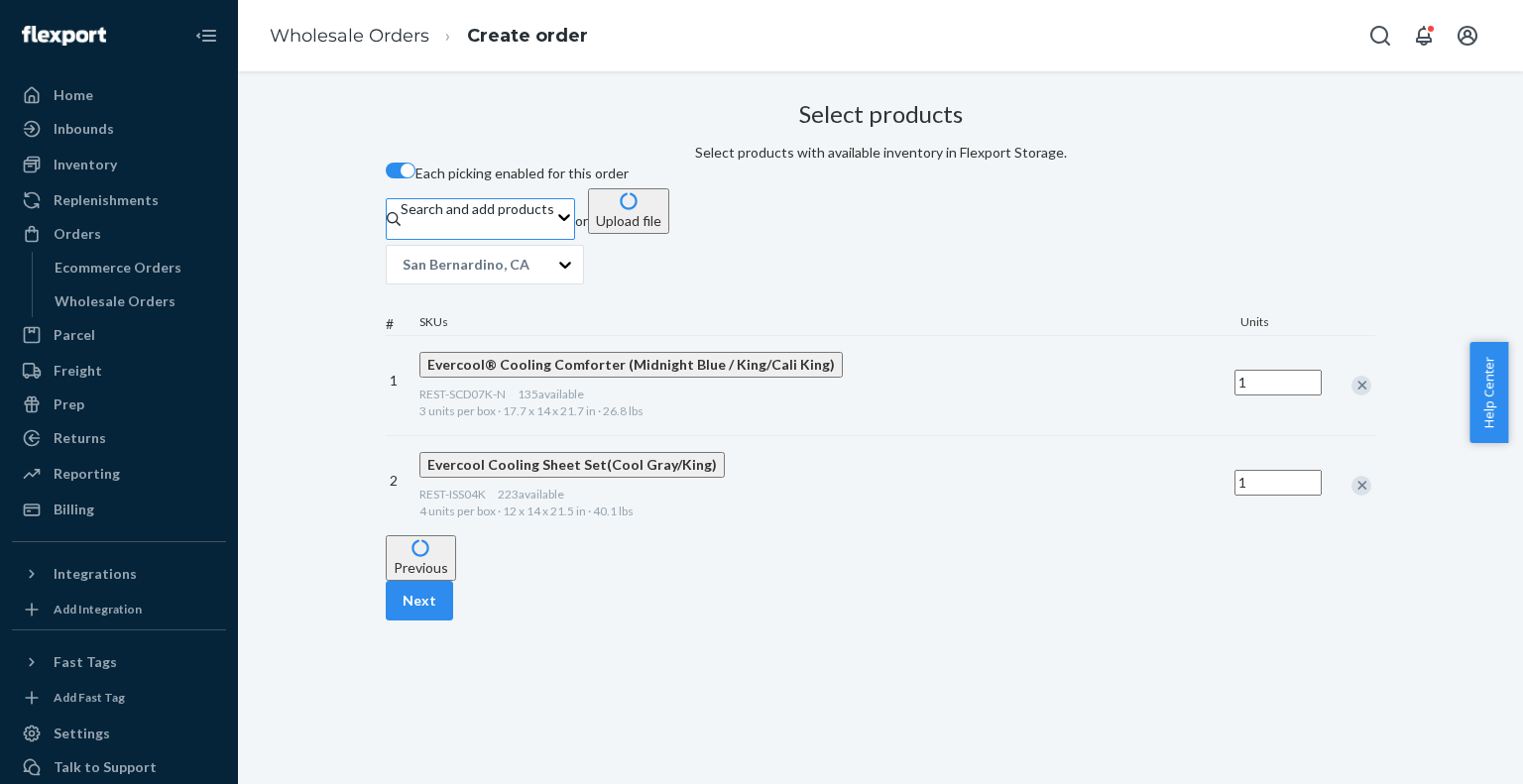 type on "1" 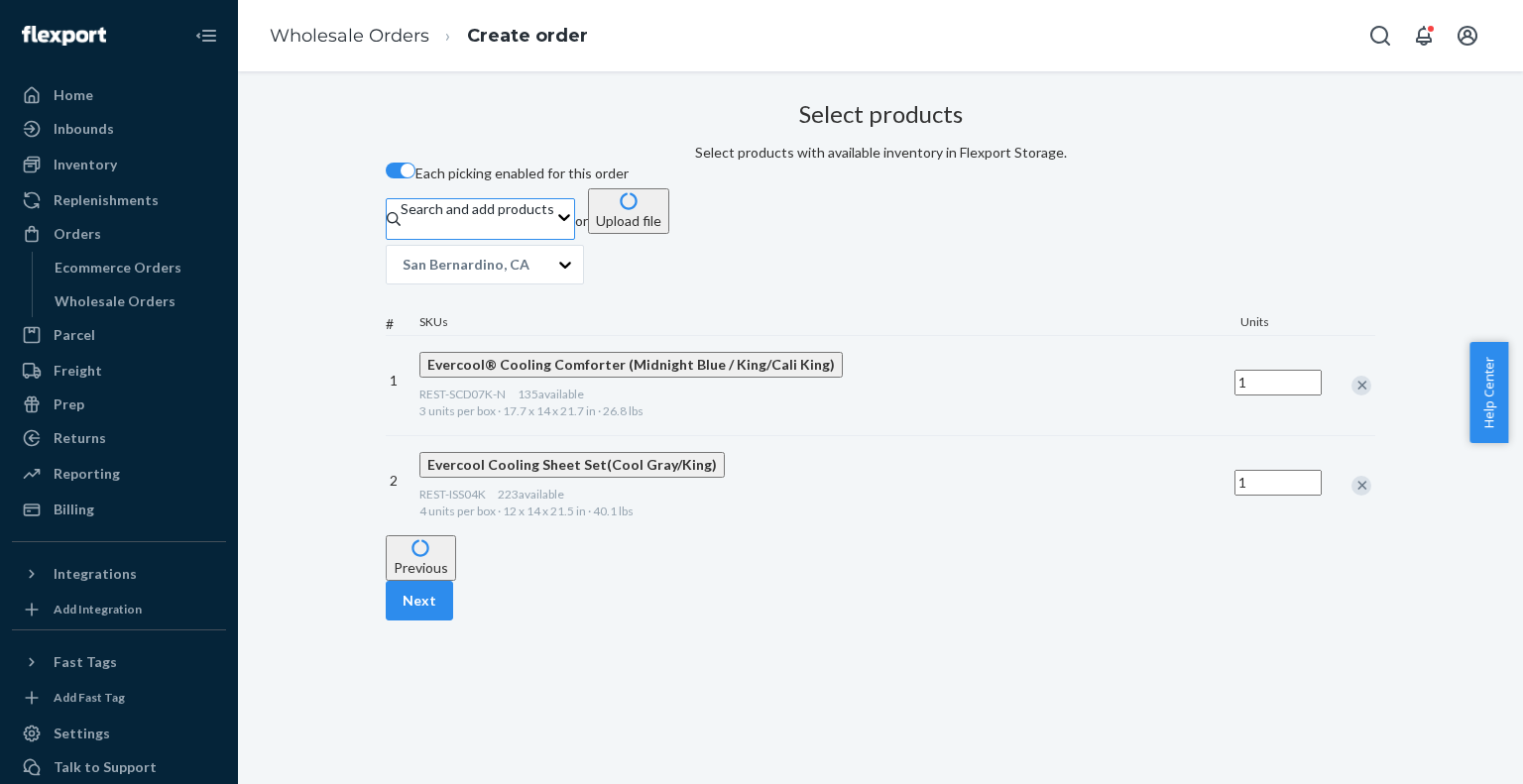 click on "Select products Select products with available inventory in Flexport Storage. Each picking enabled for this order Search and add products iss04k or Upload file San Bernardino, CA # SKUs Units 1   Evercool® Cooling Comforter (Midnight Blue / King/Cali King) REST-SCD07K-N 135  available   3 units per box · 17.7 x 14 x 21.7 in · 26.8 lbs 1 2   Evercool Cooling Sheet Set(Cool Gray/King) REST-ISS04K 223  available   4 units per box · 12 x 14 x 21.5 in · 40.1 lbs 1" at bounding box center [880, 314] 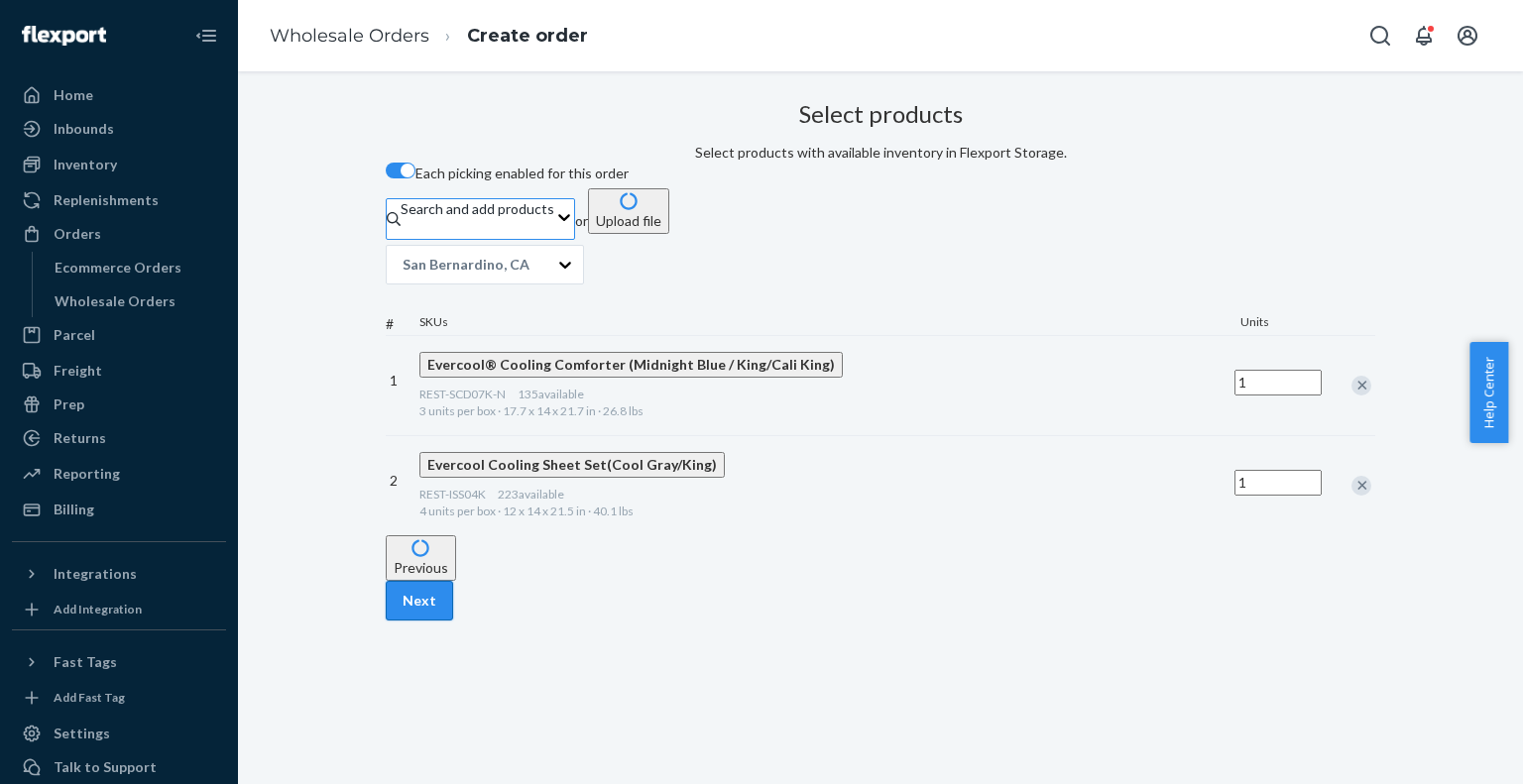 click on "Next" at bounding box center [419, 601] 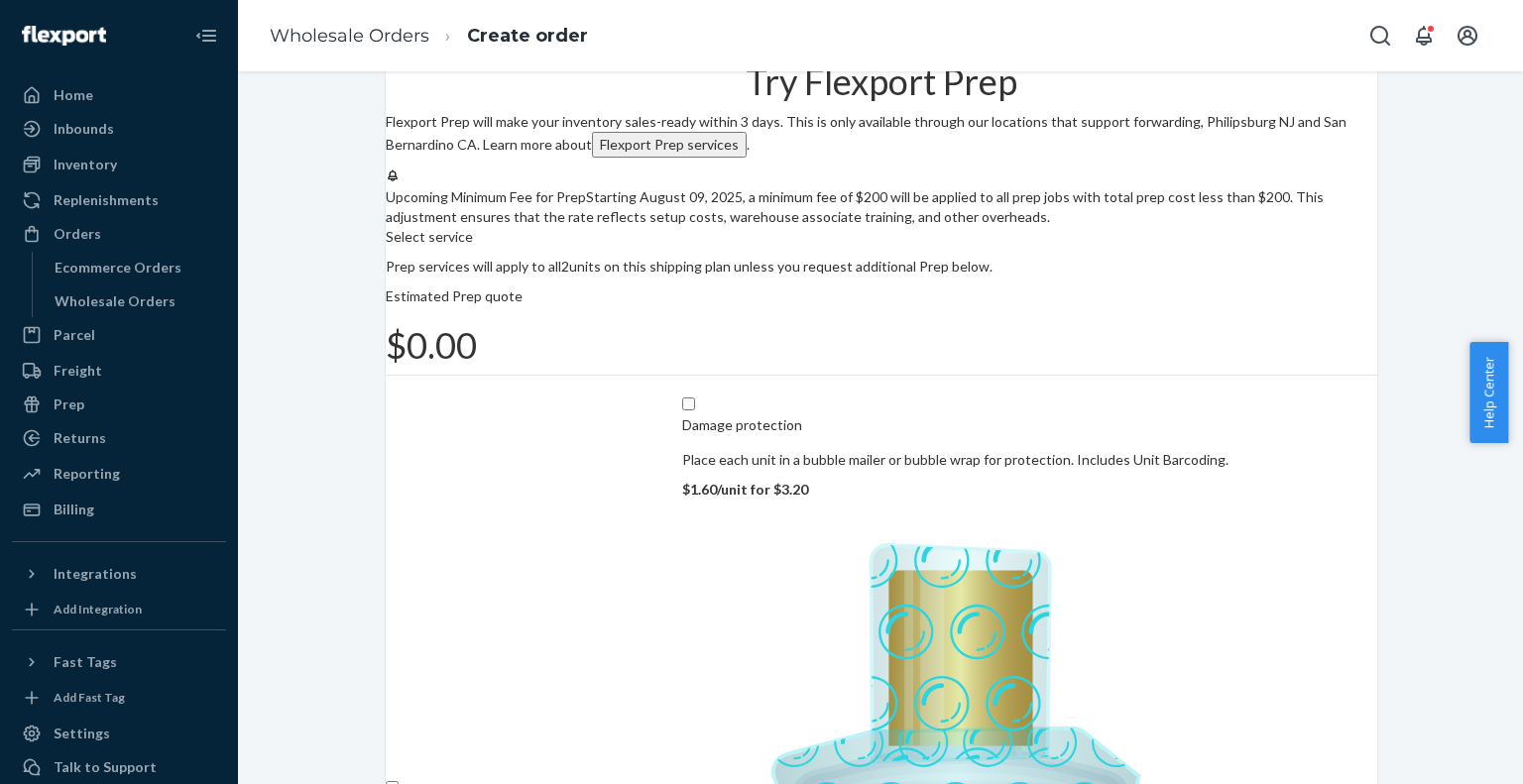 scroll, scrollTop: 167, scrollLeft: 0, axis: vertical 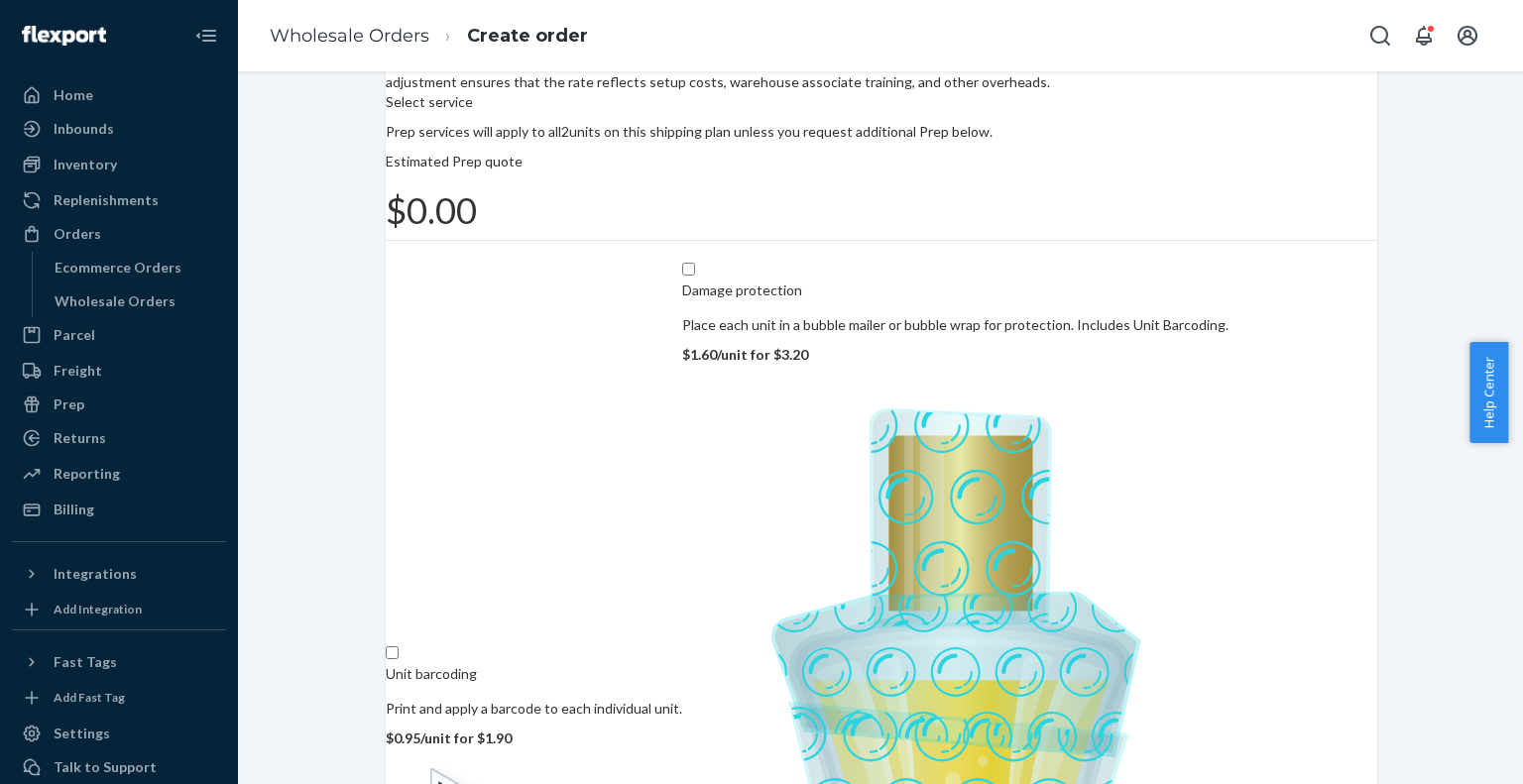 click on "Skip, I don't need Prep" at bounding box center (463, 2315) 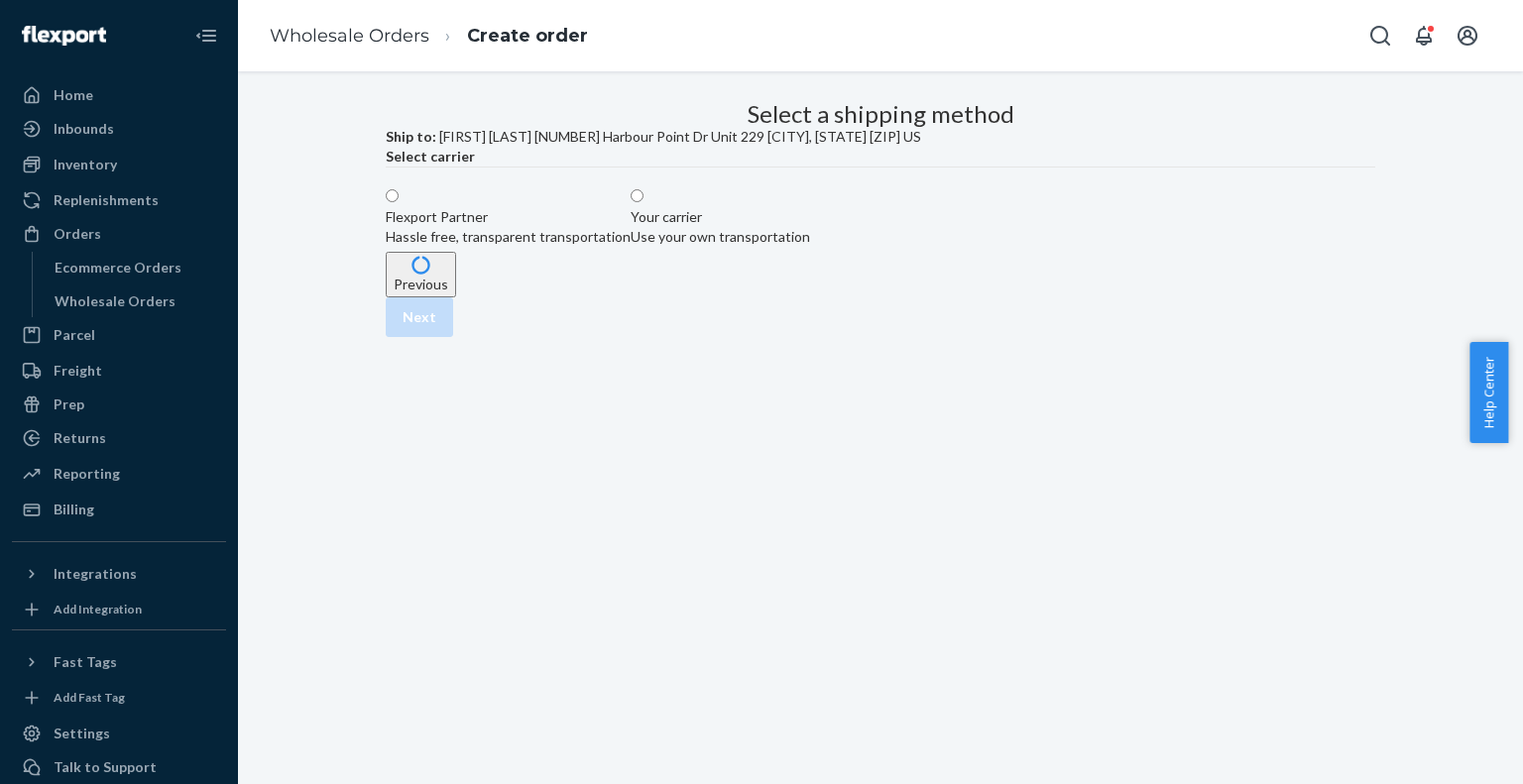 click on "Your carrier" at bounding box center (720, 217) 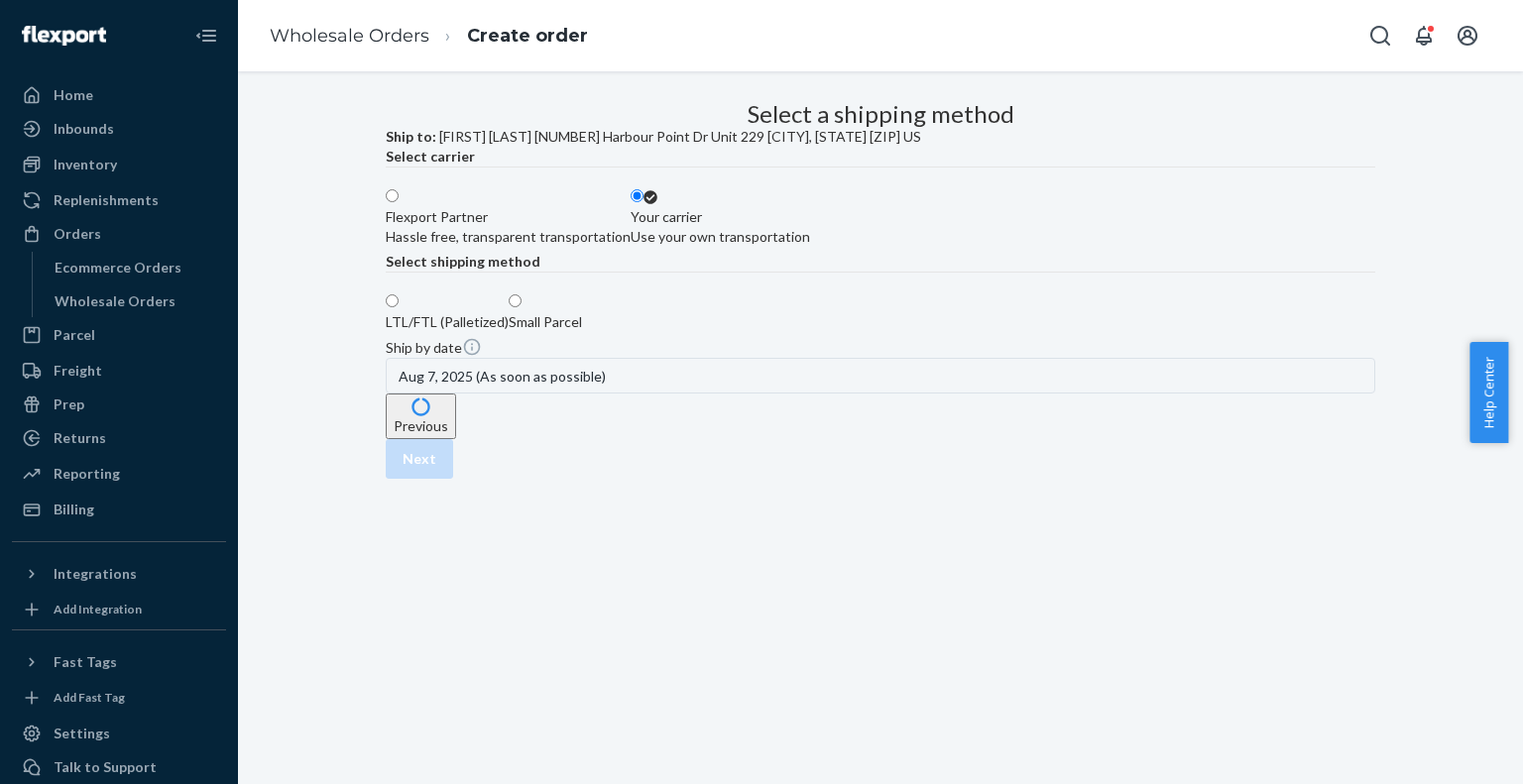 click on "Small Parcel" at bounding box center [545, 322] 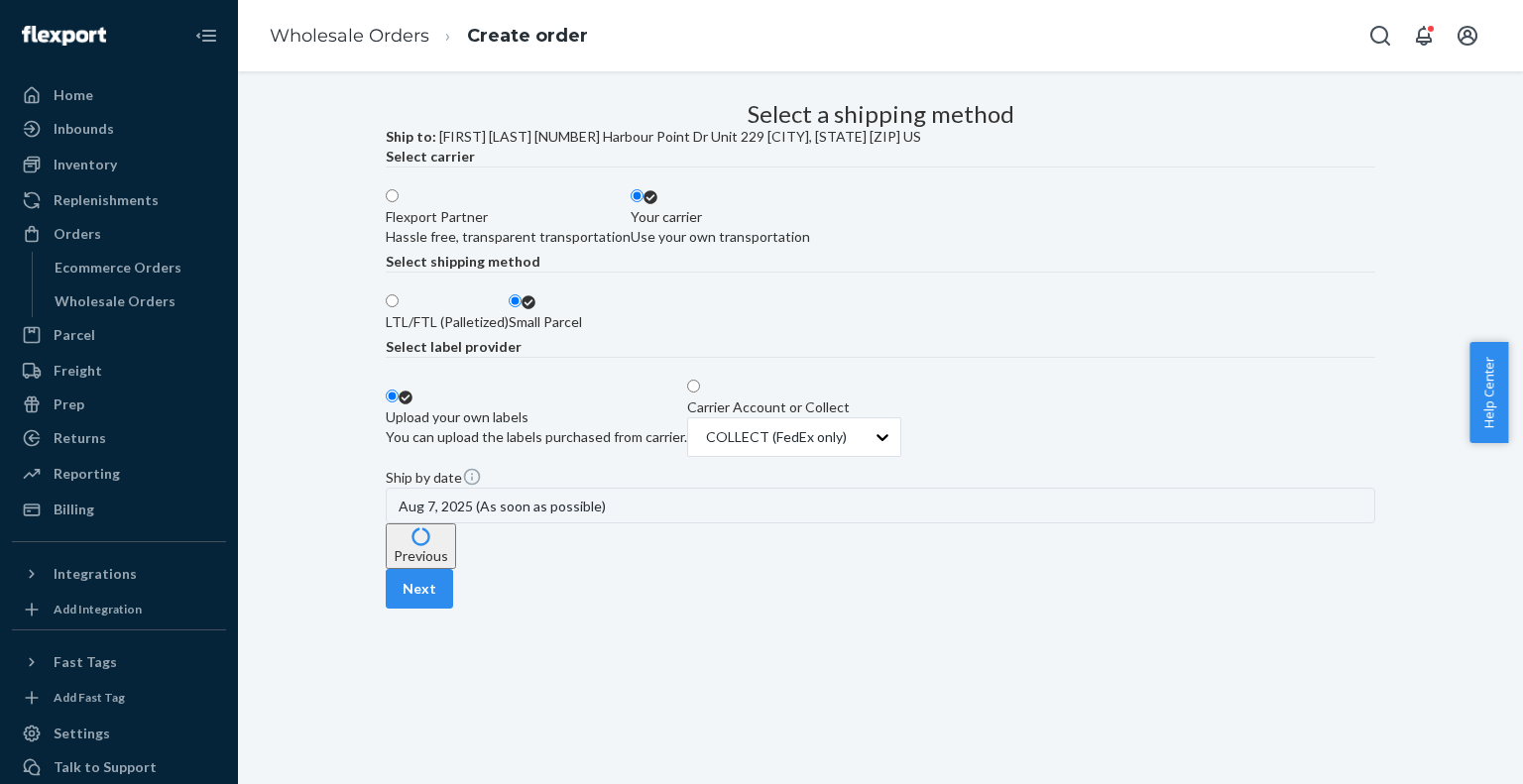 scroll, scrollTop: 210, scrollLeft: 0, axis: vertical 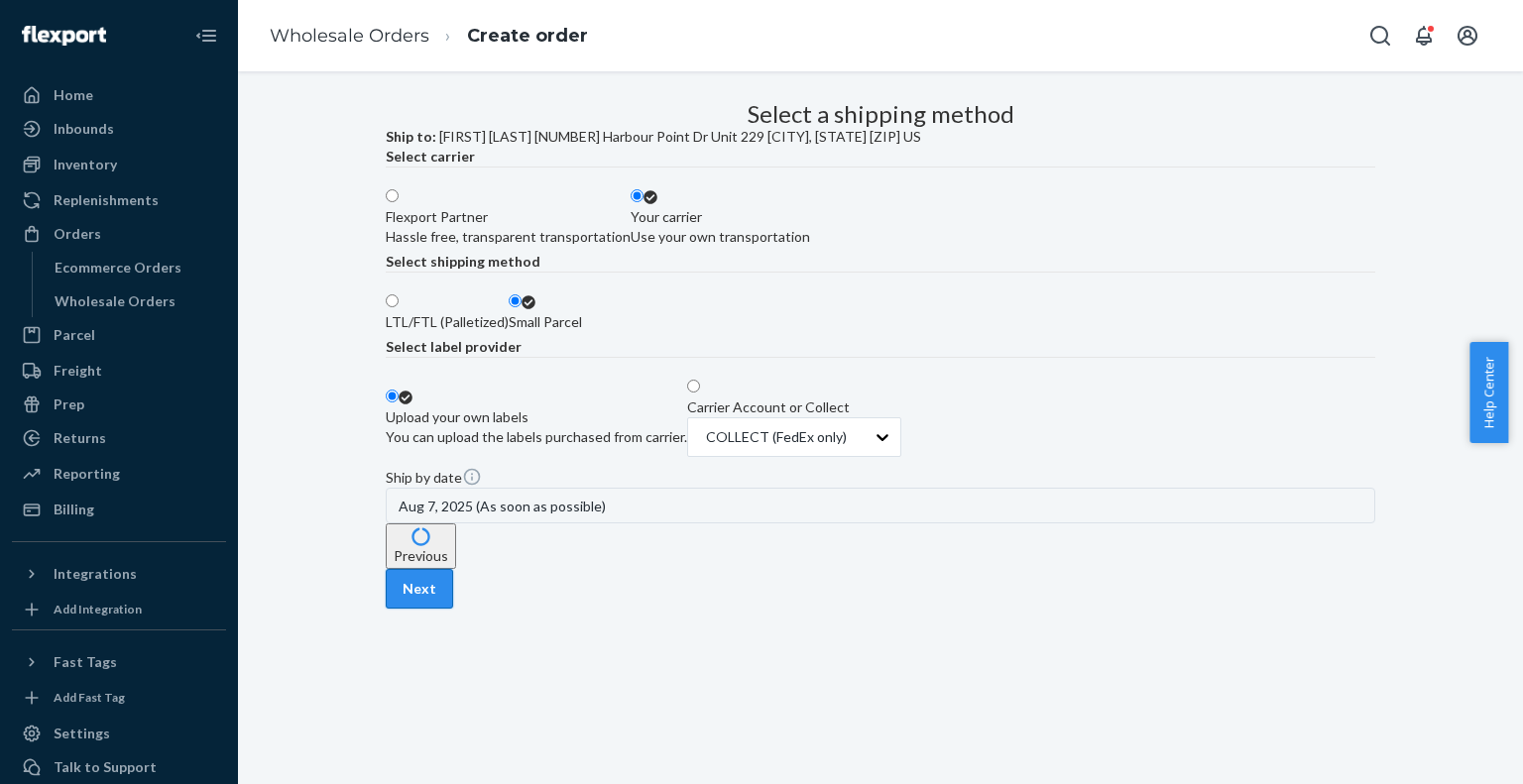 click on "Next" at bounding box center [419, 589] 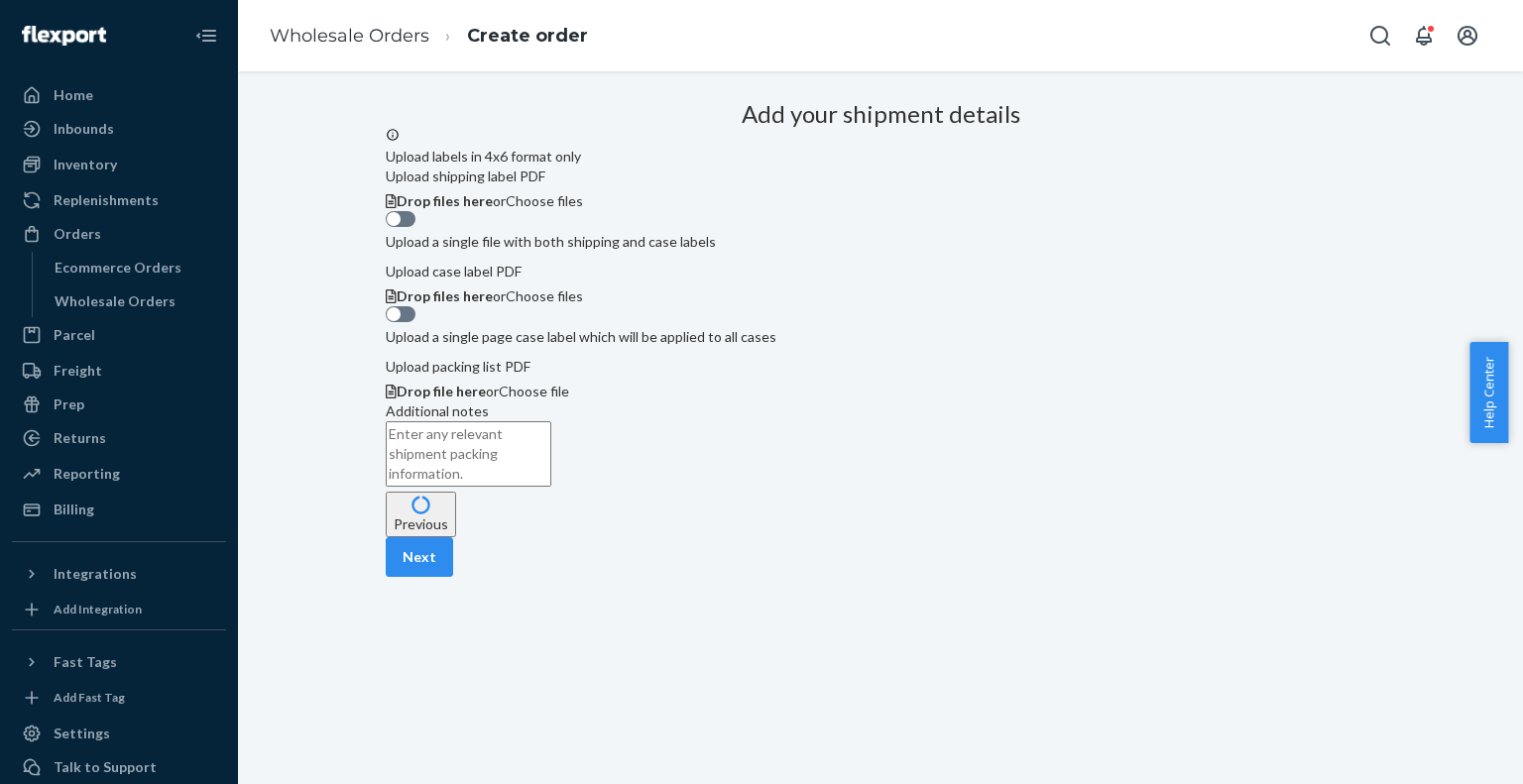 scroll, scrollTop: 105, scrollLeft: 0, axis: vertical 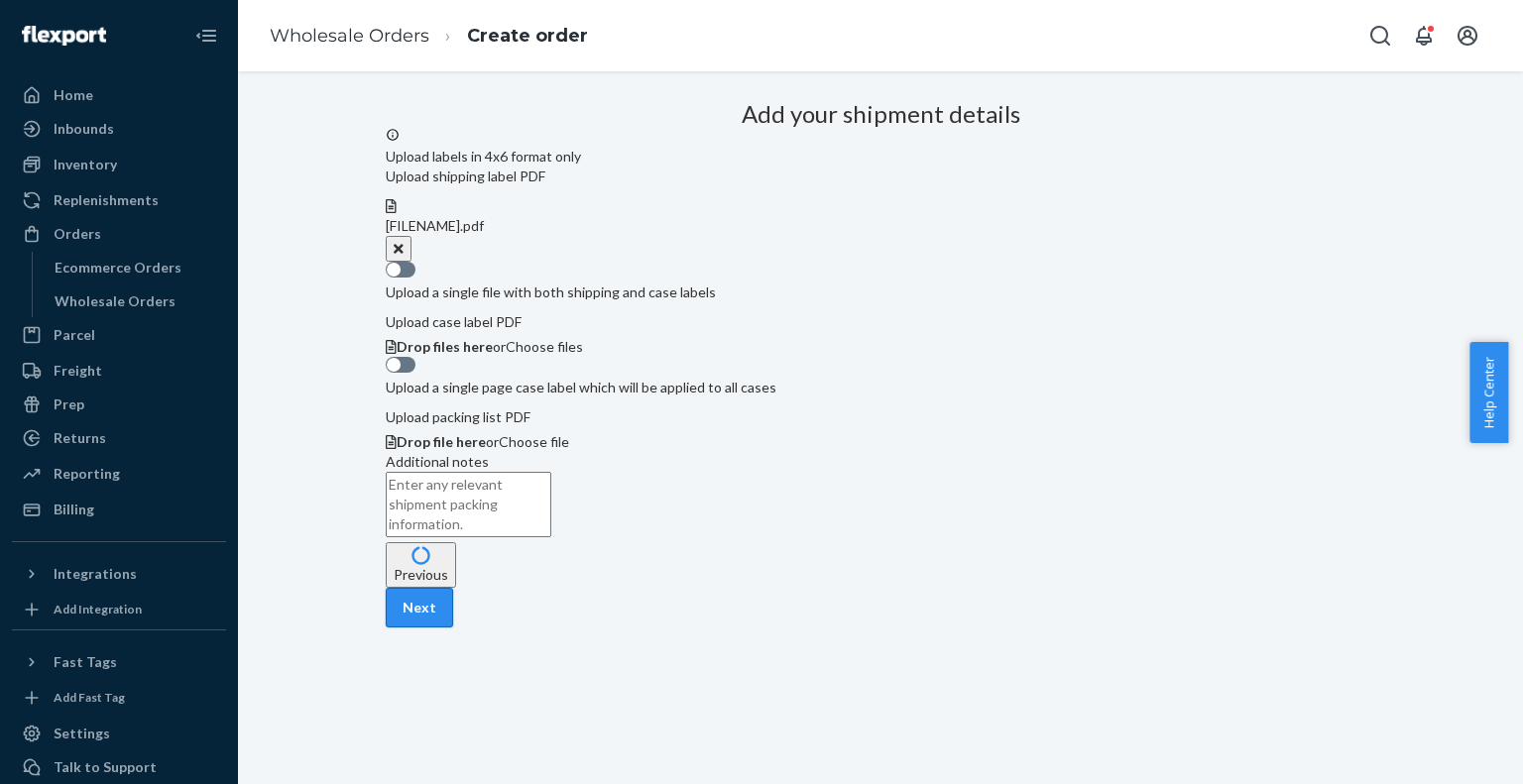 click on "Next" at bounding box center [419, 608] 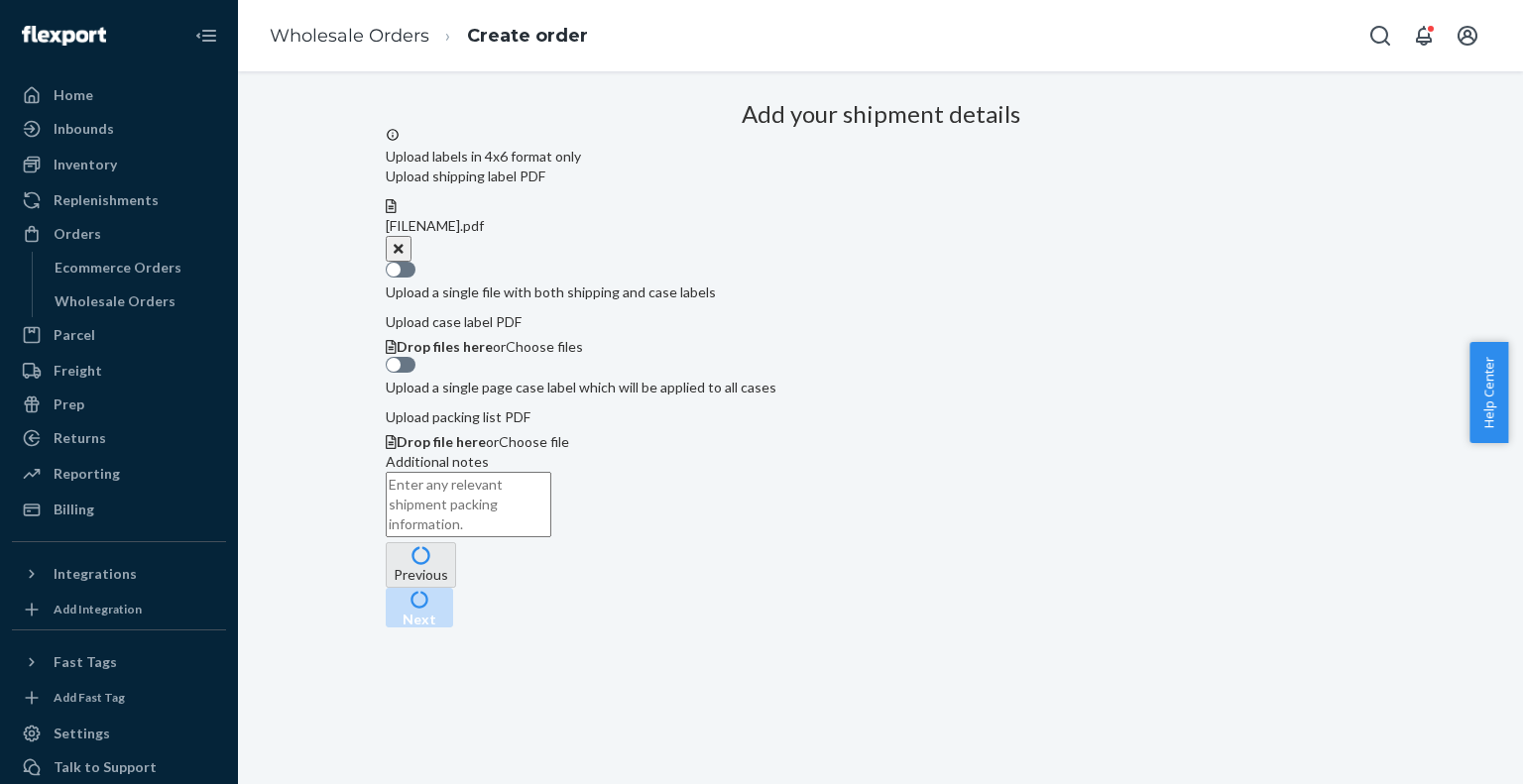 scroll, scrollTop: 58, scrollLeft: 0, axis: vertical 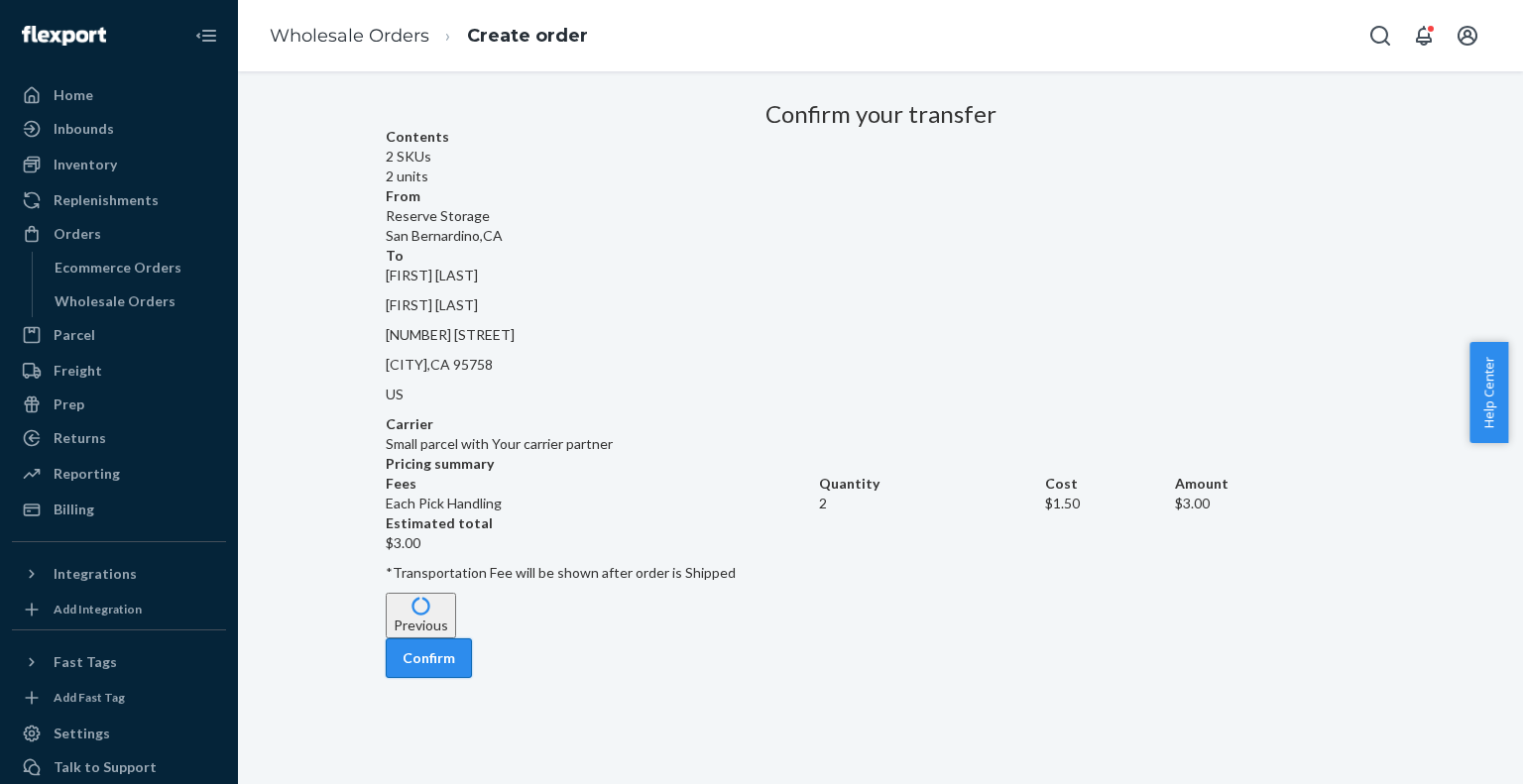 click on "Confirm" at bounding box center (428, 658) 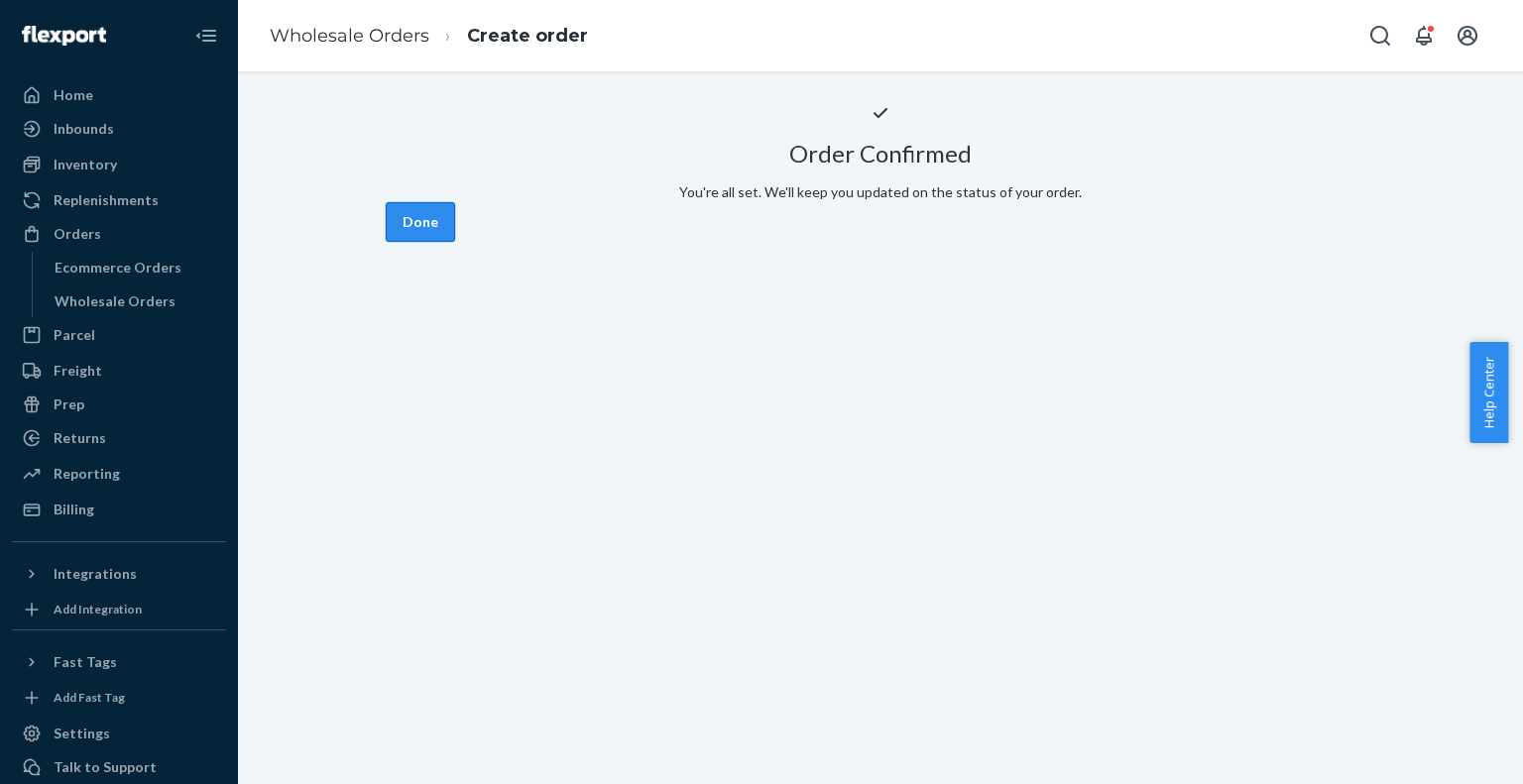 click on "Done" at bounding box center [420, 222] 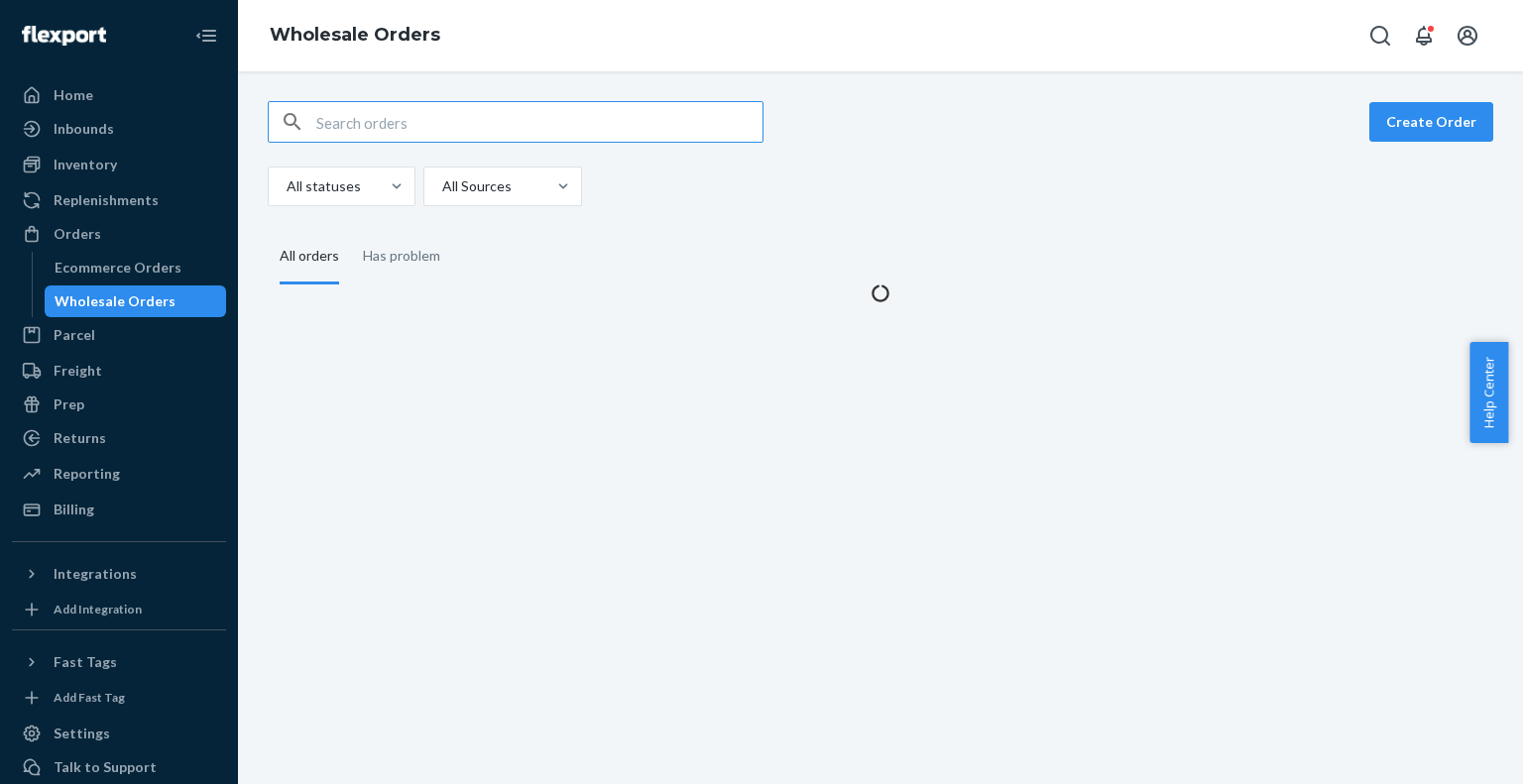 scroll, scrollTop: 0, scrollLeft: 0, axis: both 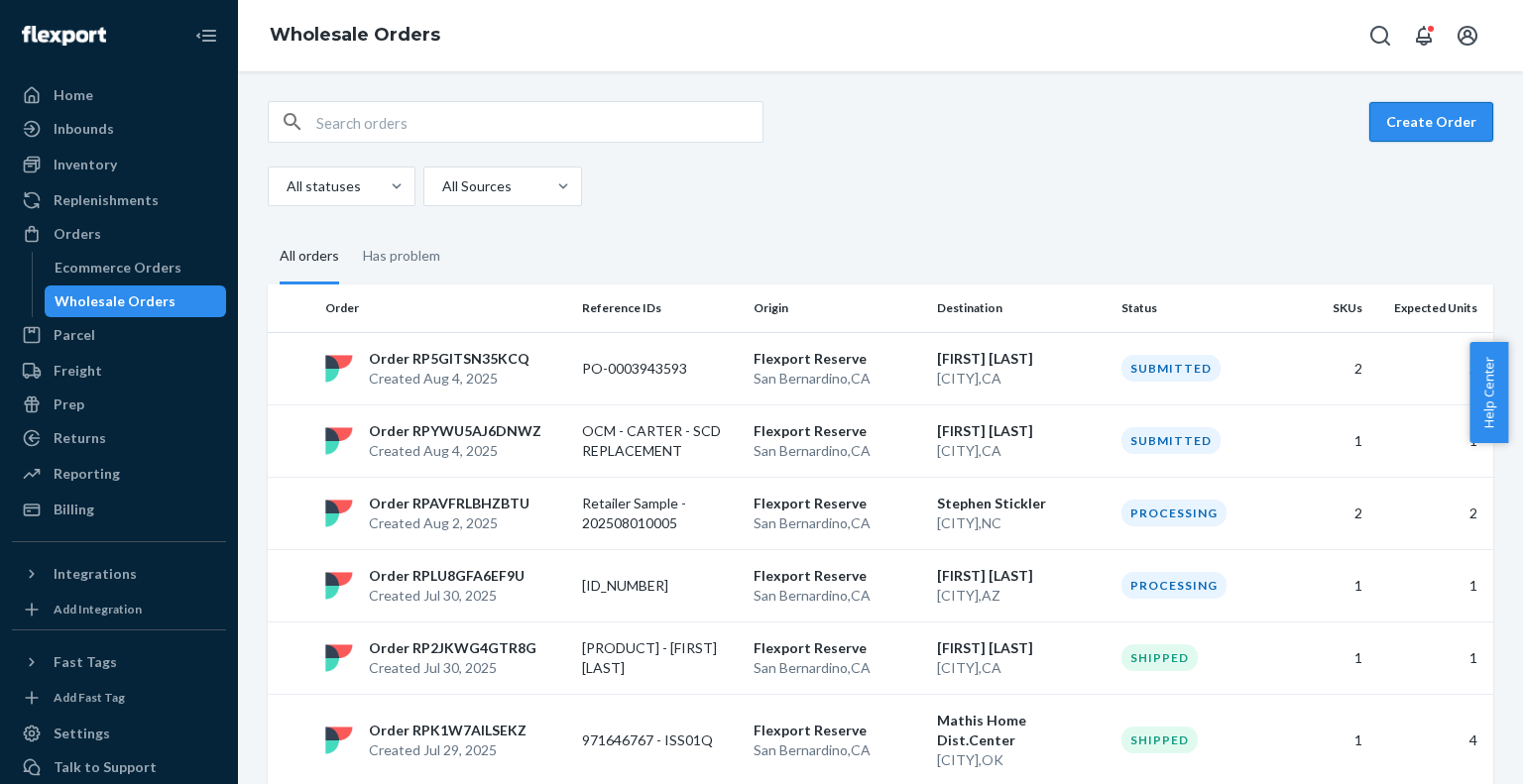 click on "Create Order" at bounding box center (1431, 122) 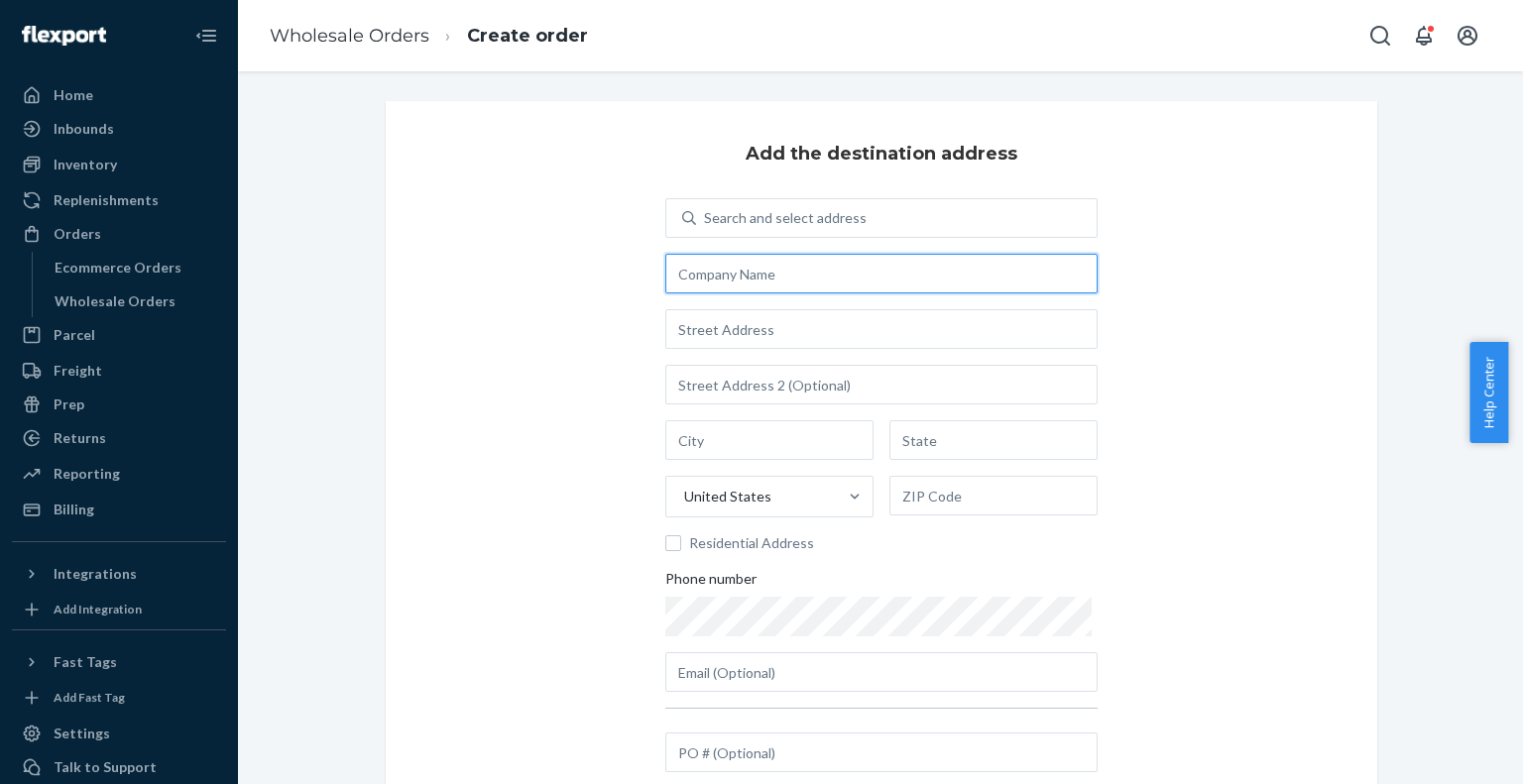 click at bounding box center (881, 274) 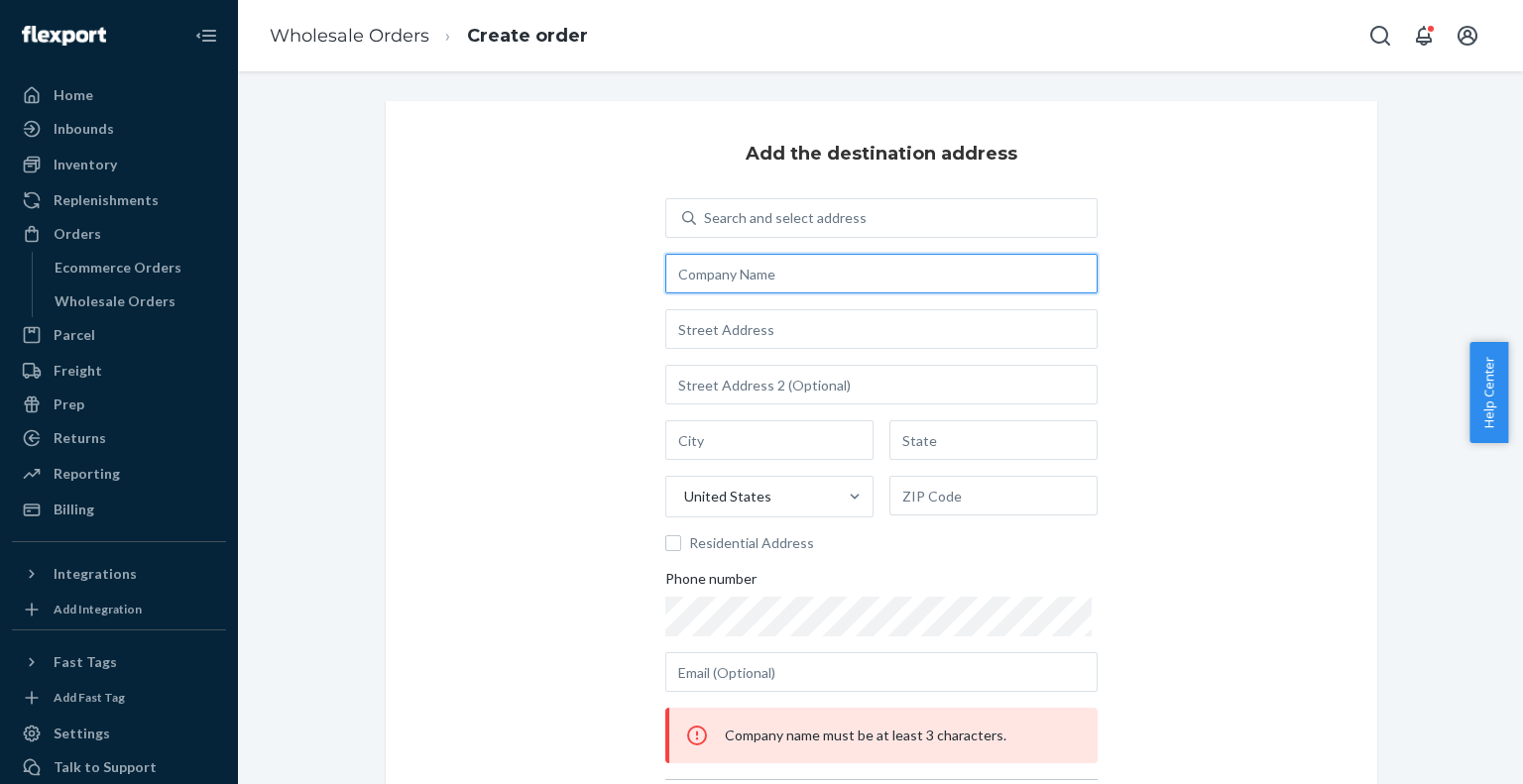 click at bounding box center (881, 274) 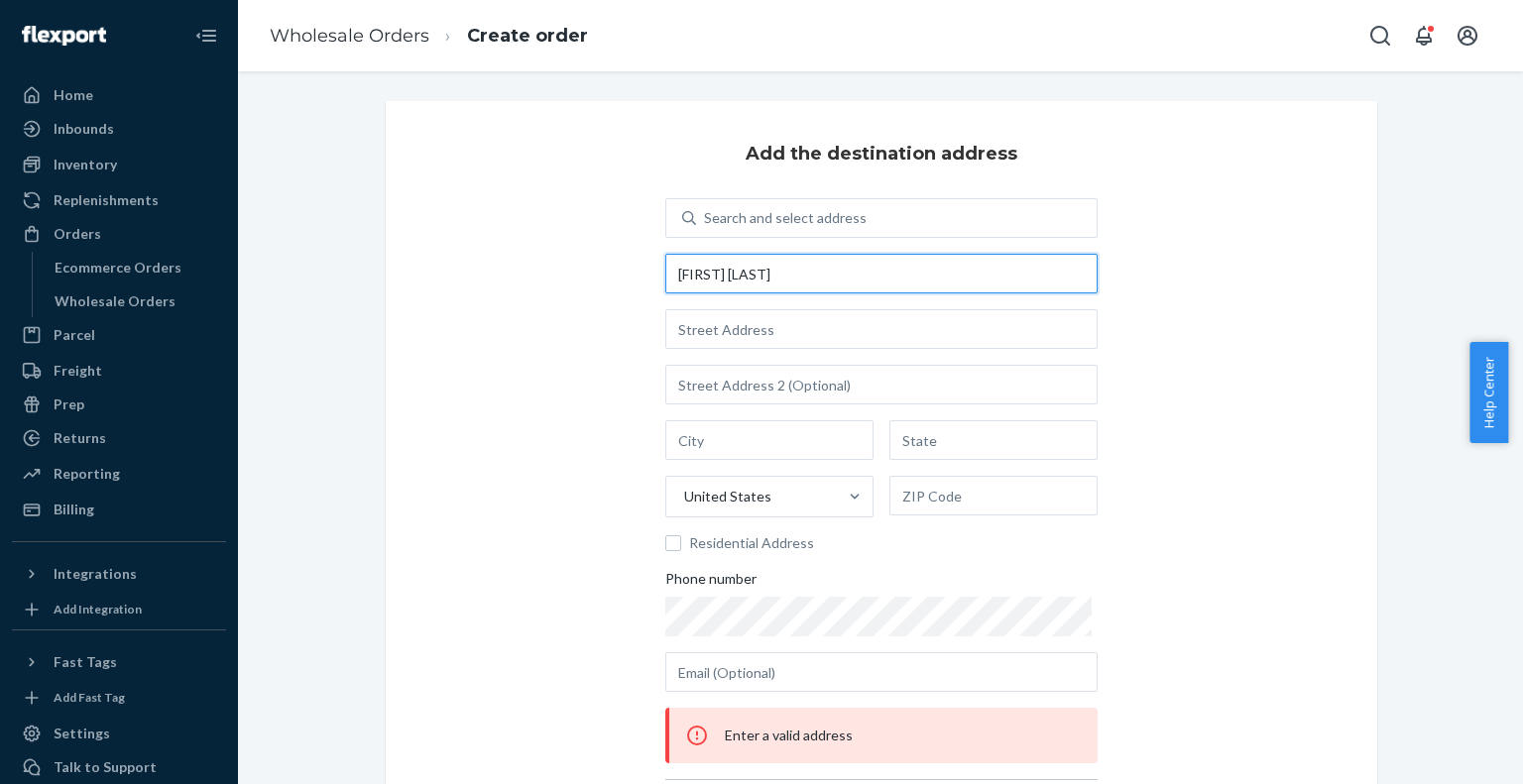type on "[FIRST] [LAST]" 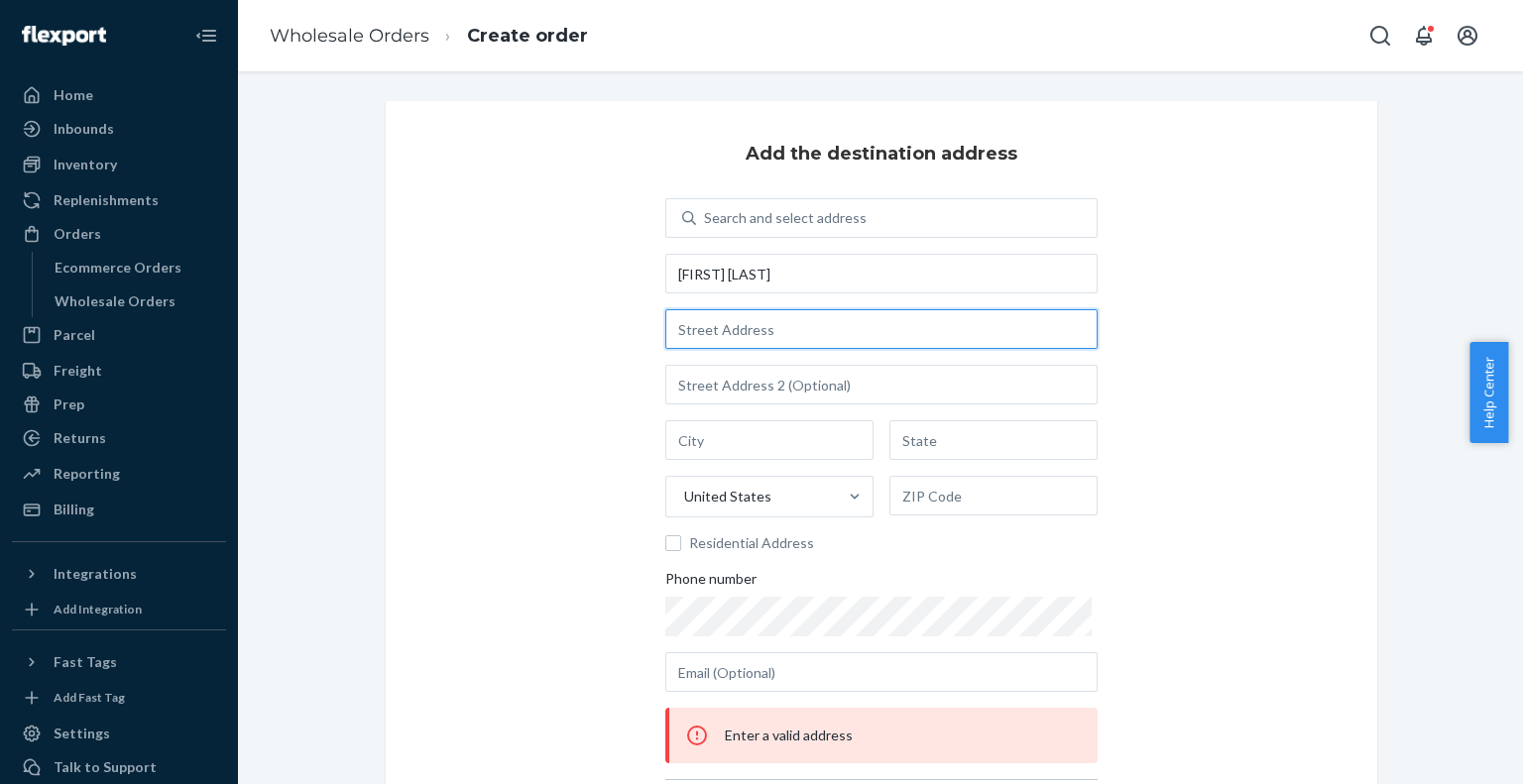 paste on "4363 E KILLARNEY ST Gilbert, AZ 85295" 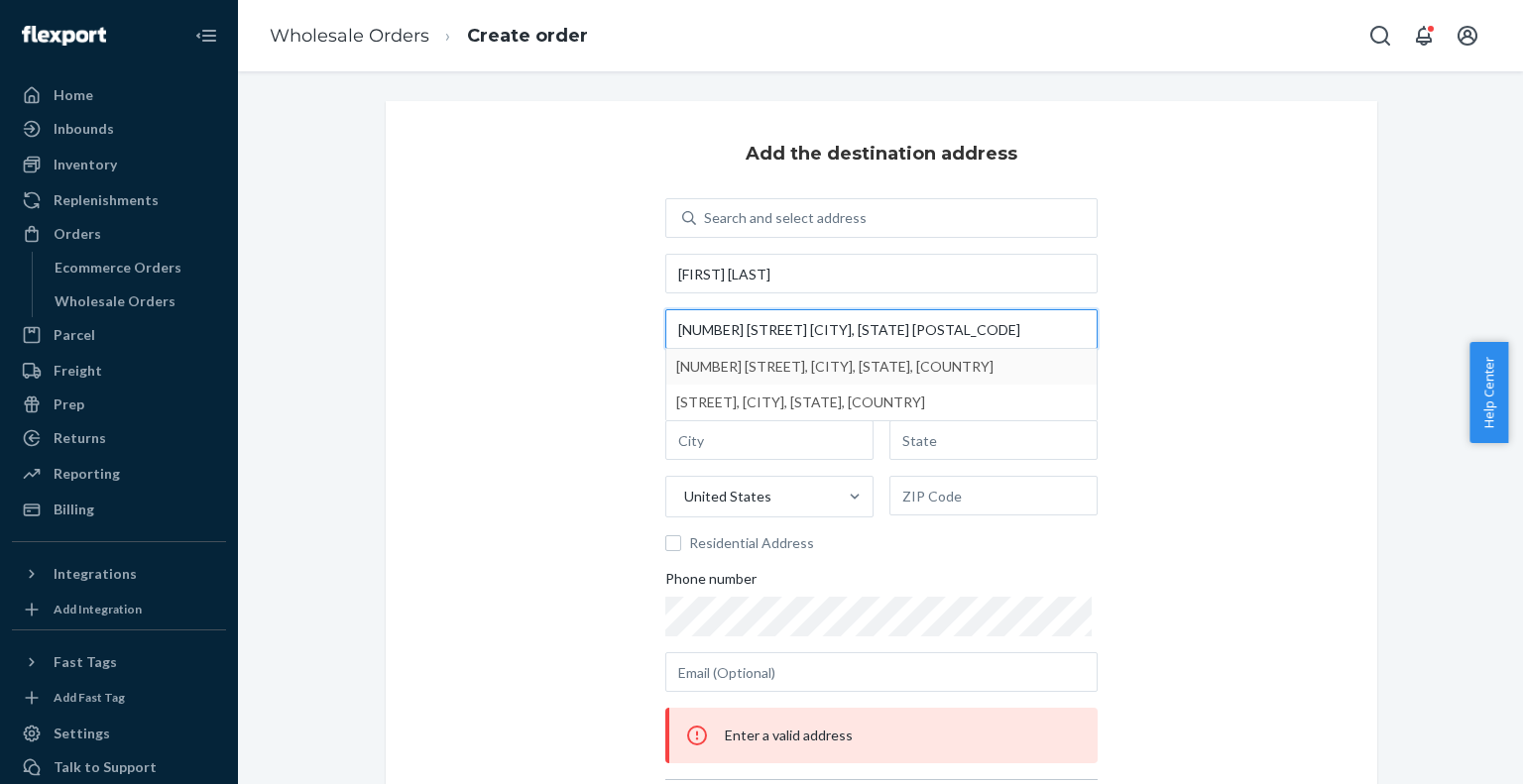 type on "4363 E KILLARNEY ST Gilbert, AZ 85295" 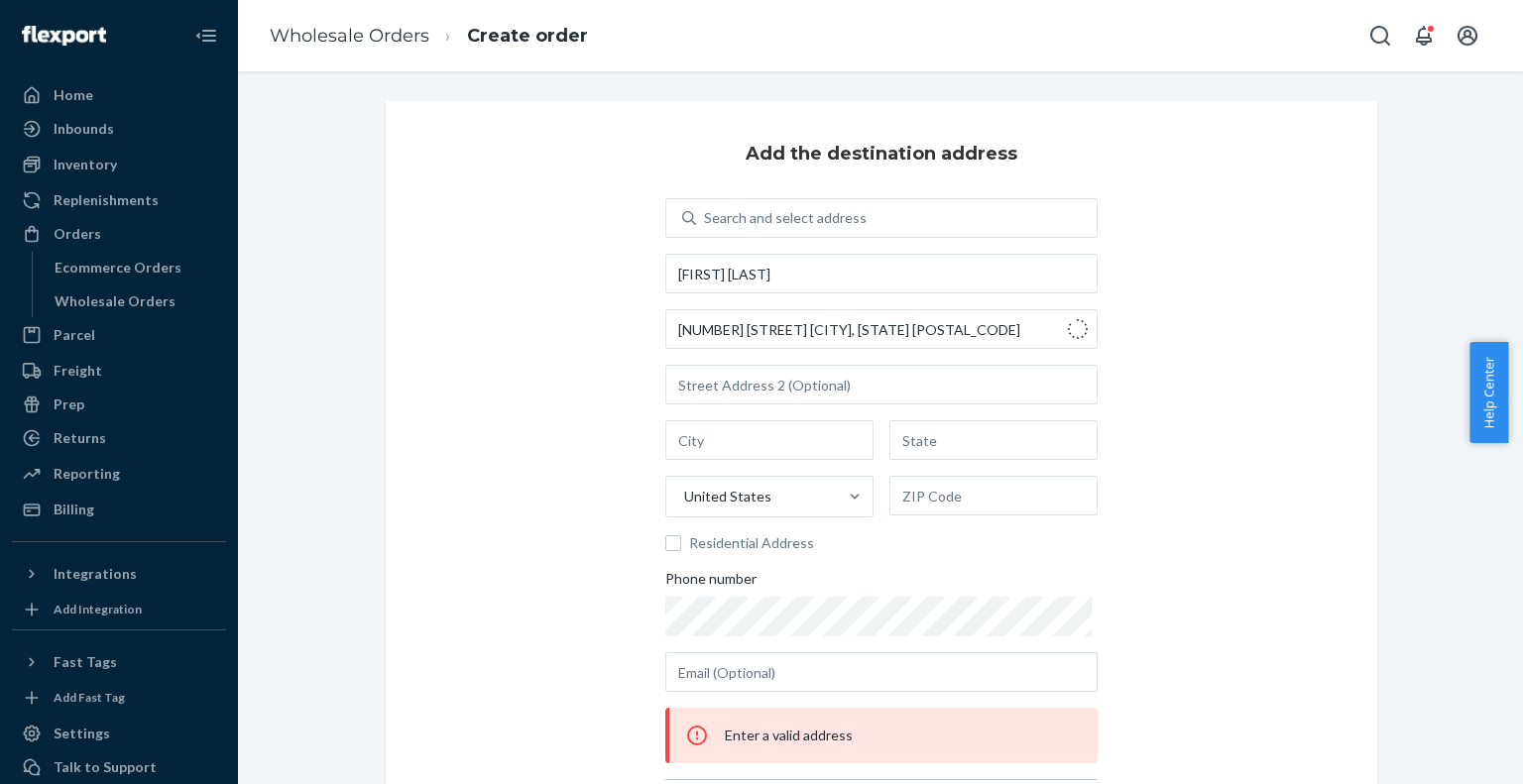 type on "[FIRST] [LAST]" 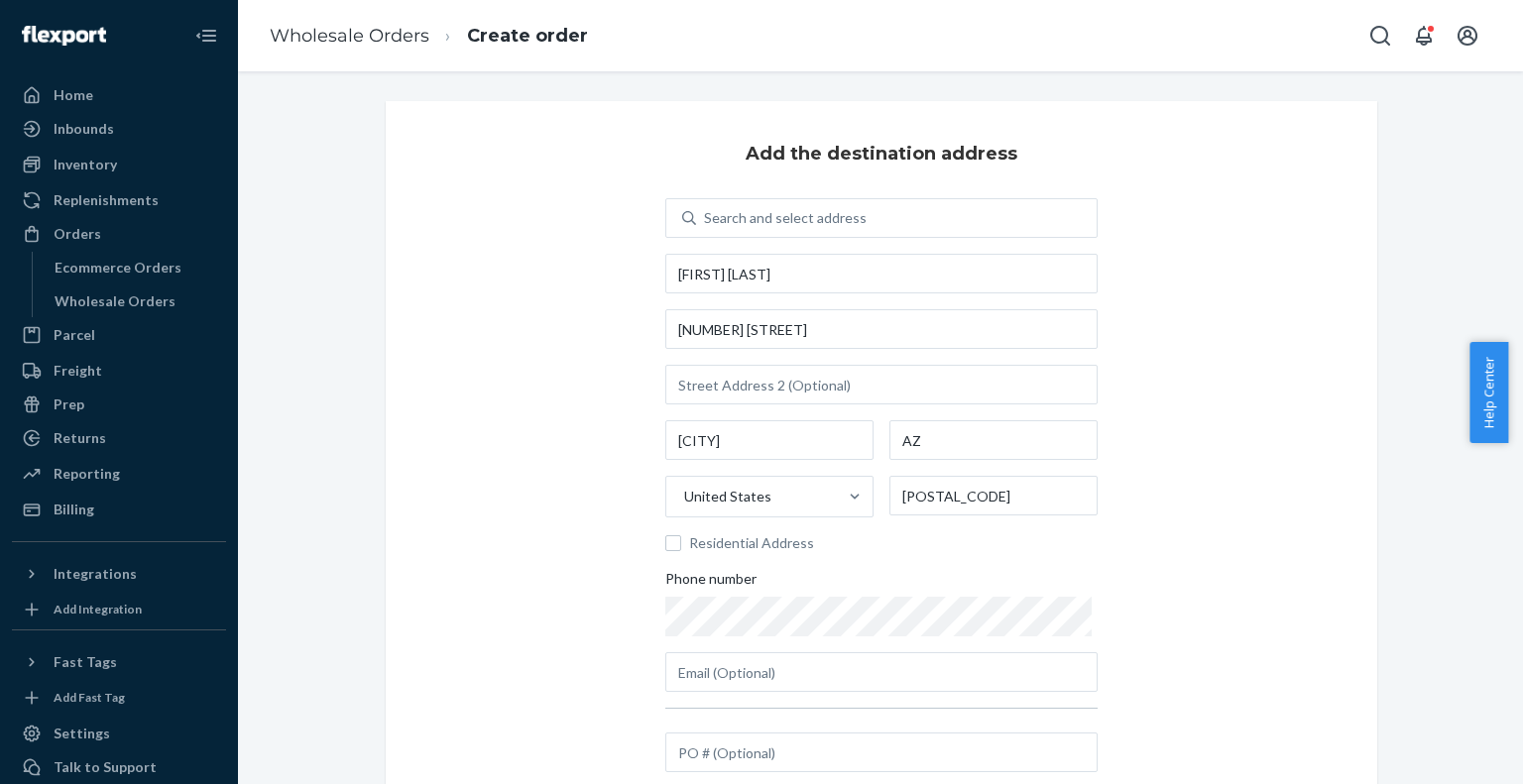 click on "Add the destination address Search and select address Kristine McLean 4363 E Killarney St Gilbert AZ United States 85298 Residential Address Phone number" at bounding box center [881, 459] 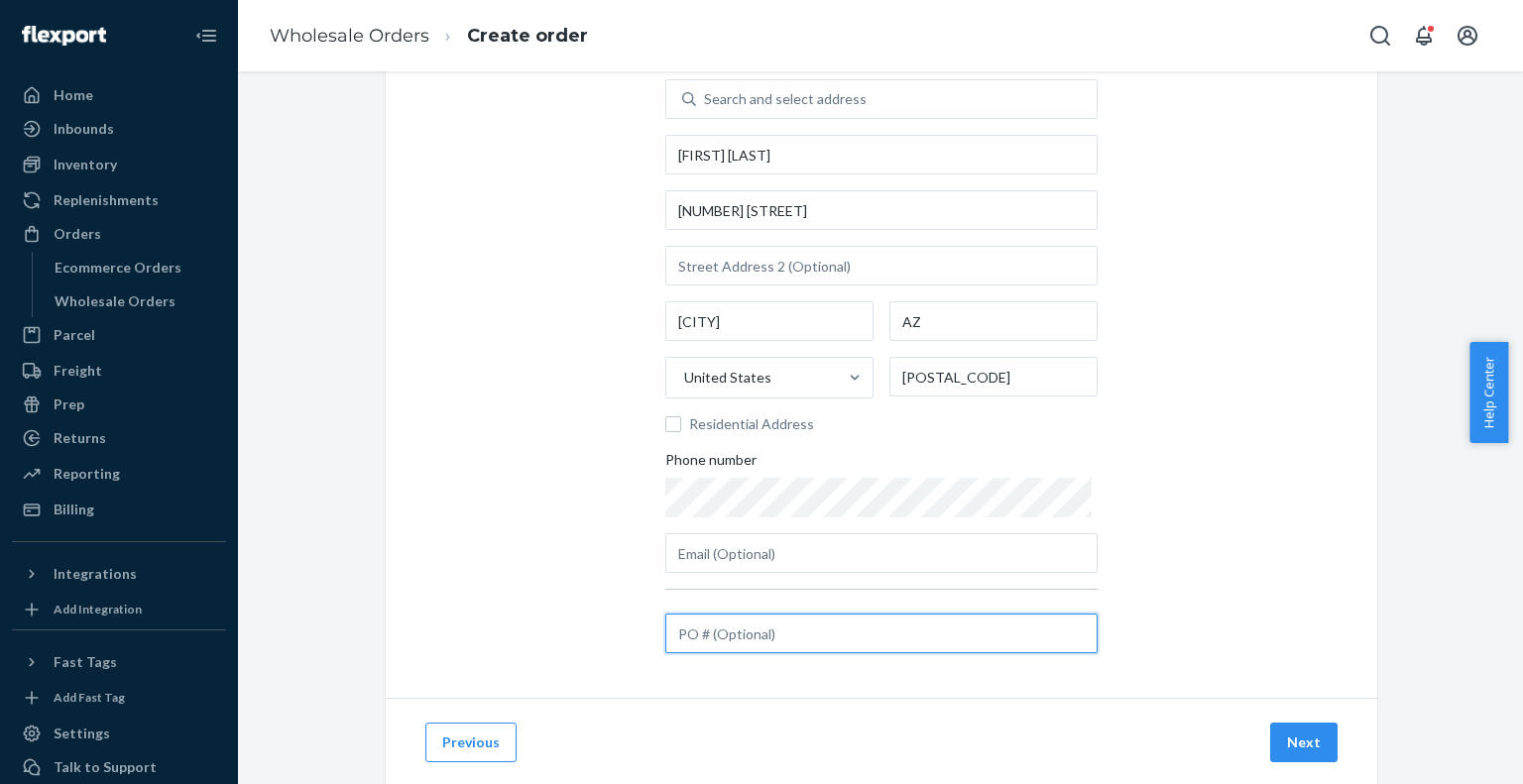 click at bounding box center (881, 633) 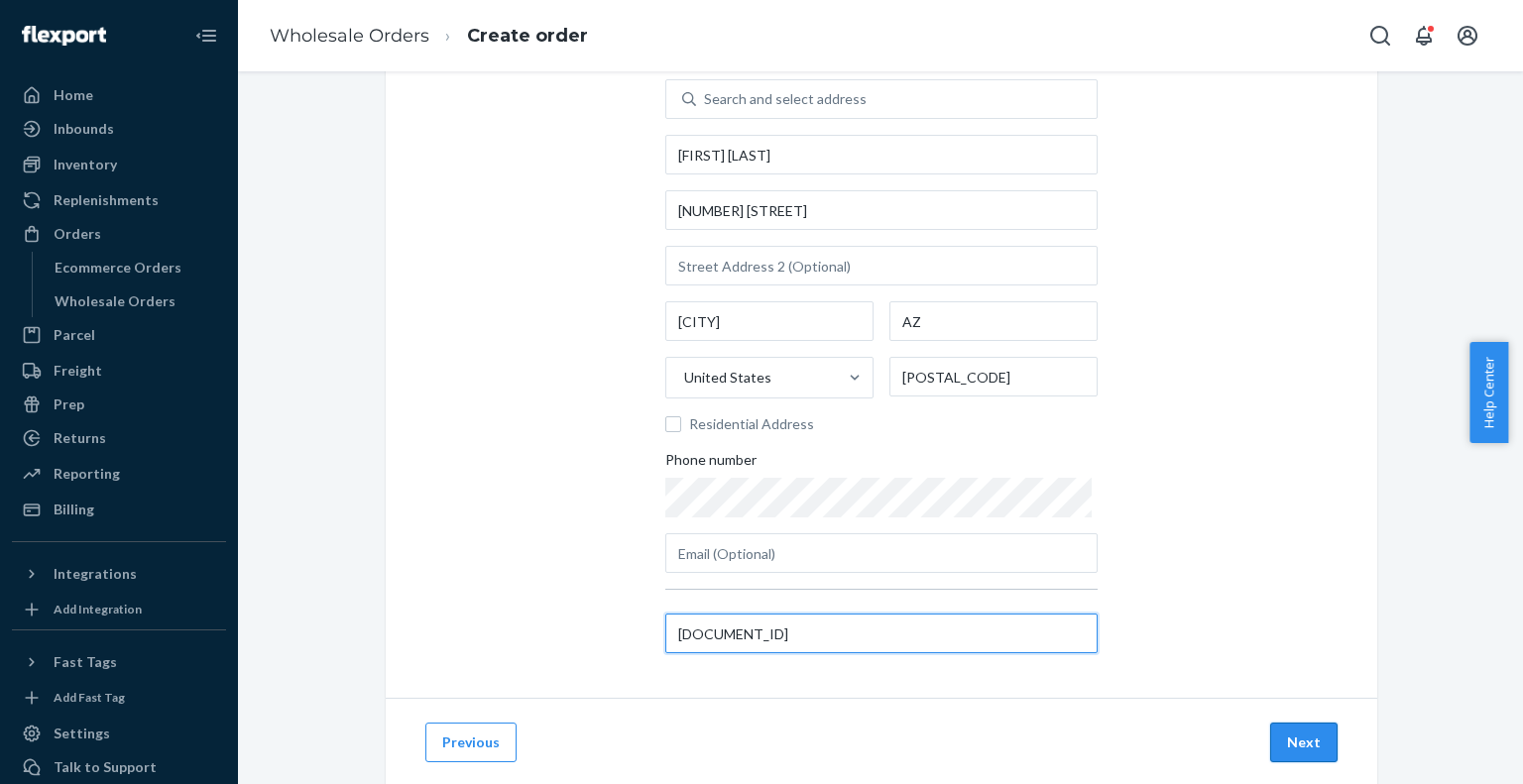 type on "PO-0003944553" 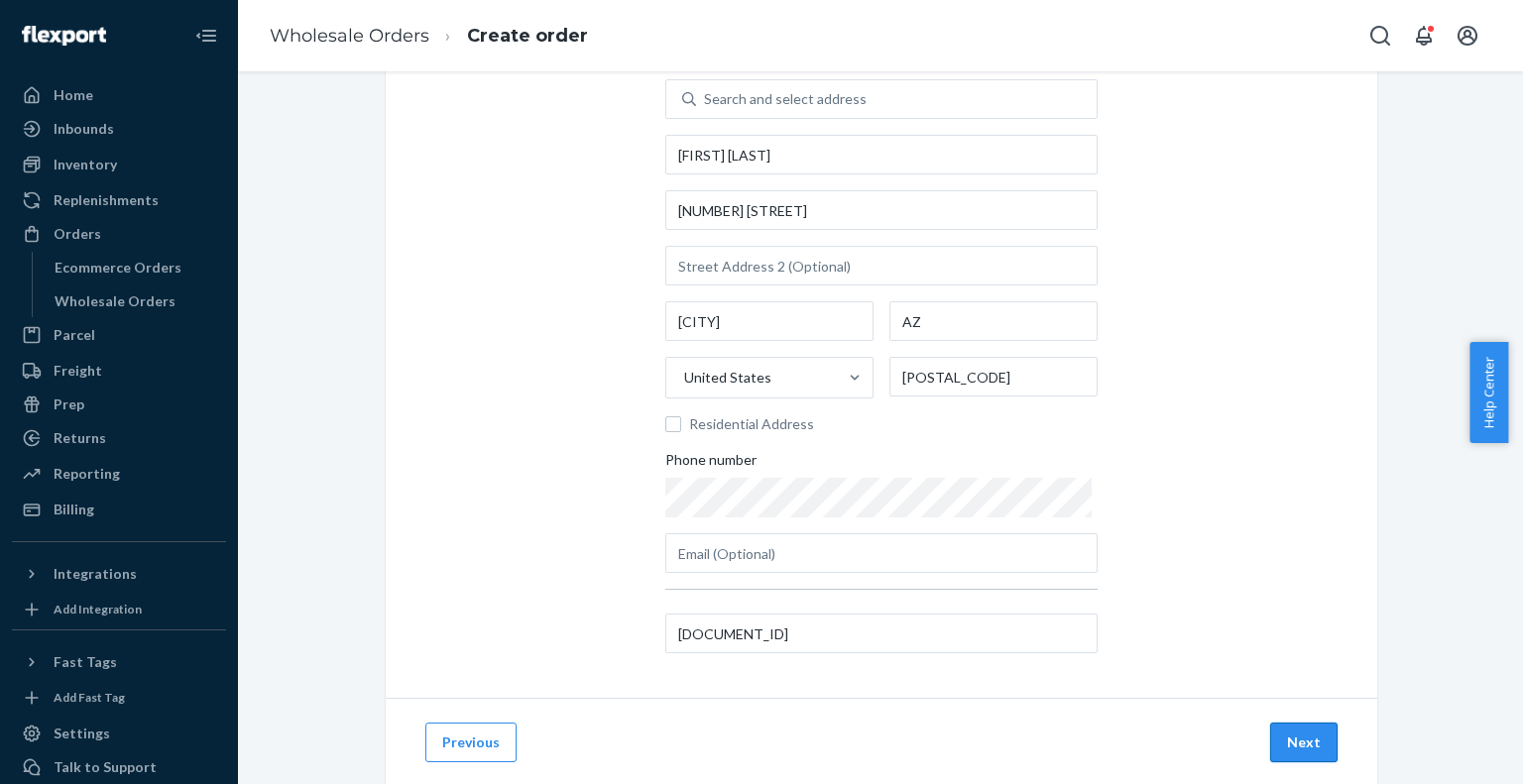 click on "Next" at bounding box center (1304, 742) 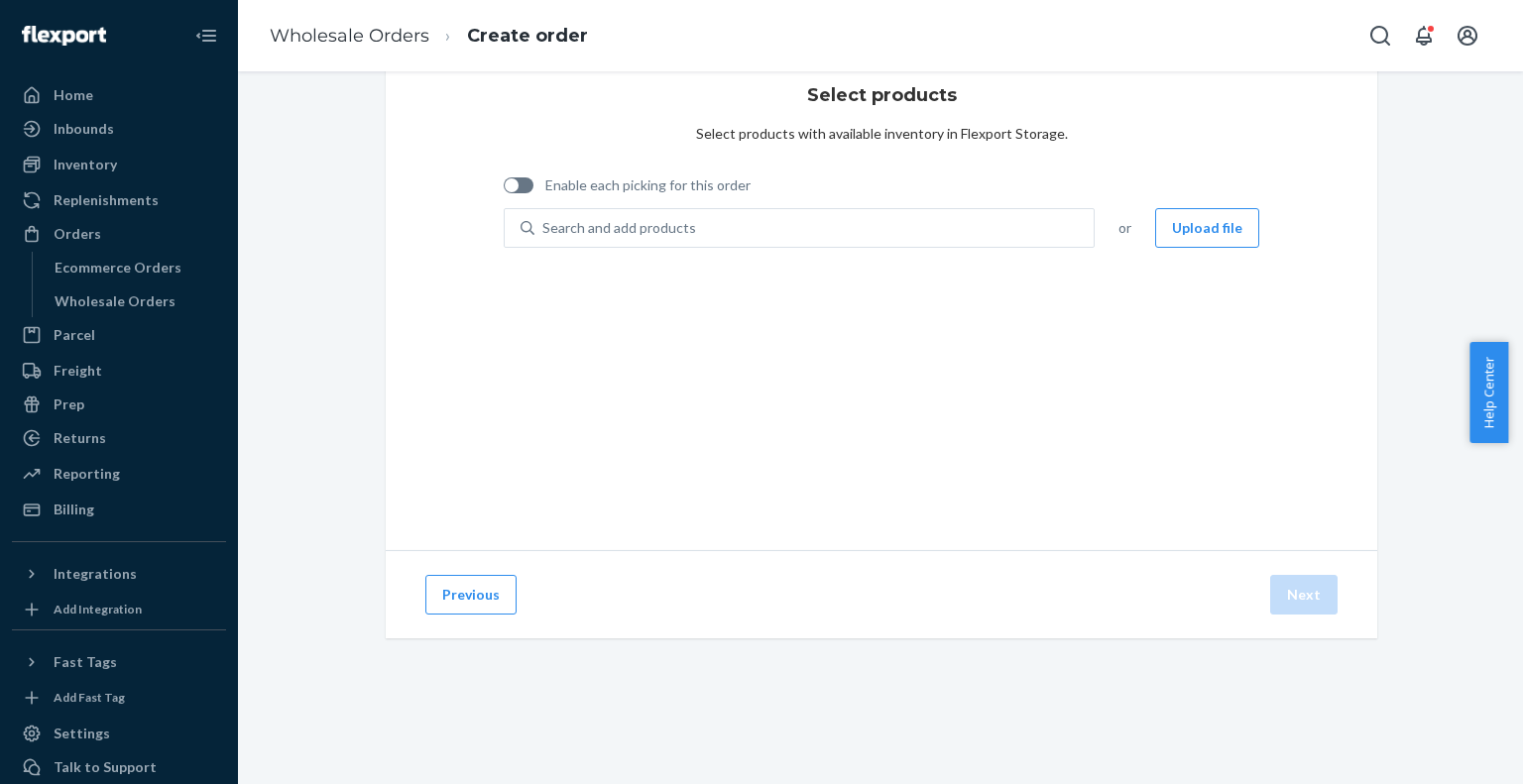 scroll, scrollTop: 58, scrollLeft: 0, axis: vertical 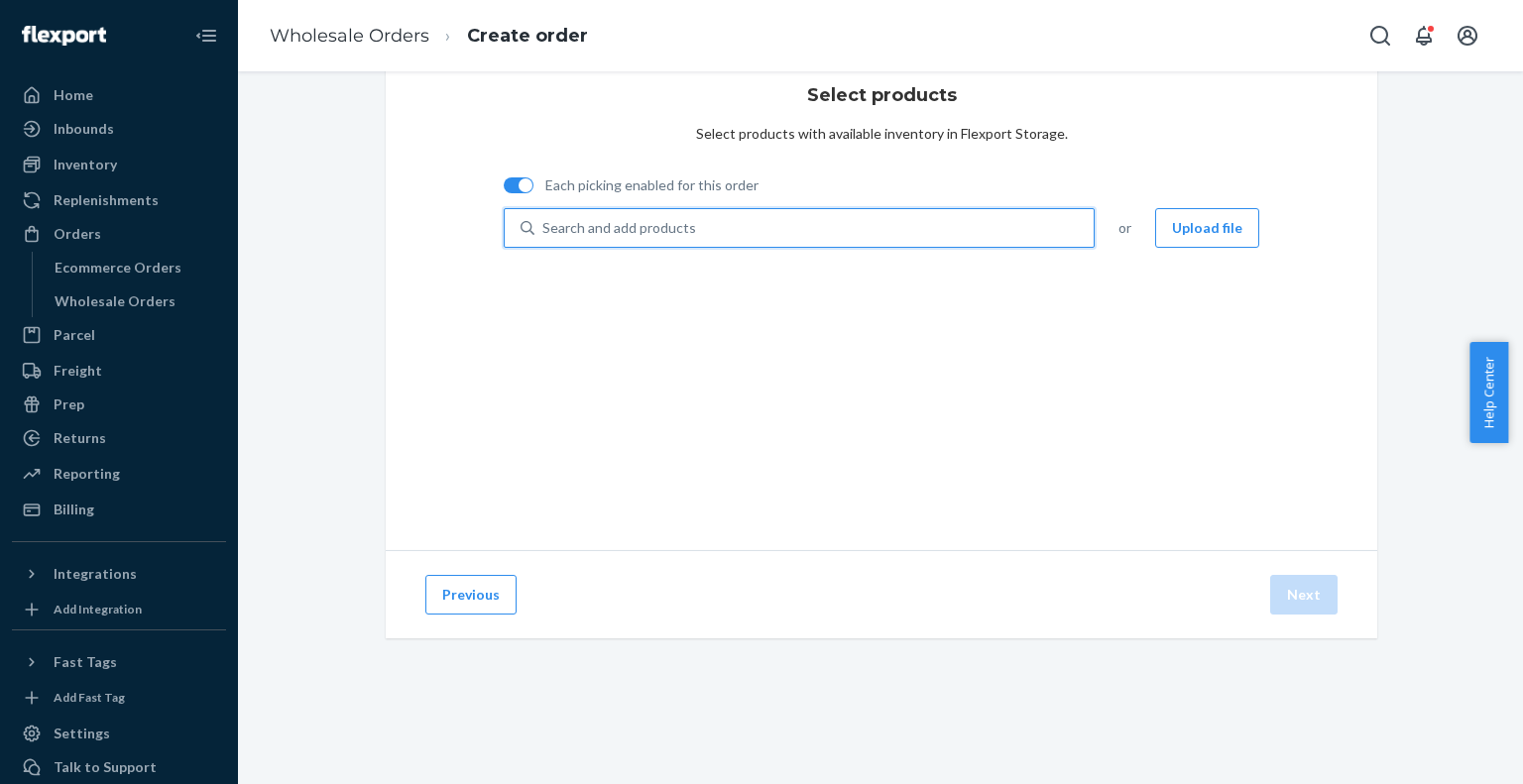 click on "Search and add products" at bounding box center [619, 228] 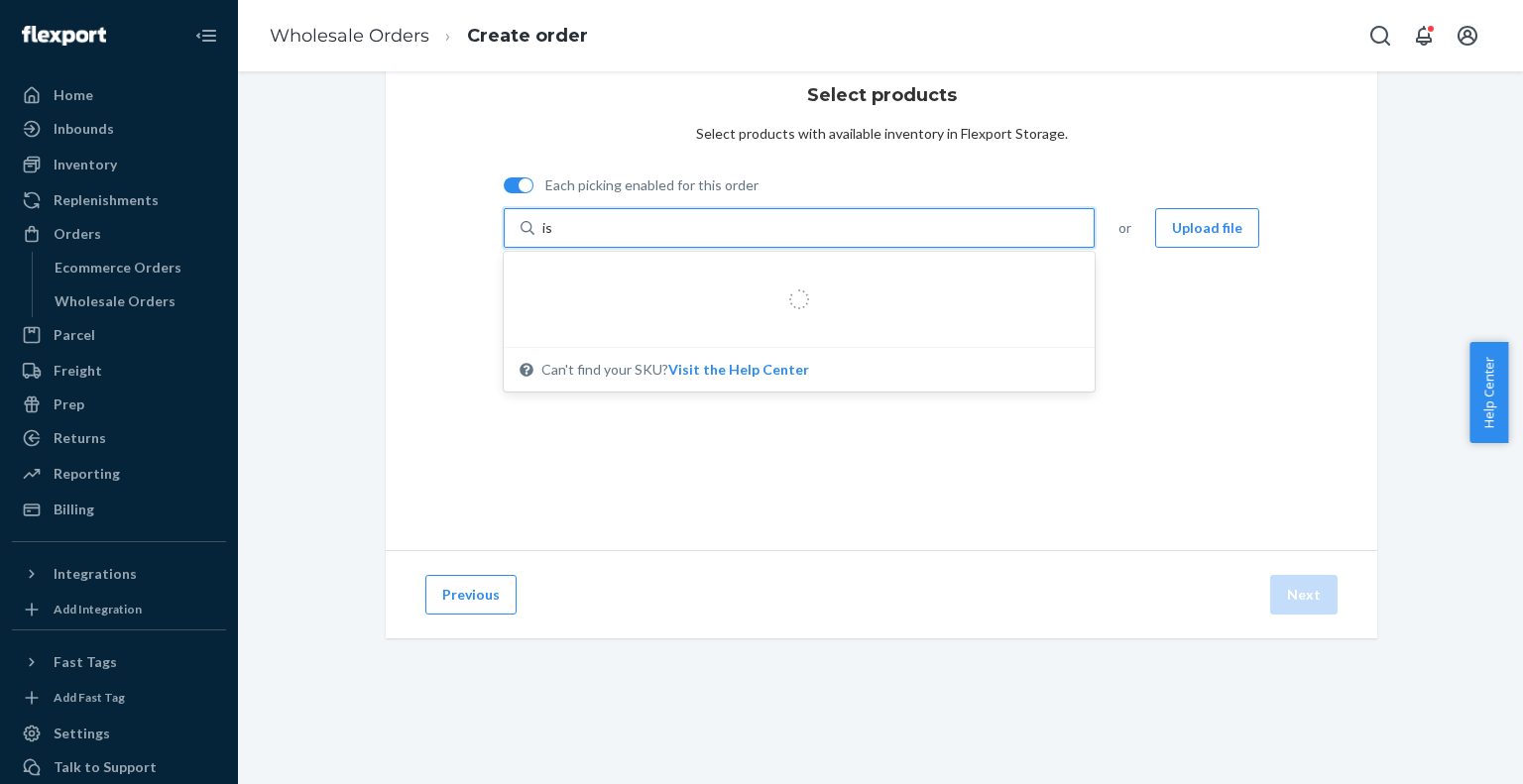 type on "i" 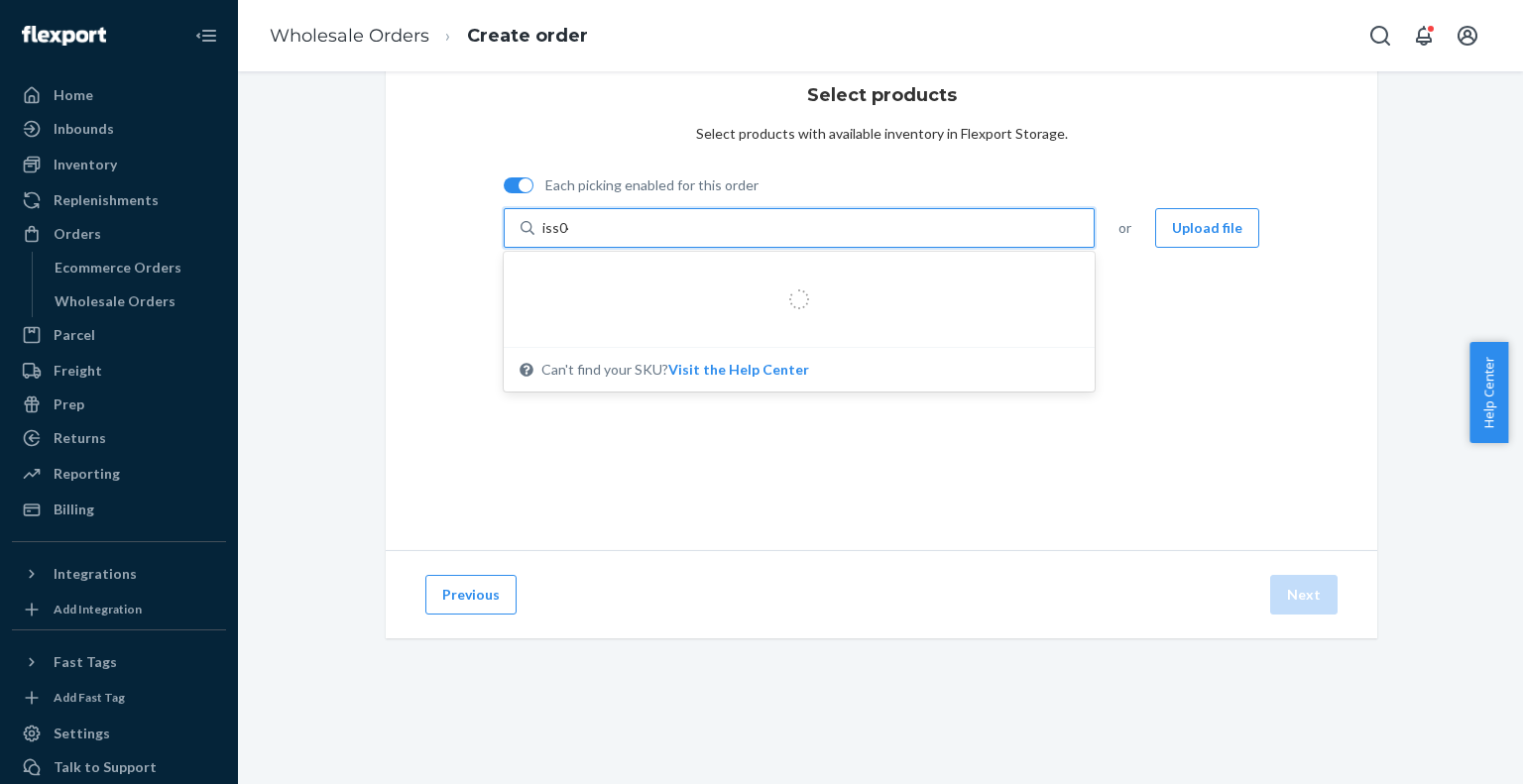 type on "iss04k" 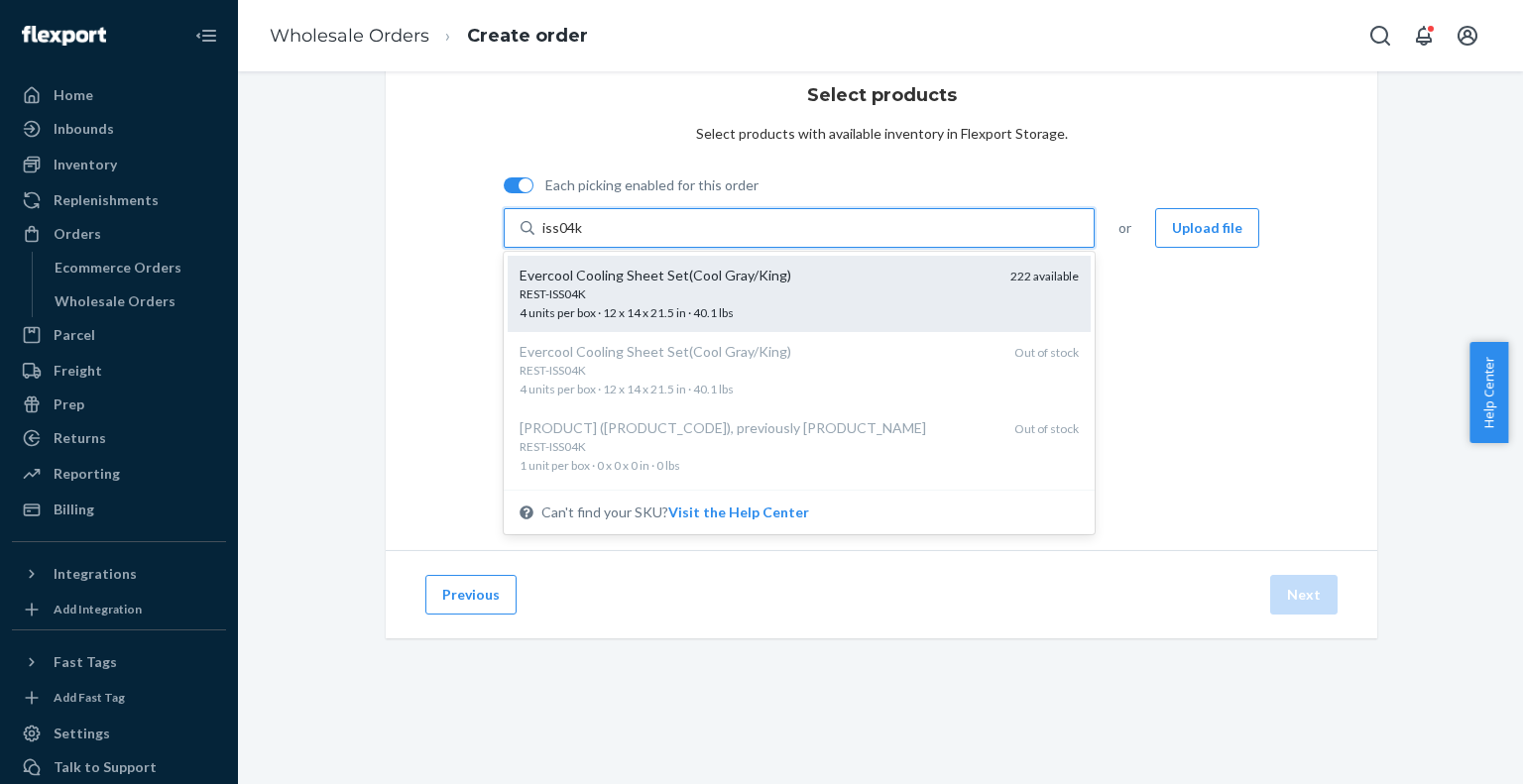 click on "REST-ISS04K" at bounding box center [757, 293] 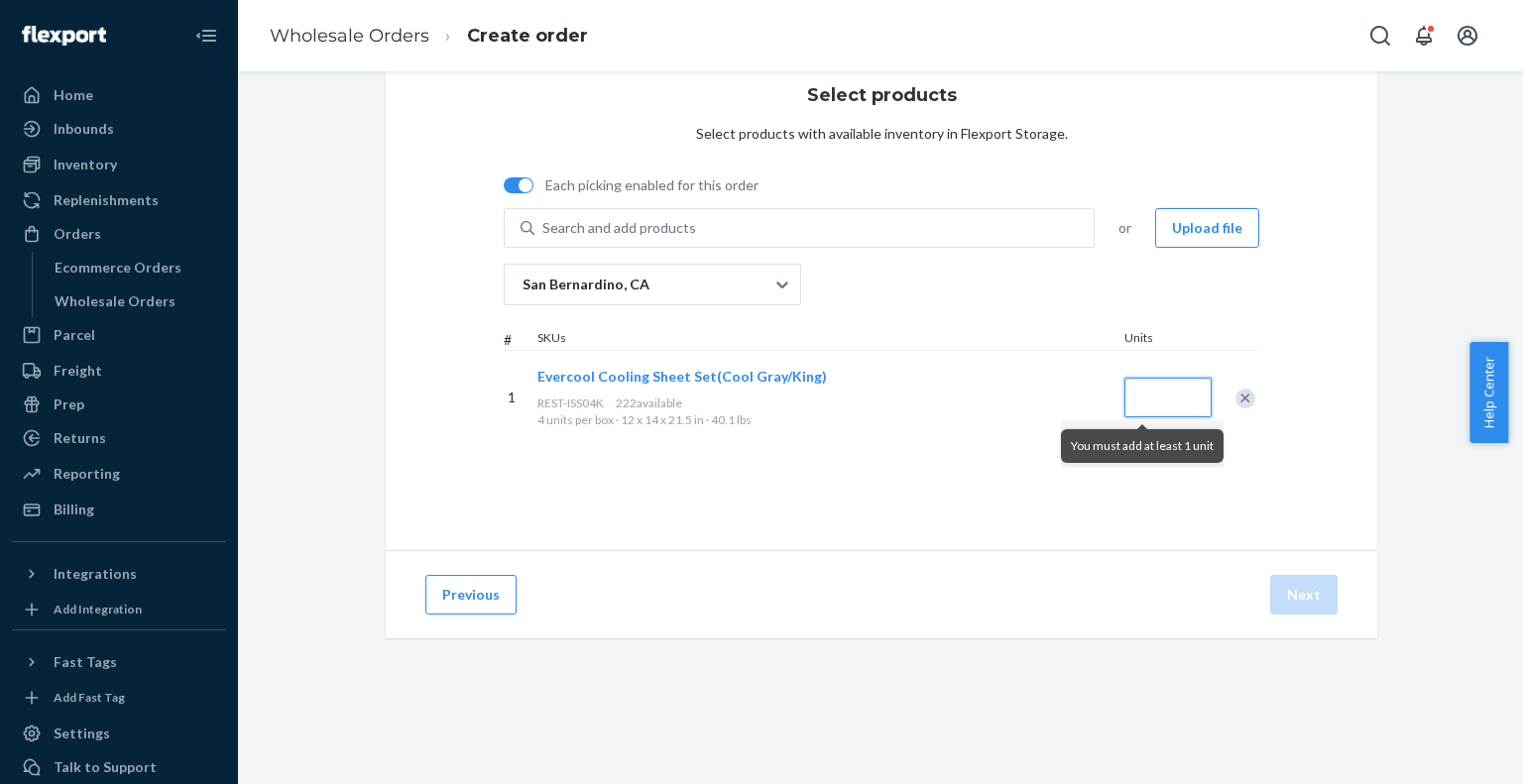 click at bounding box center [1168, 397] 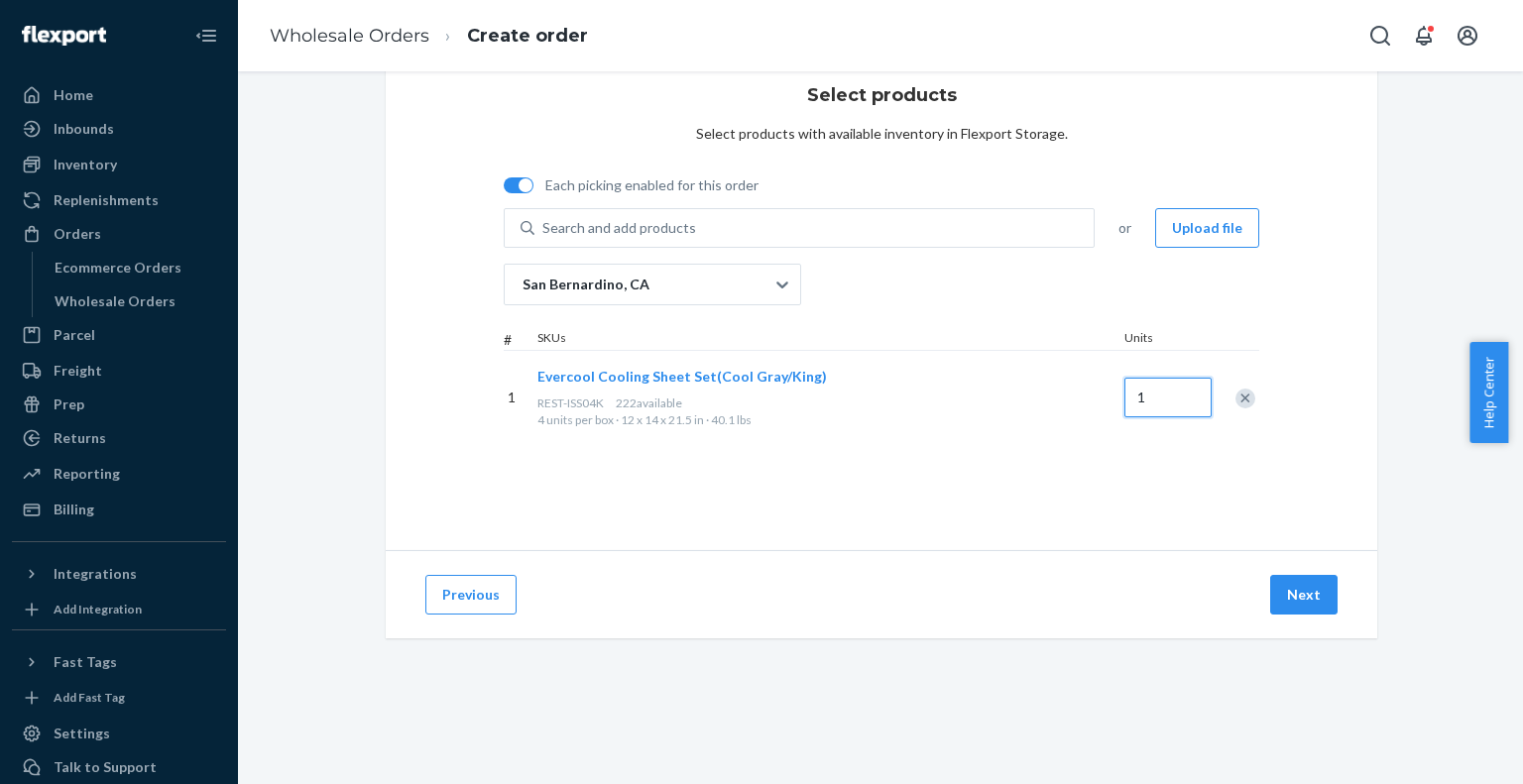 type on "1" 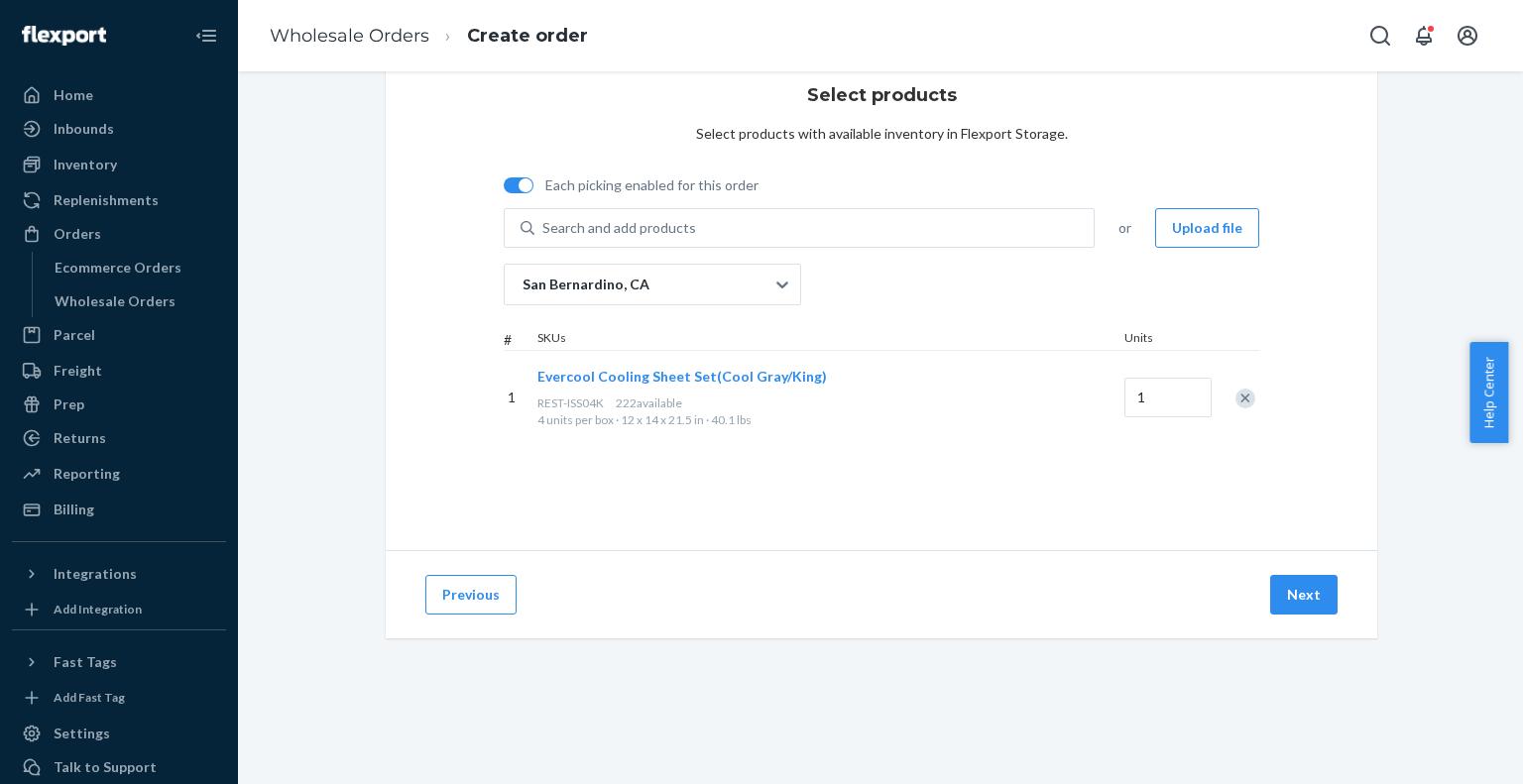 click on "Select products Select products with available inventory in Flexport Storage. Each picking enabled for this order Search and add products or Upload file San Bernardino, CA # SKUs Units 1   Evercool Cooling Sheet Set(Cool Gray/King) REST-ISS04K 222  available   4 units per box · 12 x 14 x 21.5 in · 40.1 lbs 1" at bounding box center [881, 296] 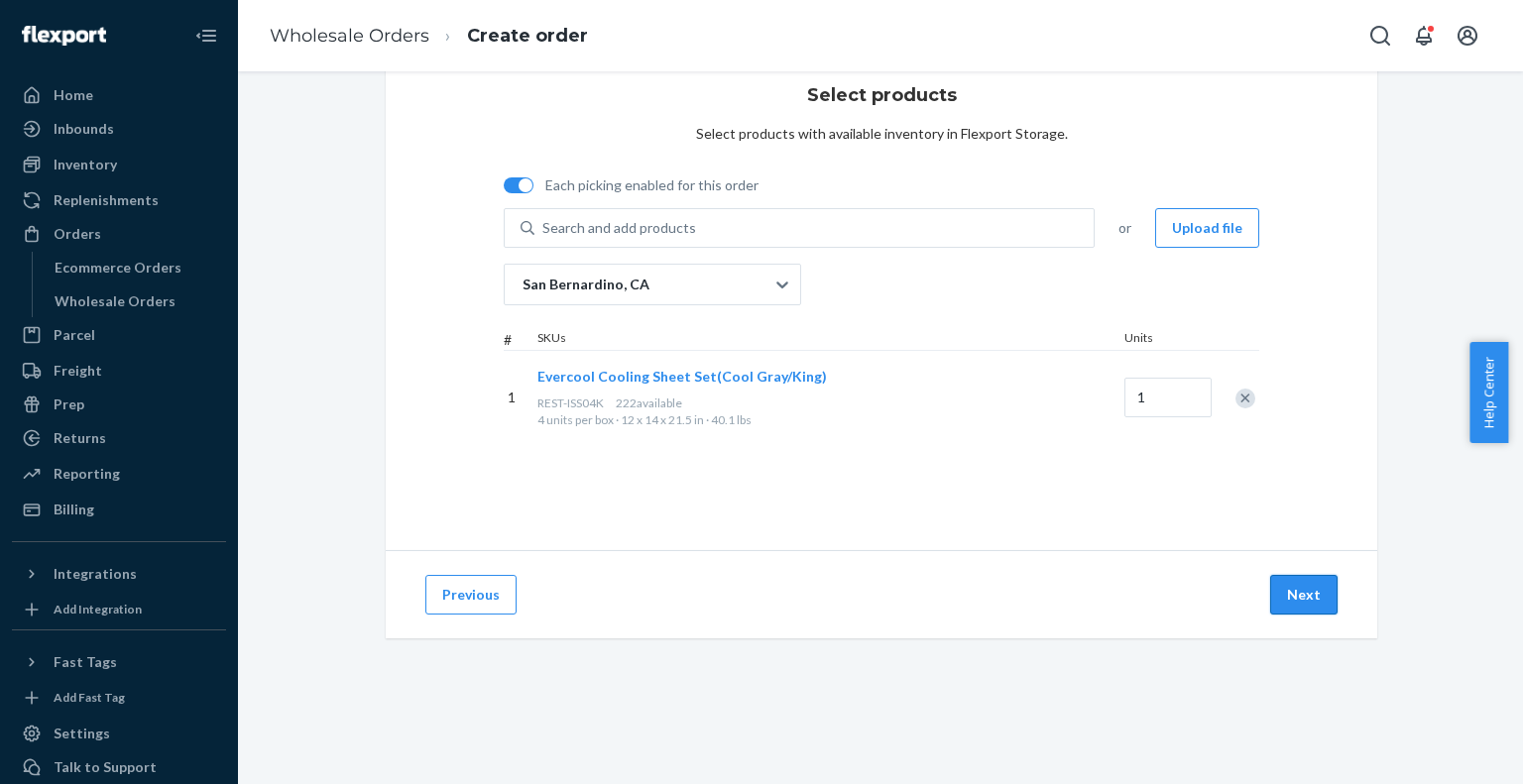 click on "Next" at bounding box center [1304, 595] 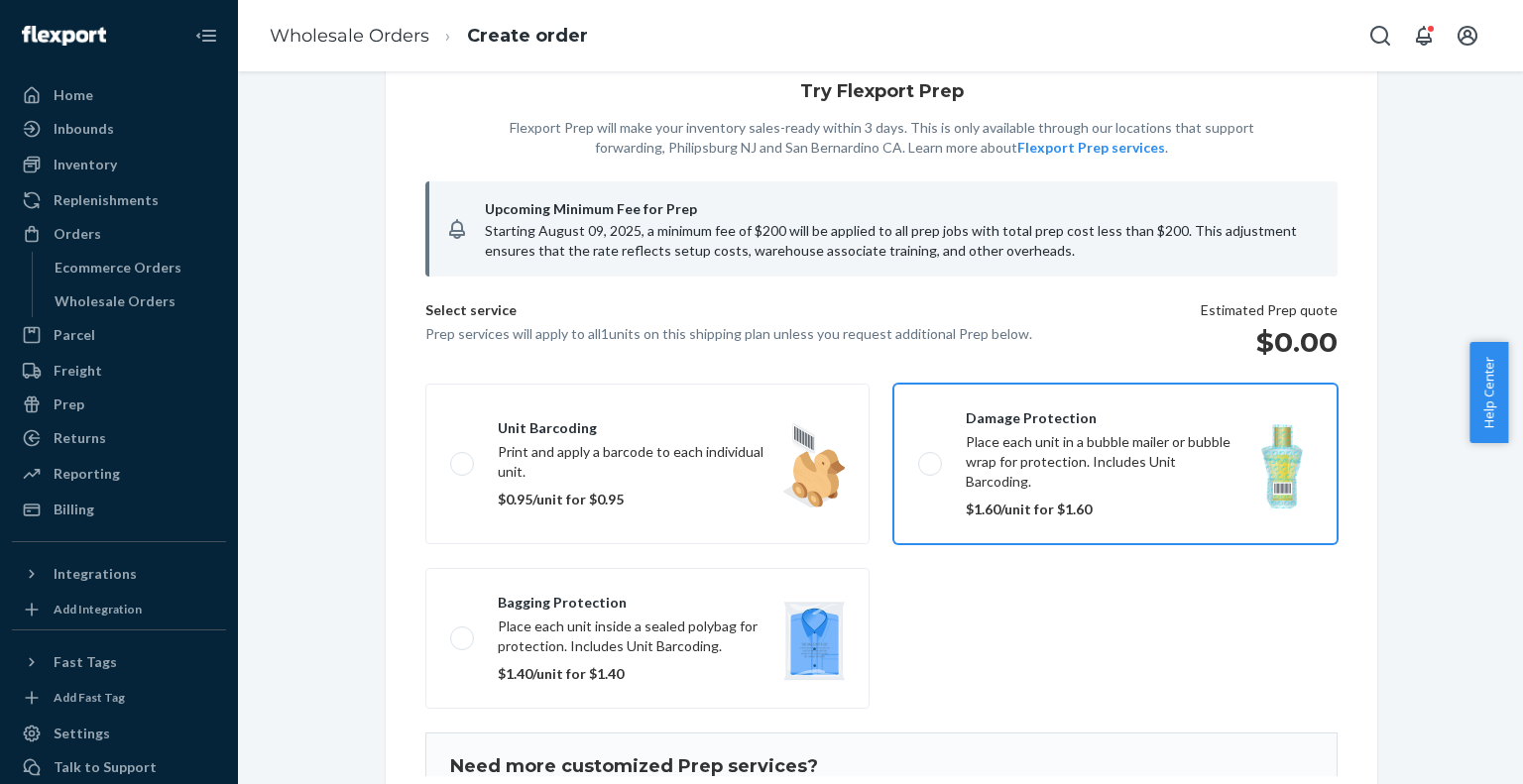 scroll, scrollTop: 167, scrollLeft: 0, axis: vertical 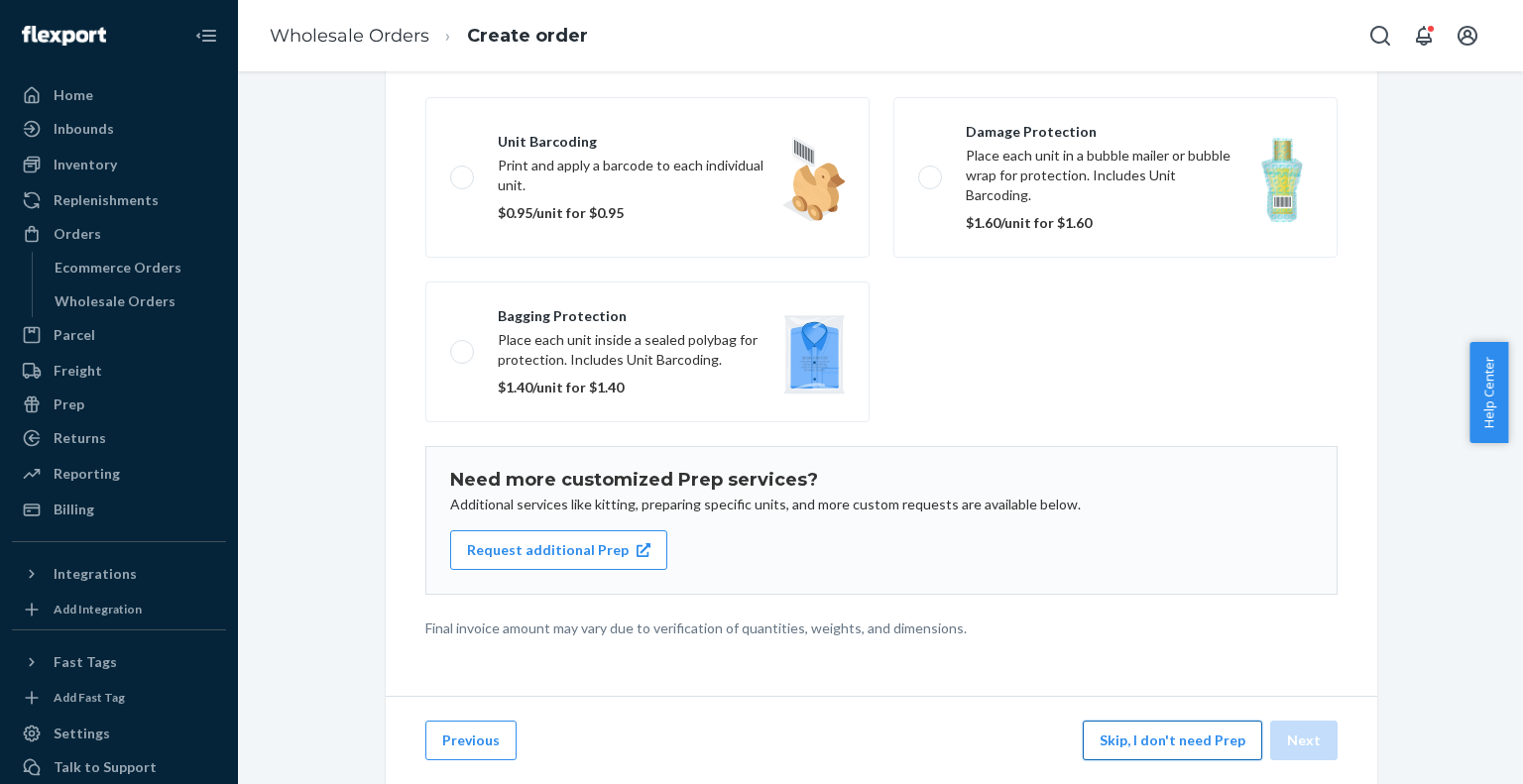 click on "Skip, I don't need Prep" at bounding box center (1172, 740) 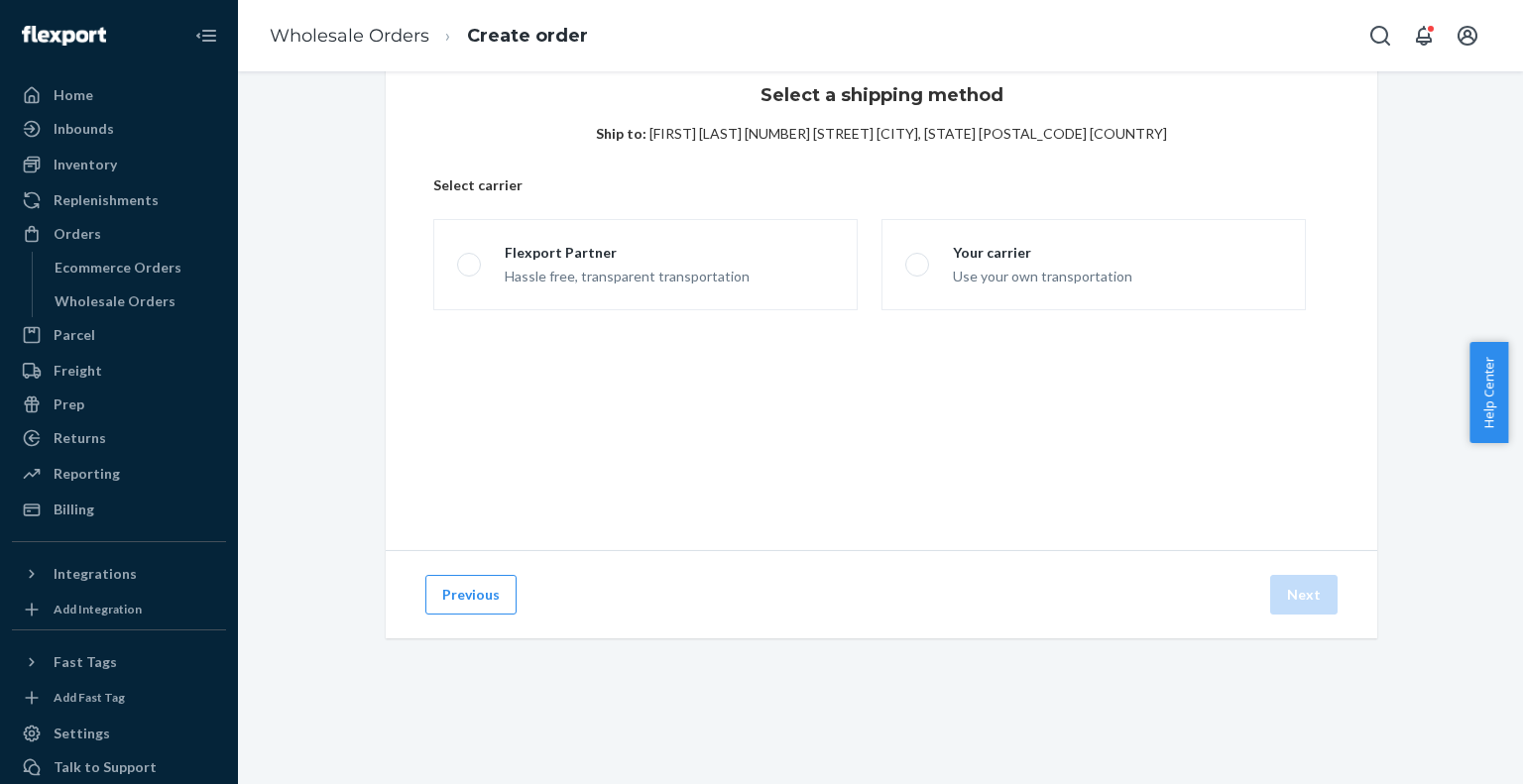 scroll, scrollTop: 58, scrollLeft: 0, axis: vertical 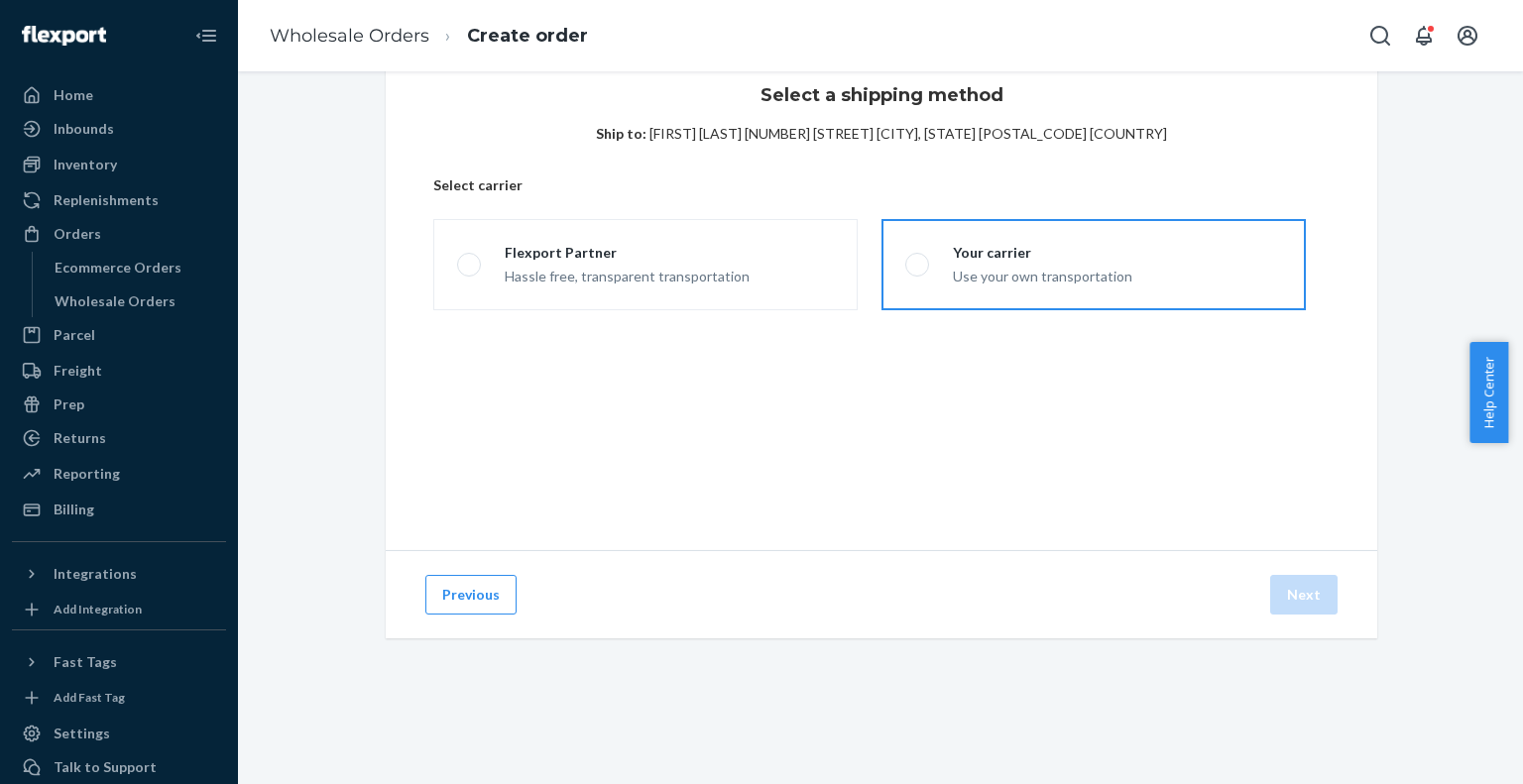click on "Your carrier Use your own transportation" at bounding box center [1094, 265] 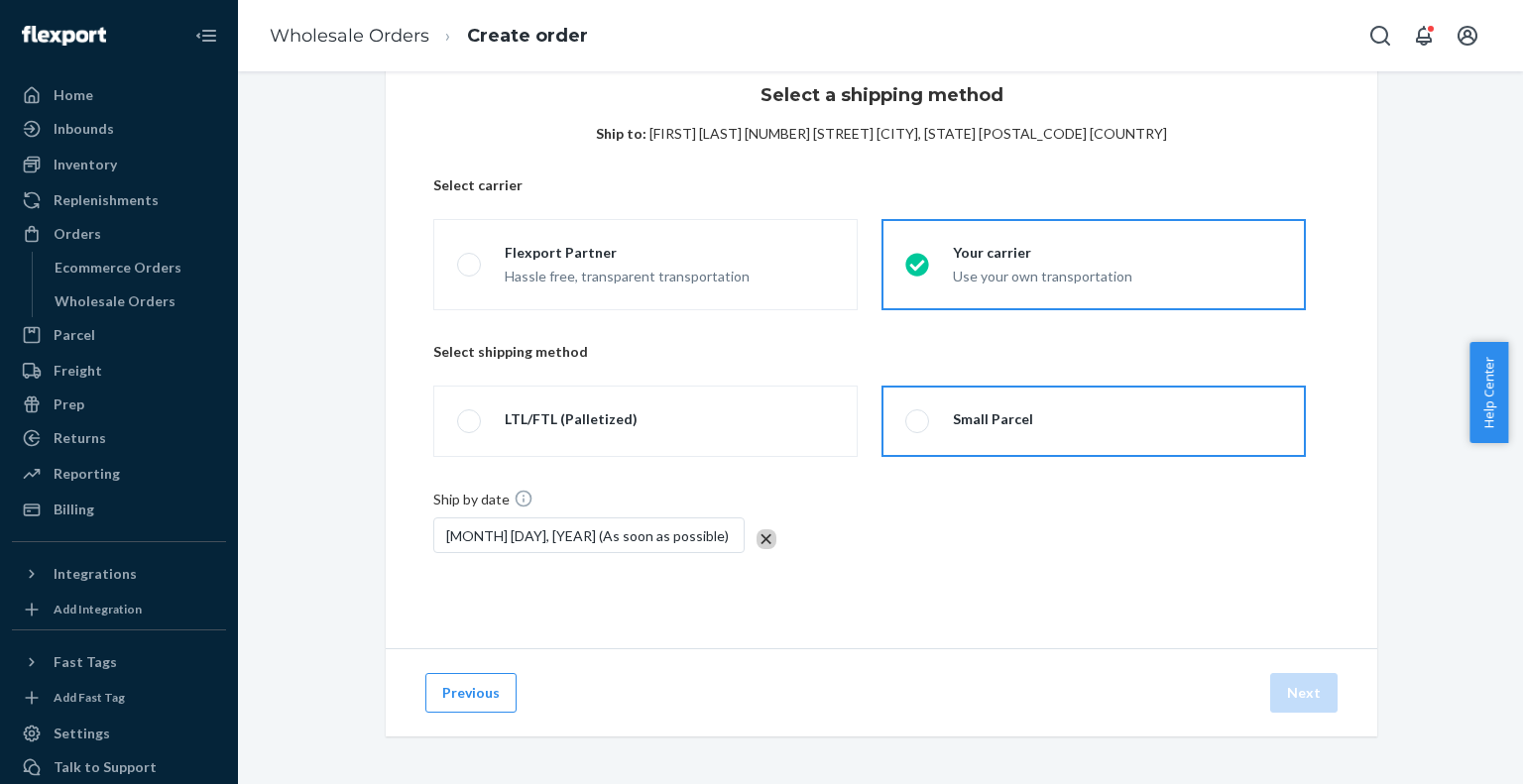 click on "Small Parcel" at bounding box center [993, 419] 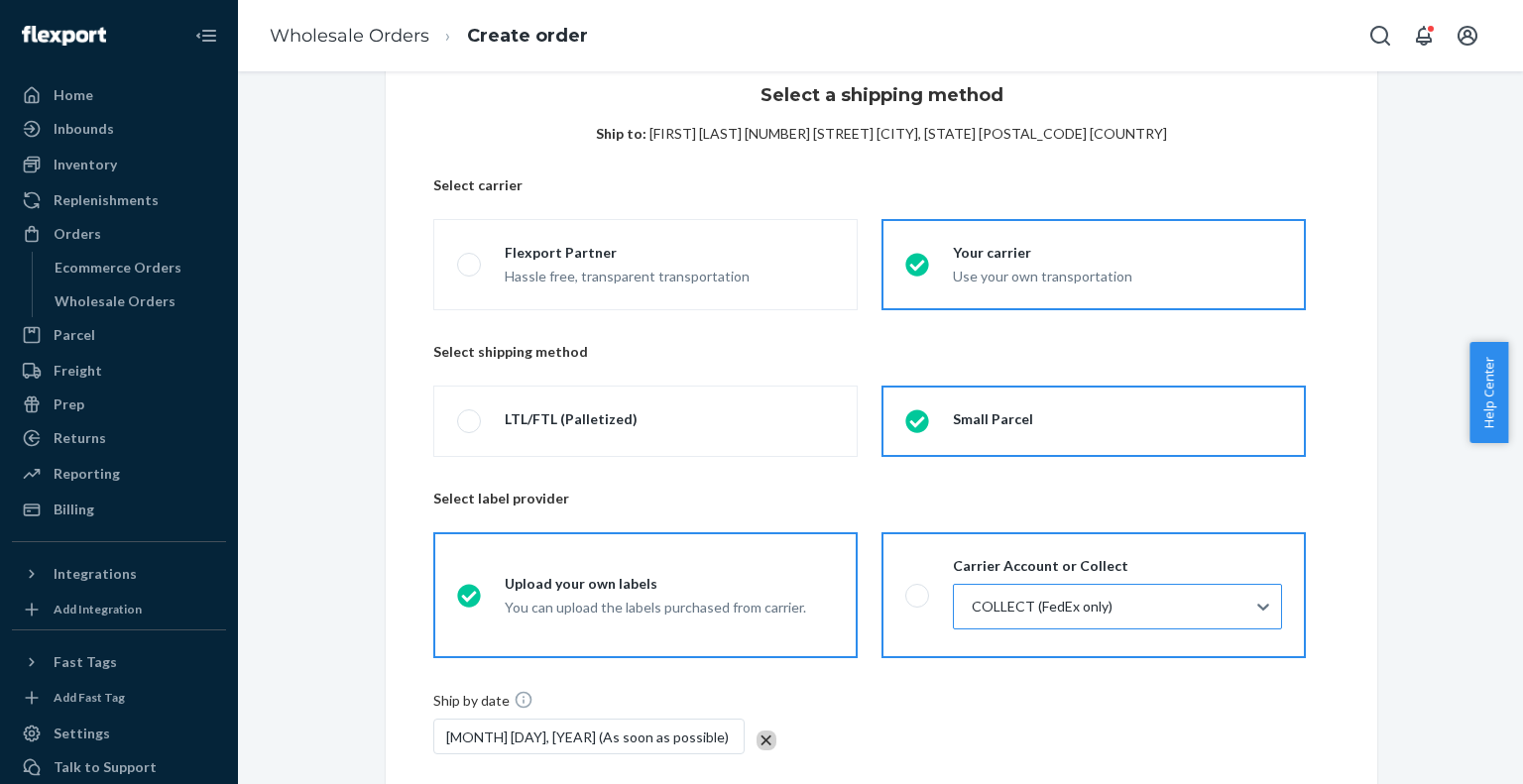 scroll, scrollTop: 209, scrollLeft: 0, axis: vertical 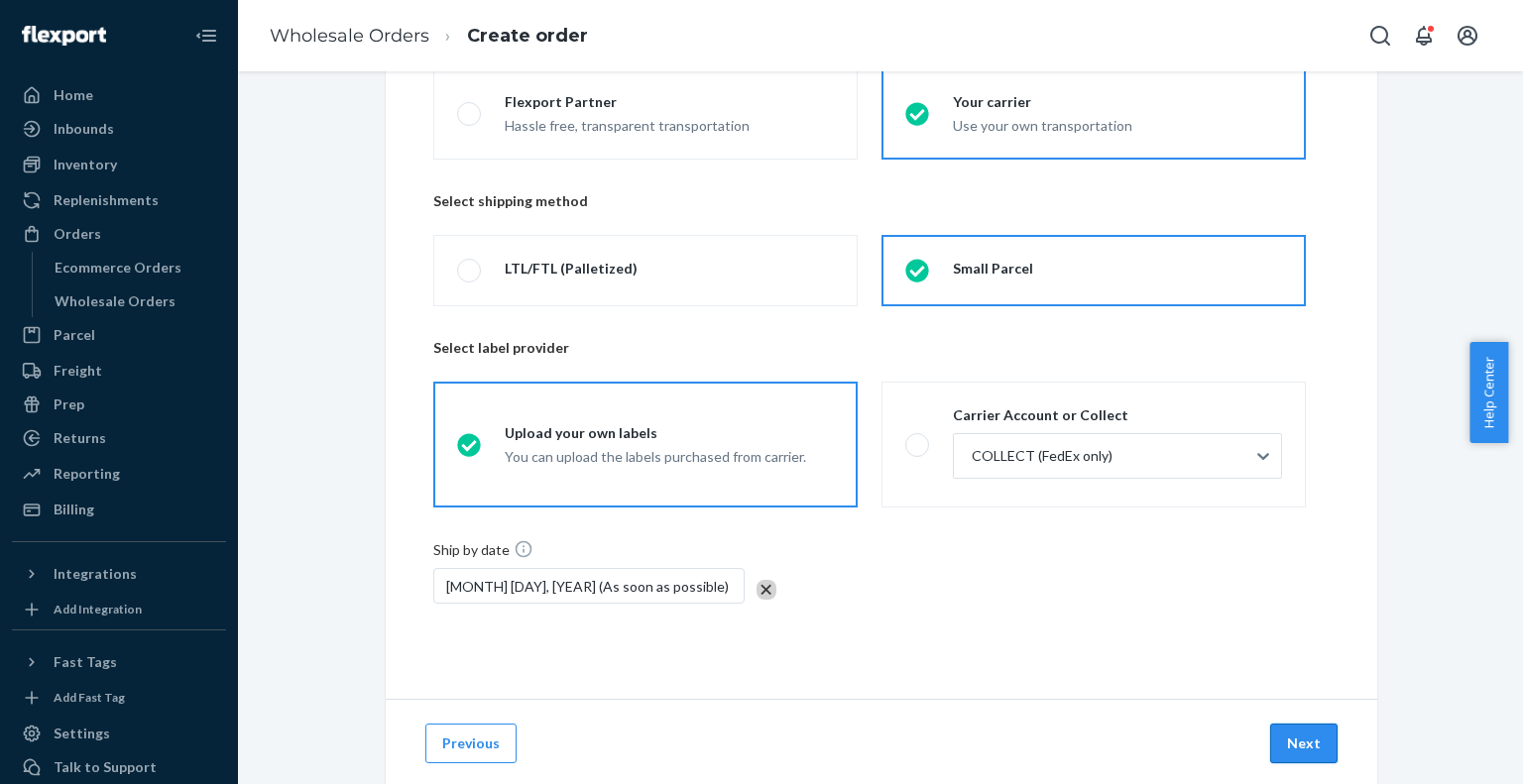 click on "Next" at bounding box center (1304, 743) 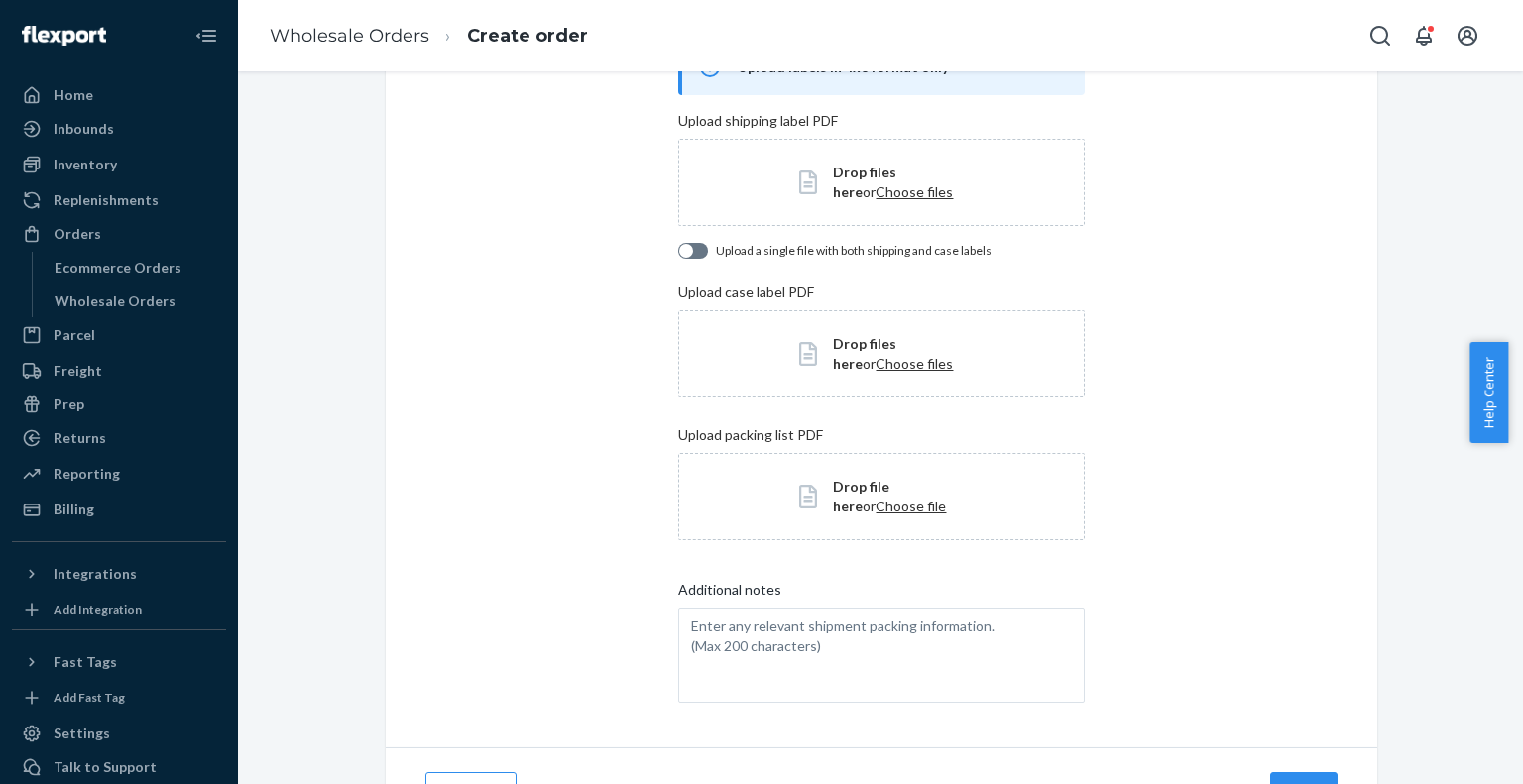 scroll, scrollTop: 158, scrollLeft: 0, axis: vertical 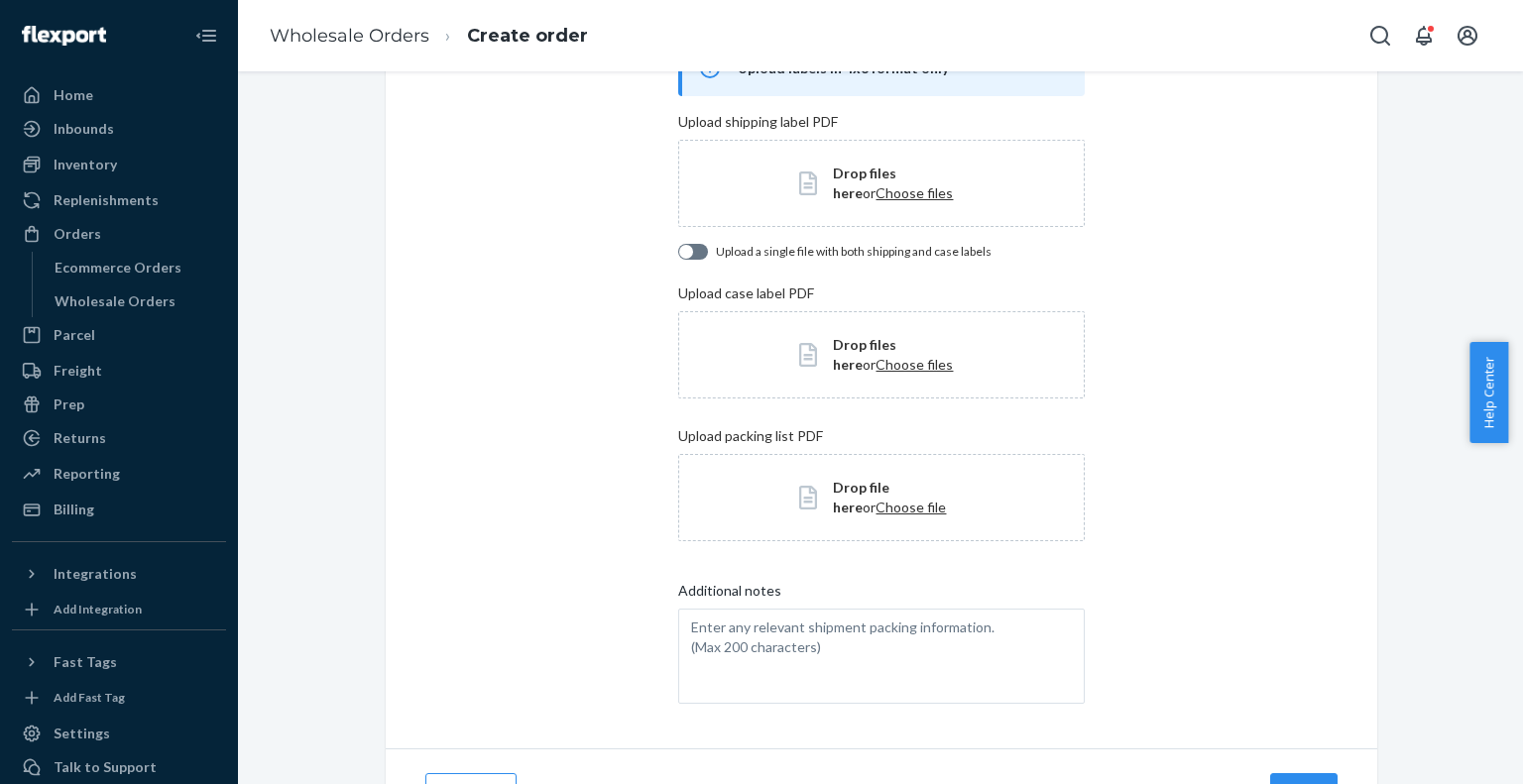 click on "Choose files" at bounding box center [914, 192] 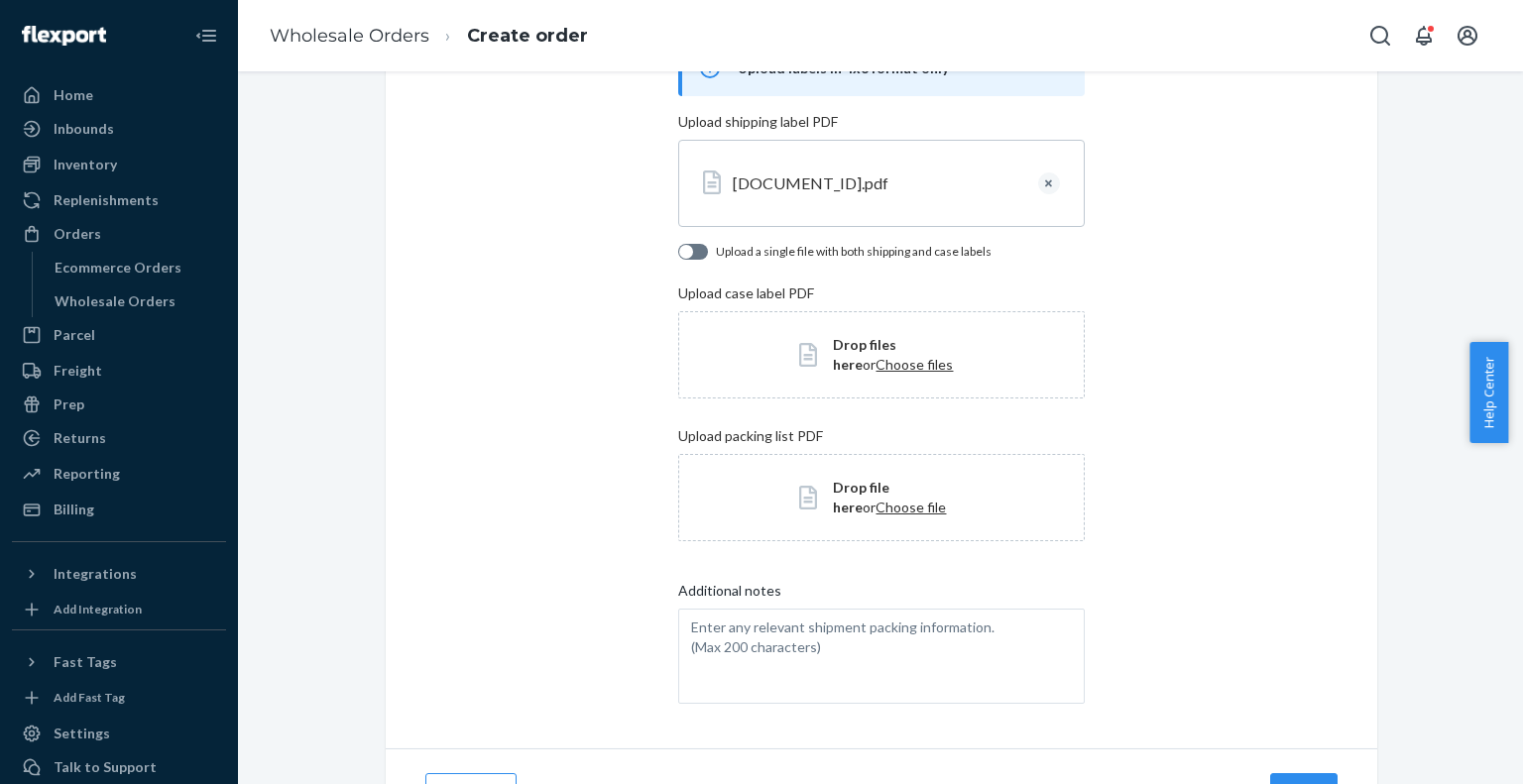 scroll, scrollTop: 210, scrollLeft: 0, axis: vertical 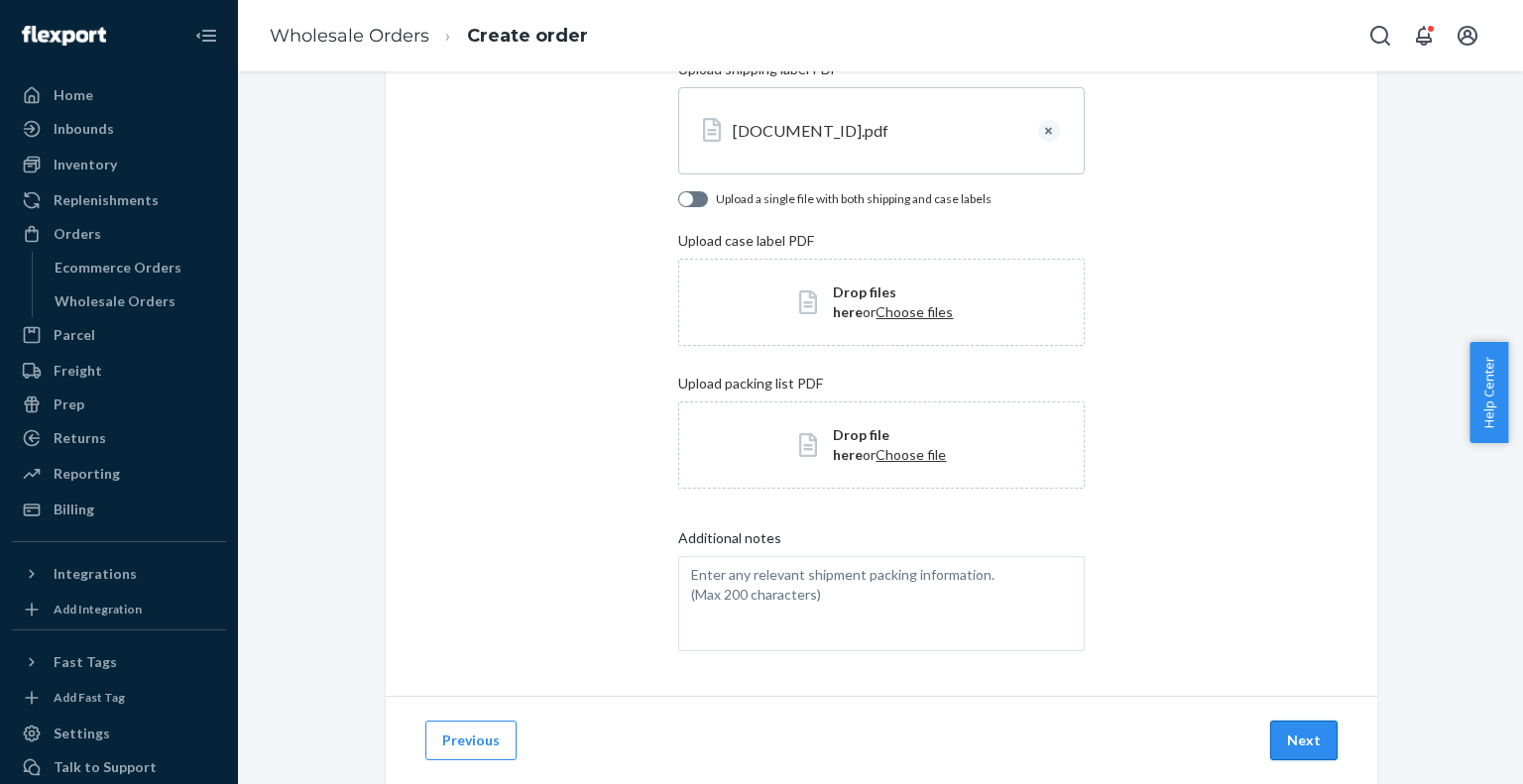 click on "Next" at bounding box center [1304, 740] 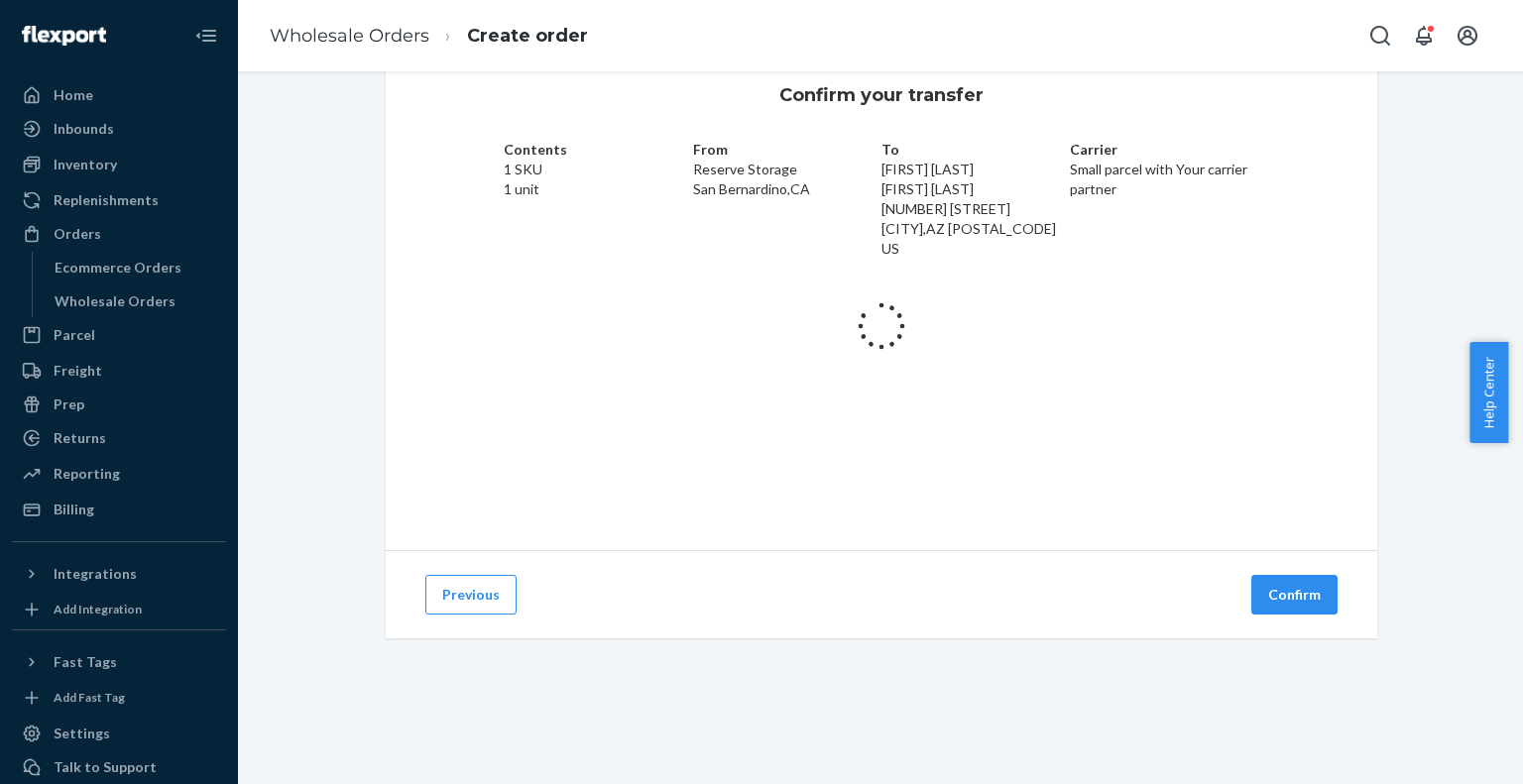 scroll, scrollTop: 58, scrollLeft: 0, axis: vertical 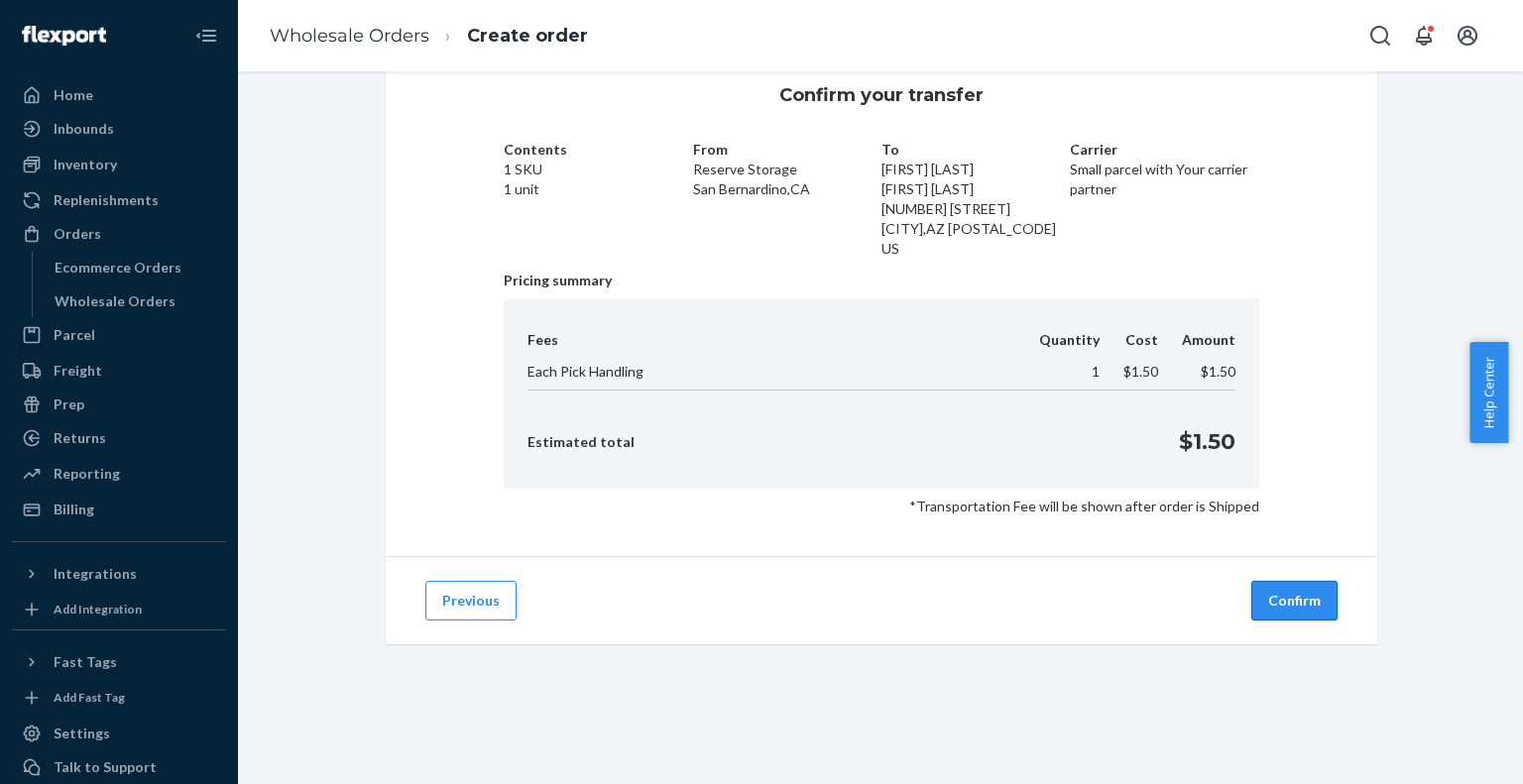 click on "Confirm" at bounding box center (1294, 601) 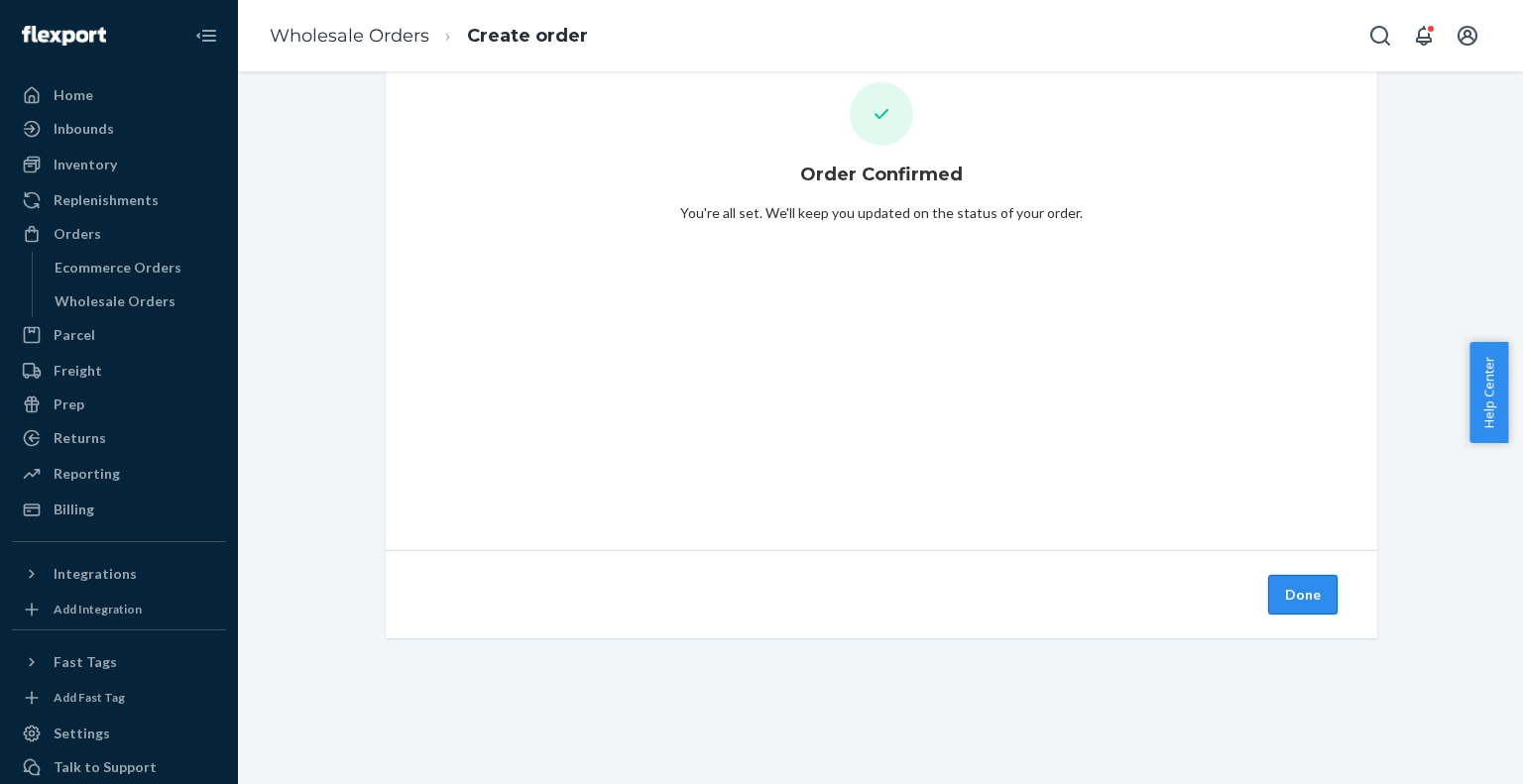 click on "Done" at bounding box center [1303, 595] 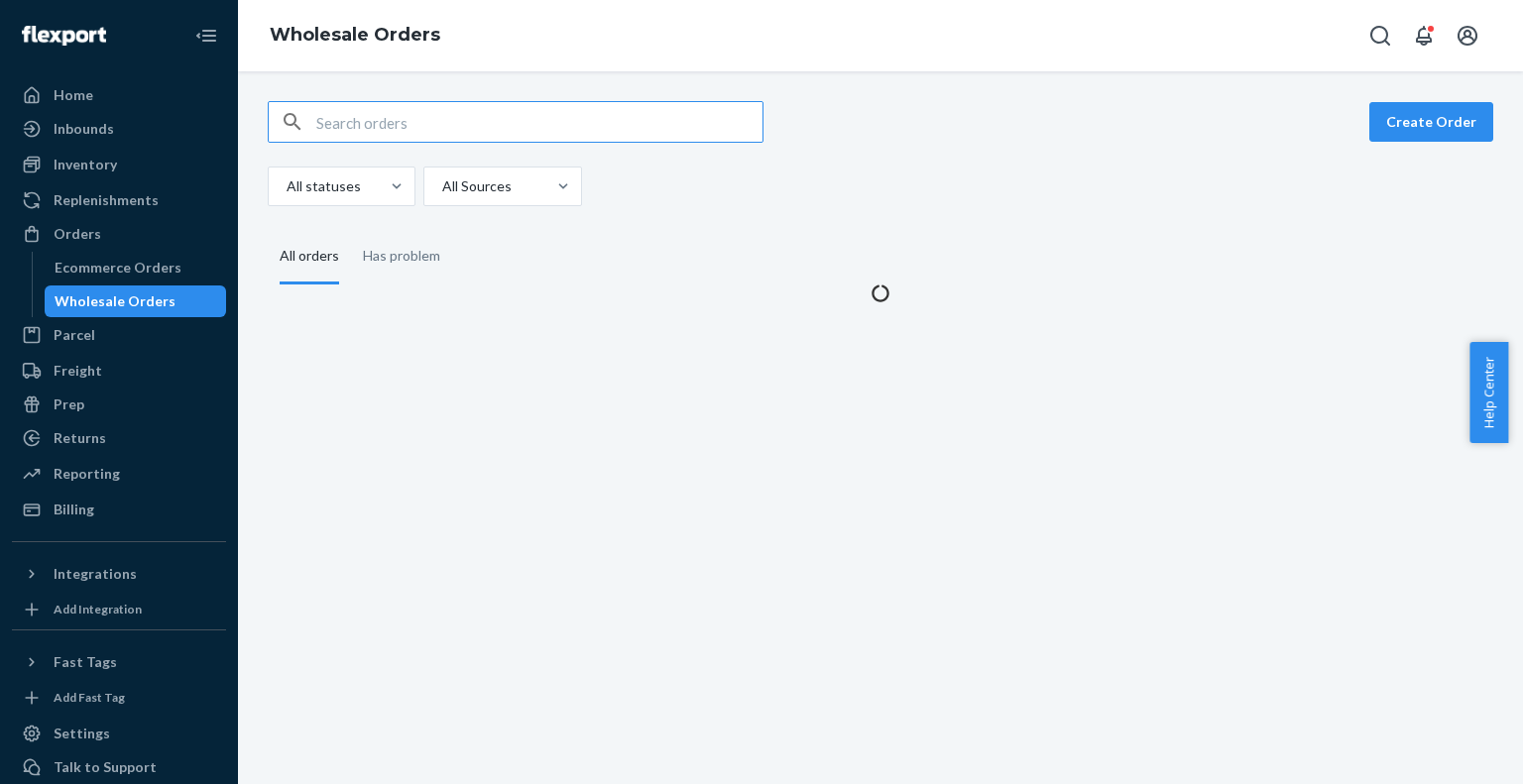 scroll, scrollTop: 0, scrollLeft: 0, axis: both 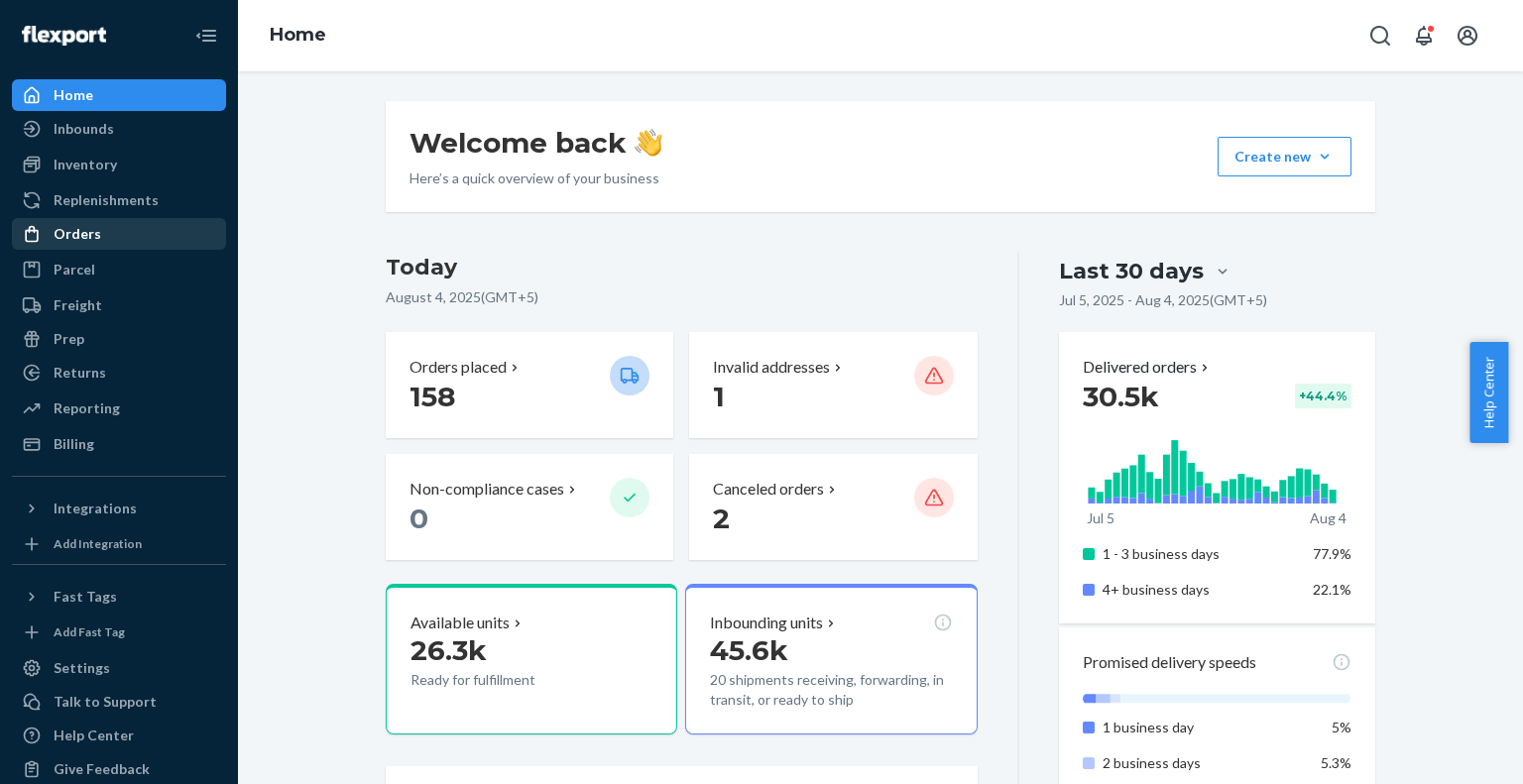 click on "Orders" at bounding box center (119, 234) 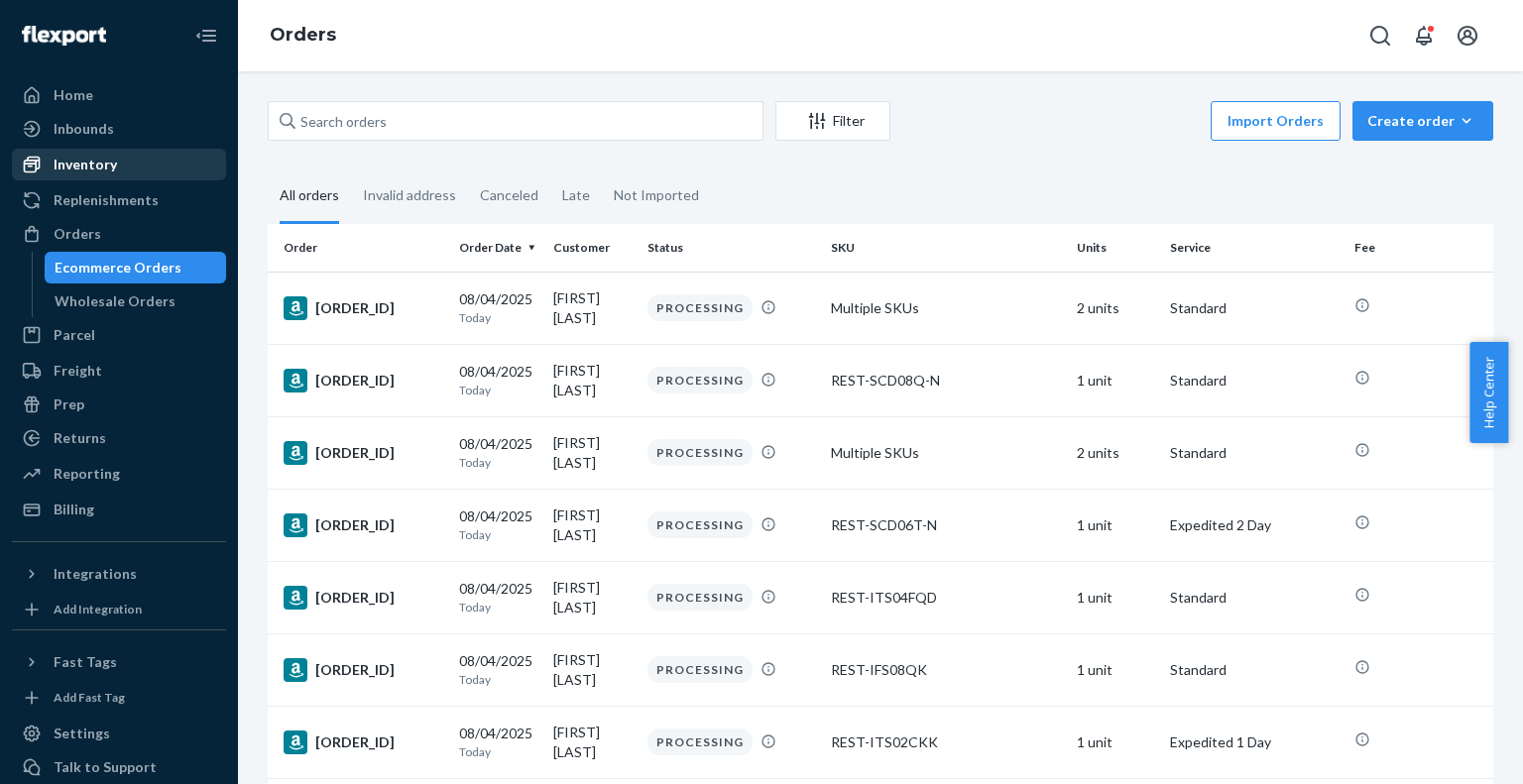 click on "Inventory" at bounding box center (85, 165) 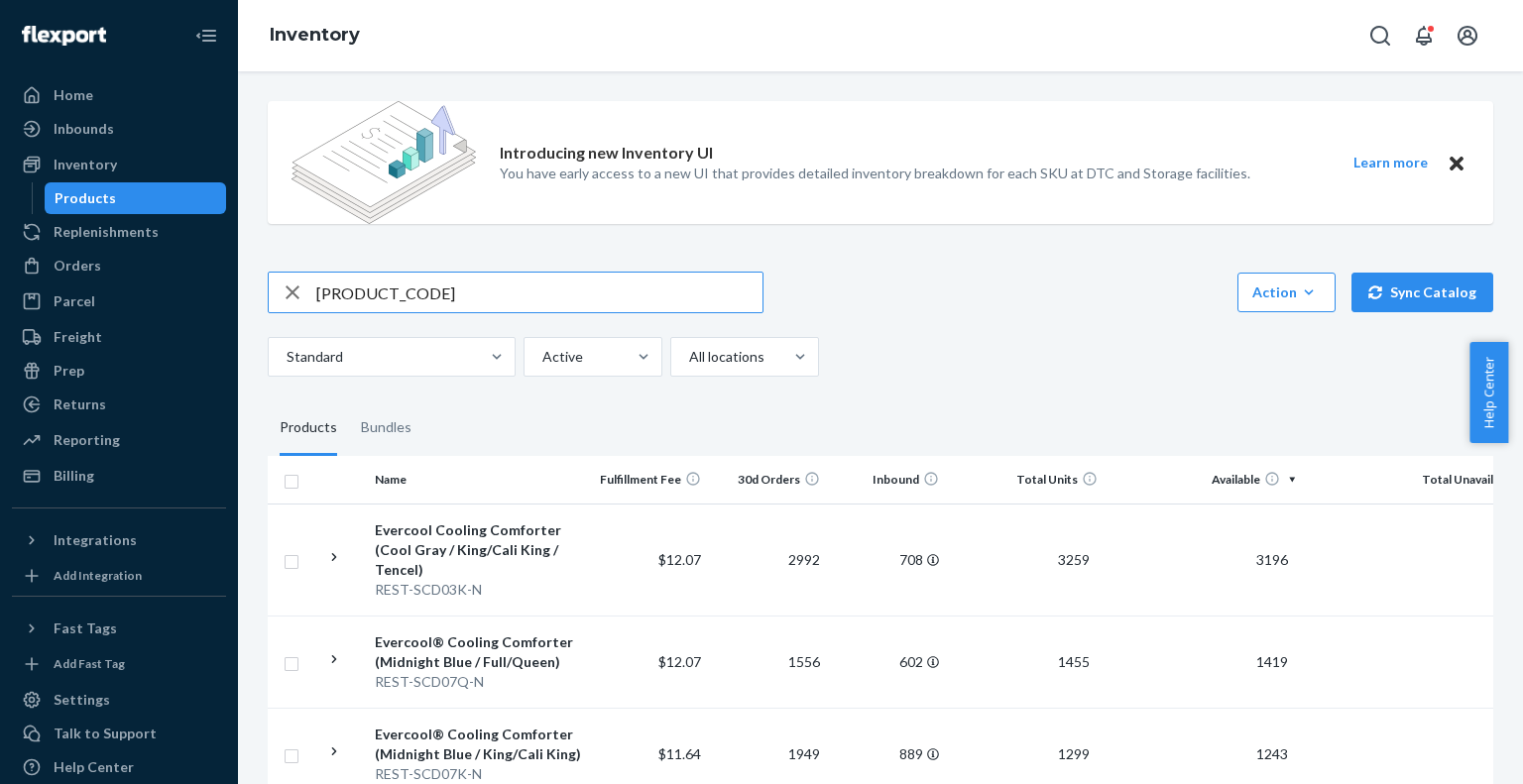 type on "iss04" 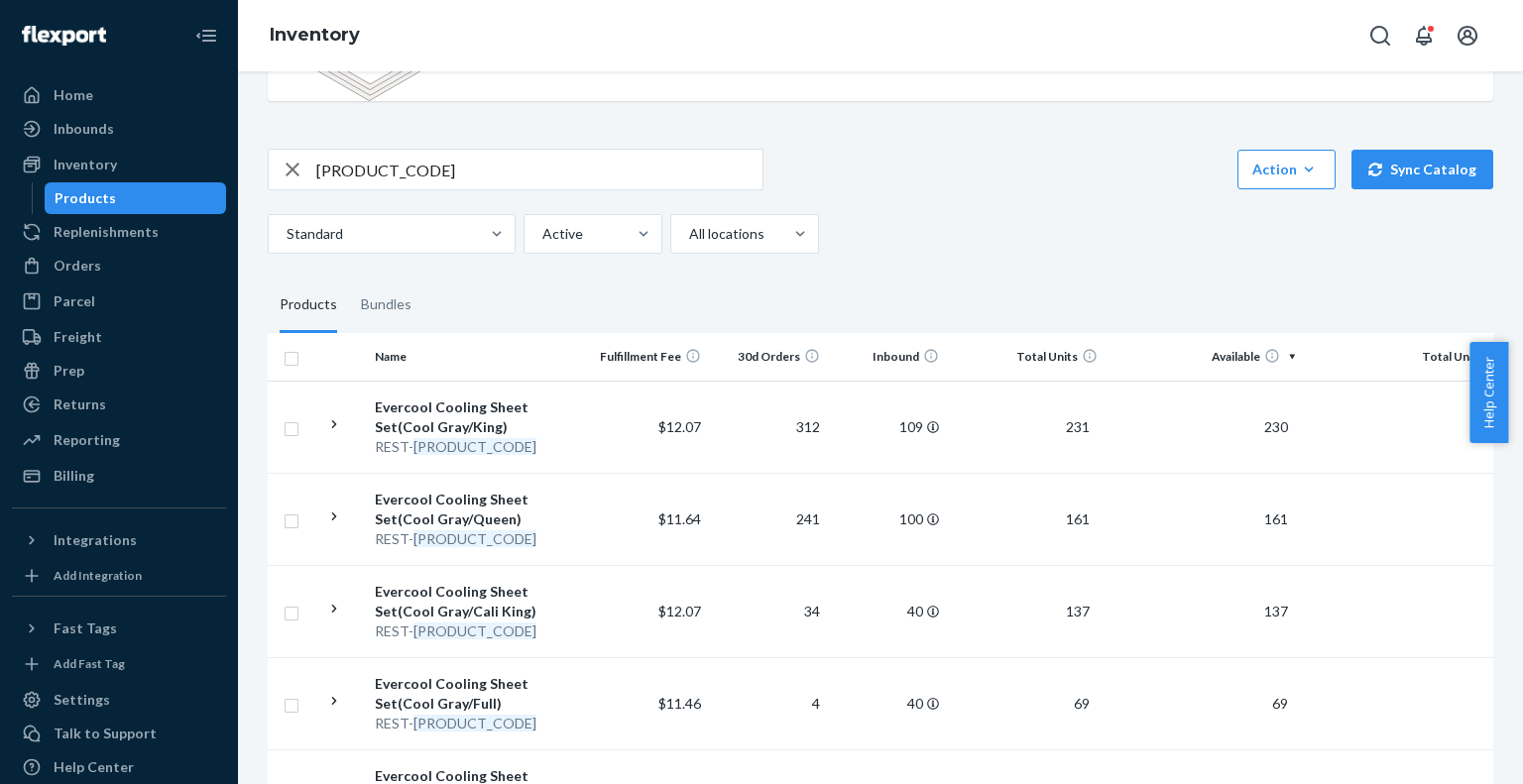 scroll, scrollTop: 123, scrollLeft: 0, axis: vertical 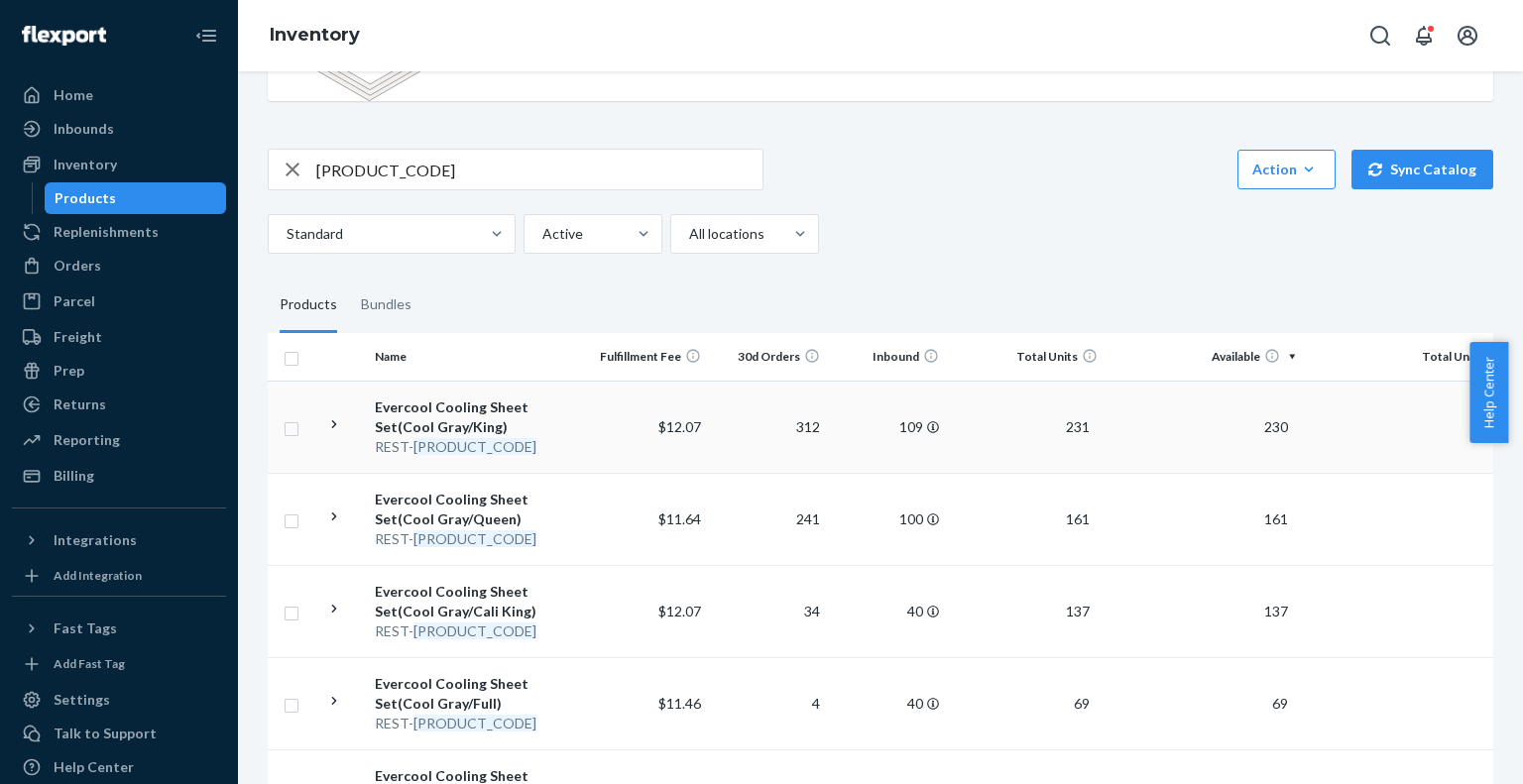 click on "REST- ISS04K" at bounding box center (478, 447) 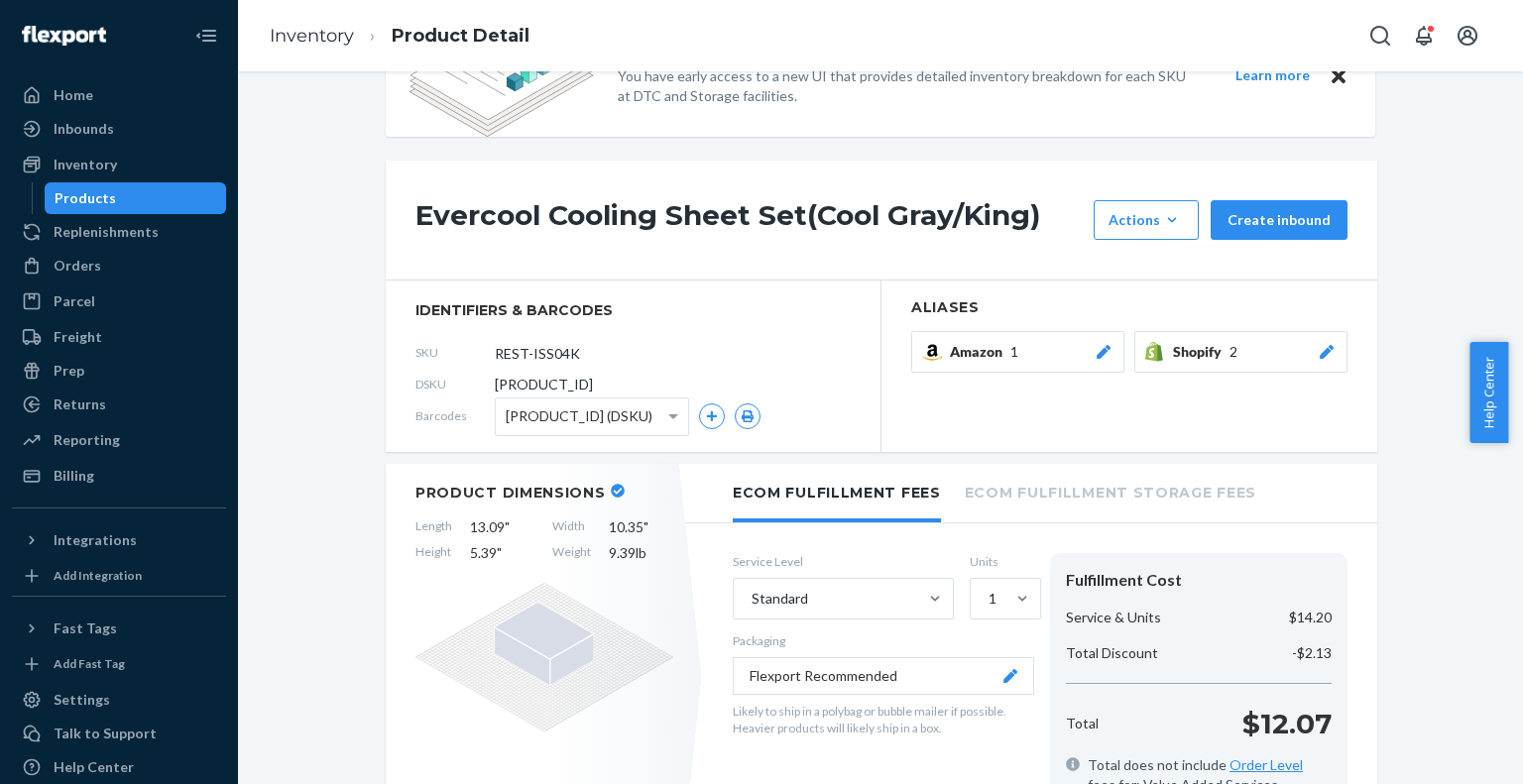 scroll, scrollTop: 99, scrollLeft: 0, axis: vertical 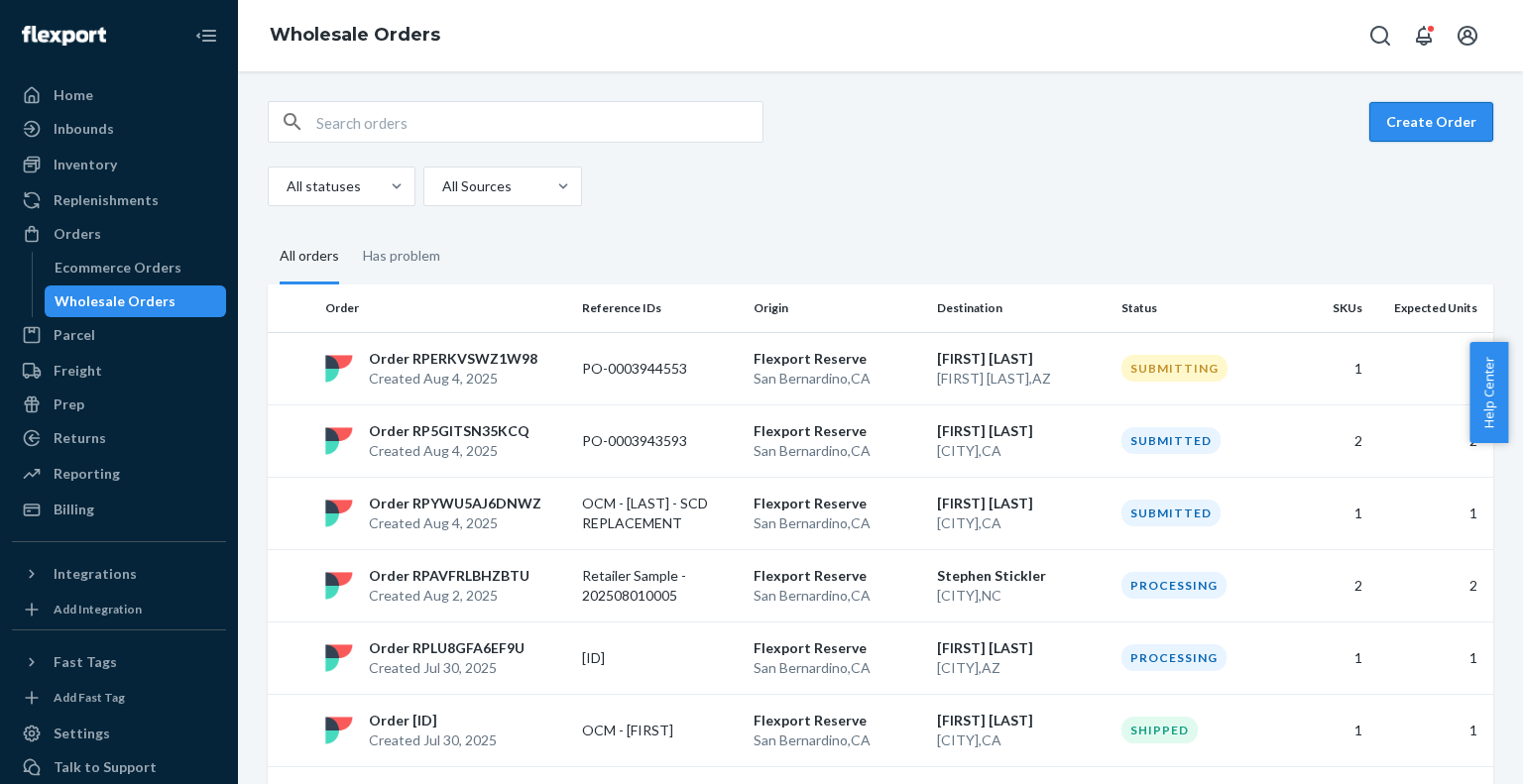 click on "Create Order" at bounding box center [1431, 122] 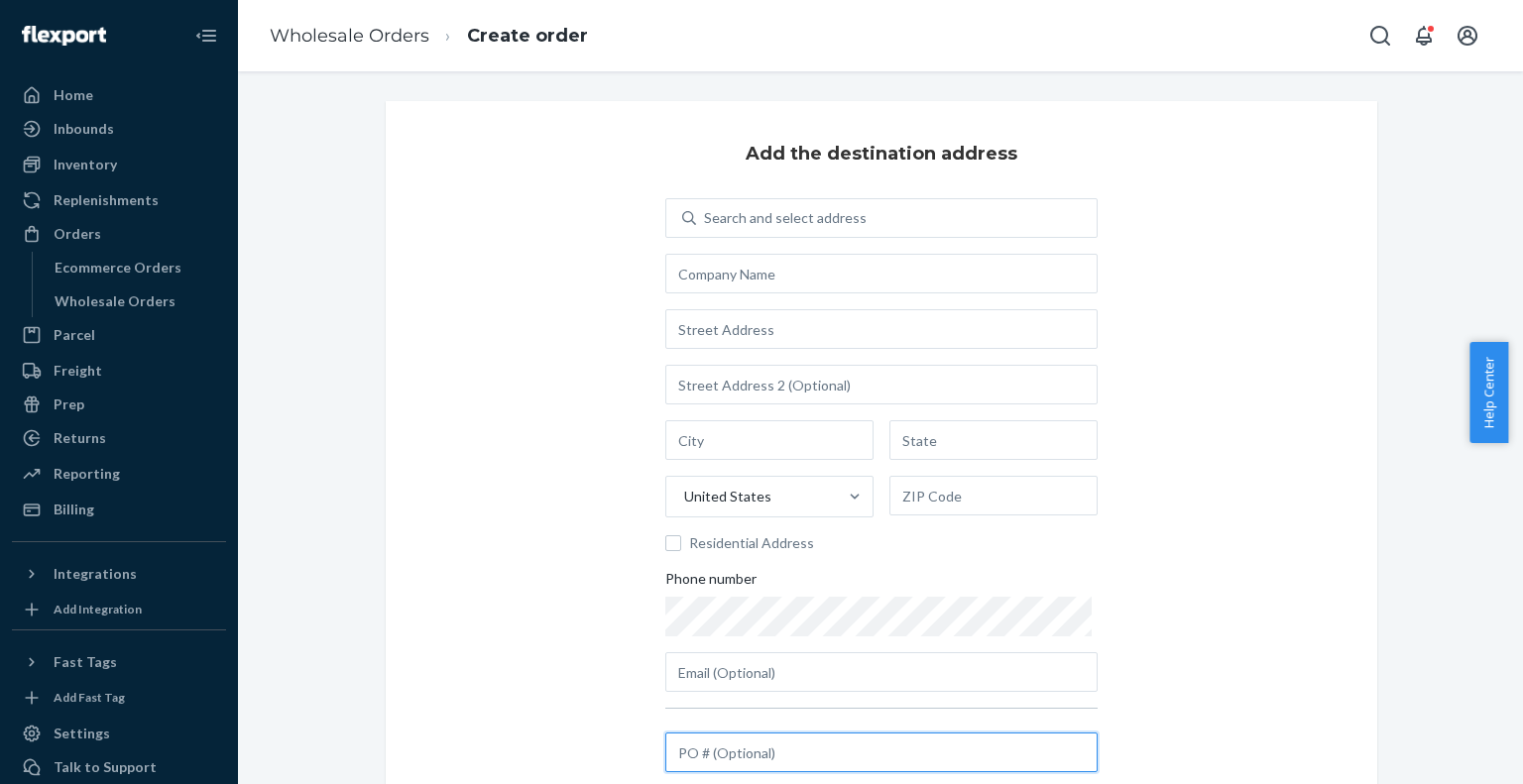 click at bounding box center [881, 752] 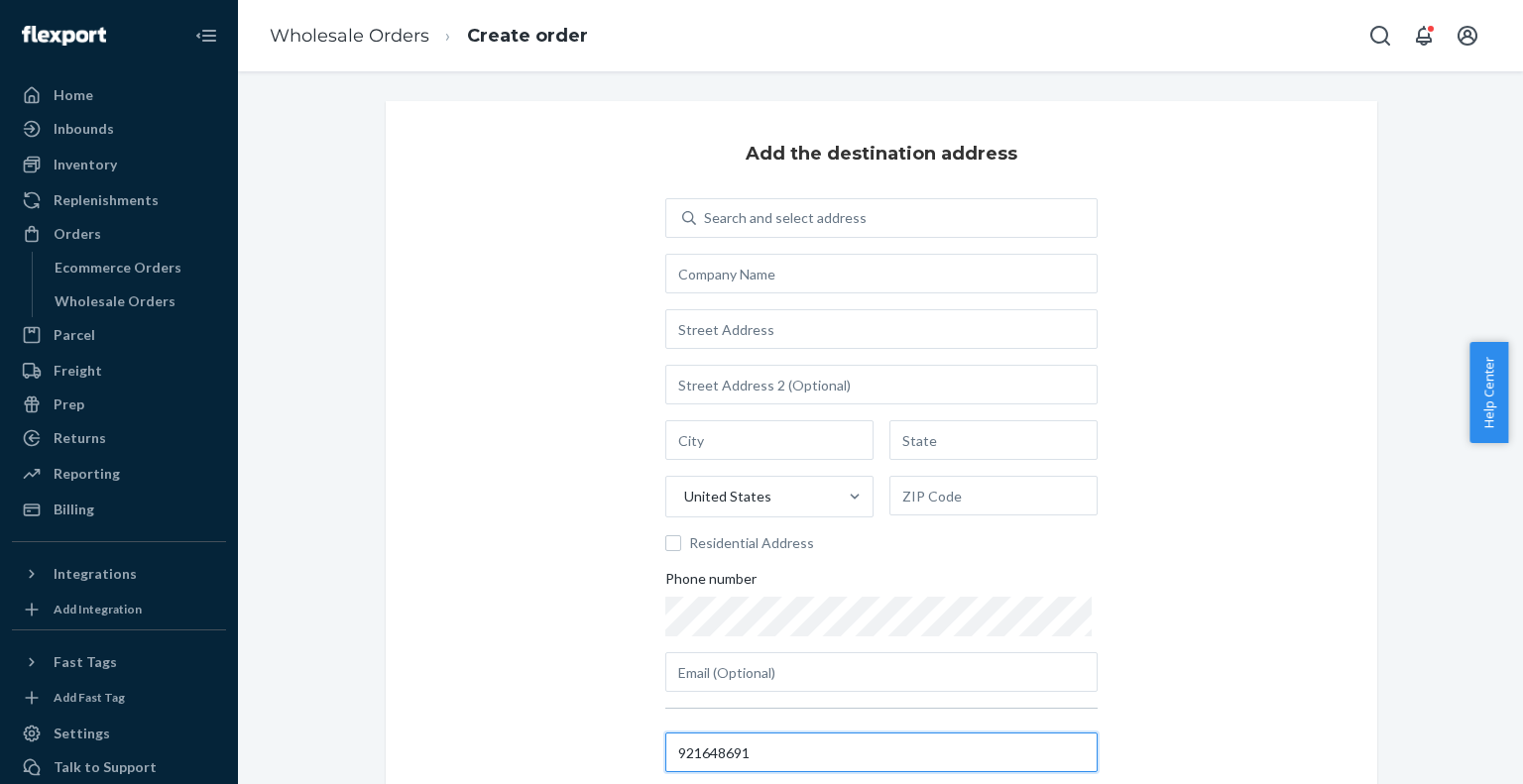 type on "921648691" 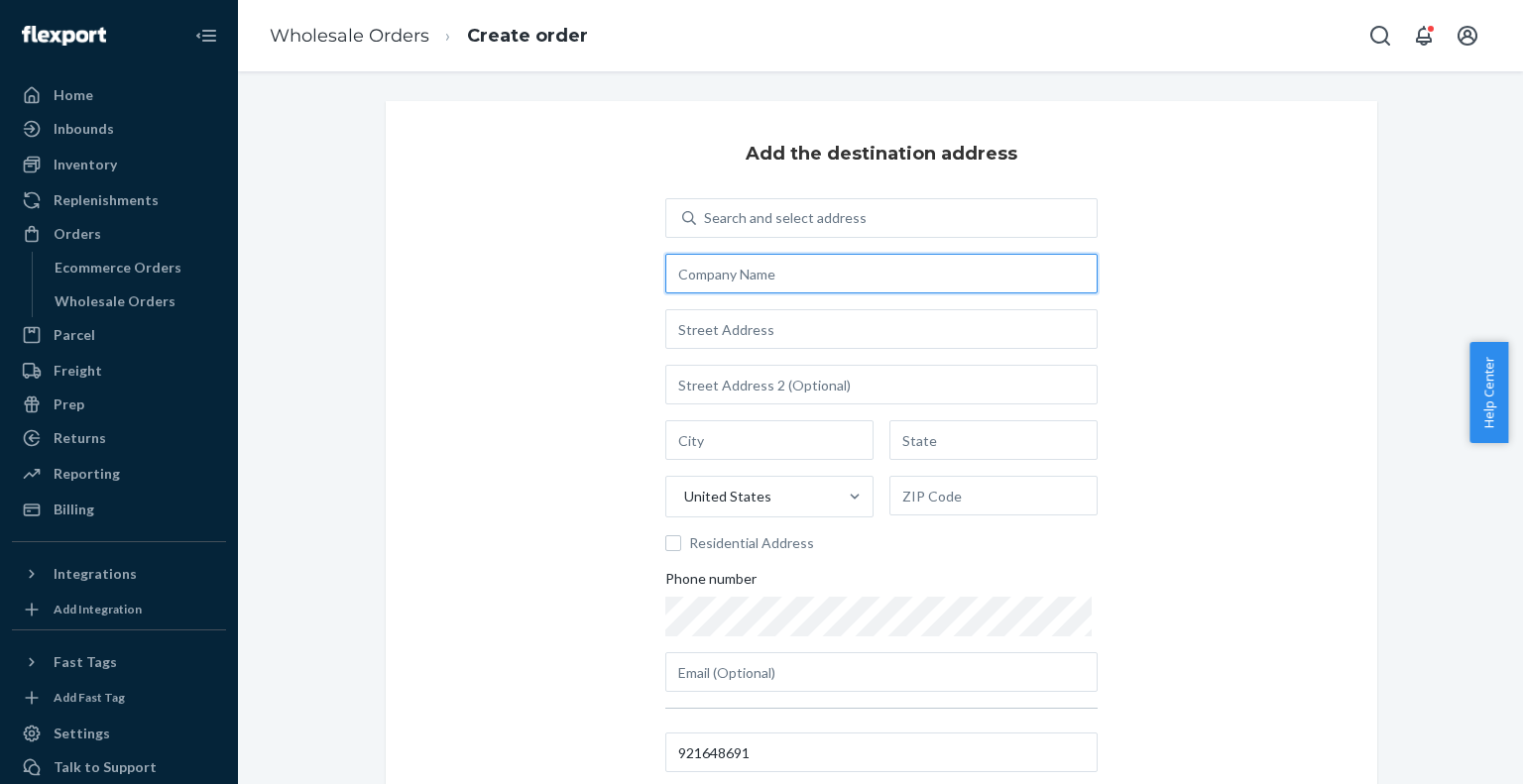 click at bounding box center (881, 274) 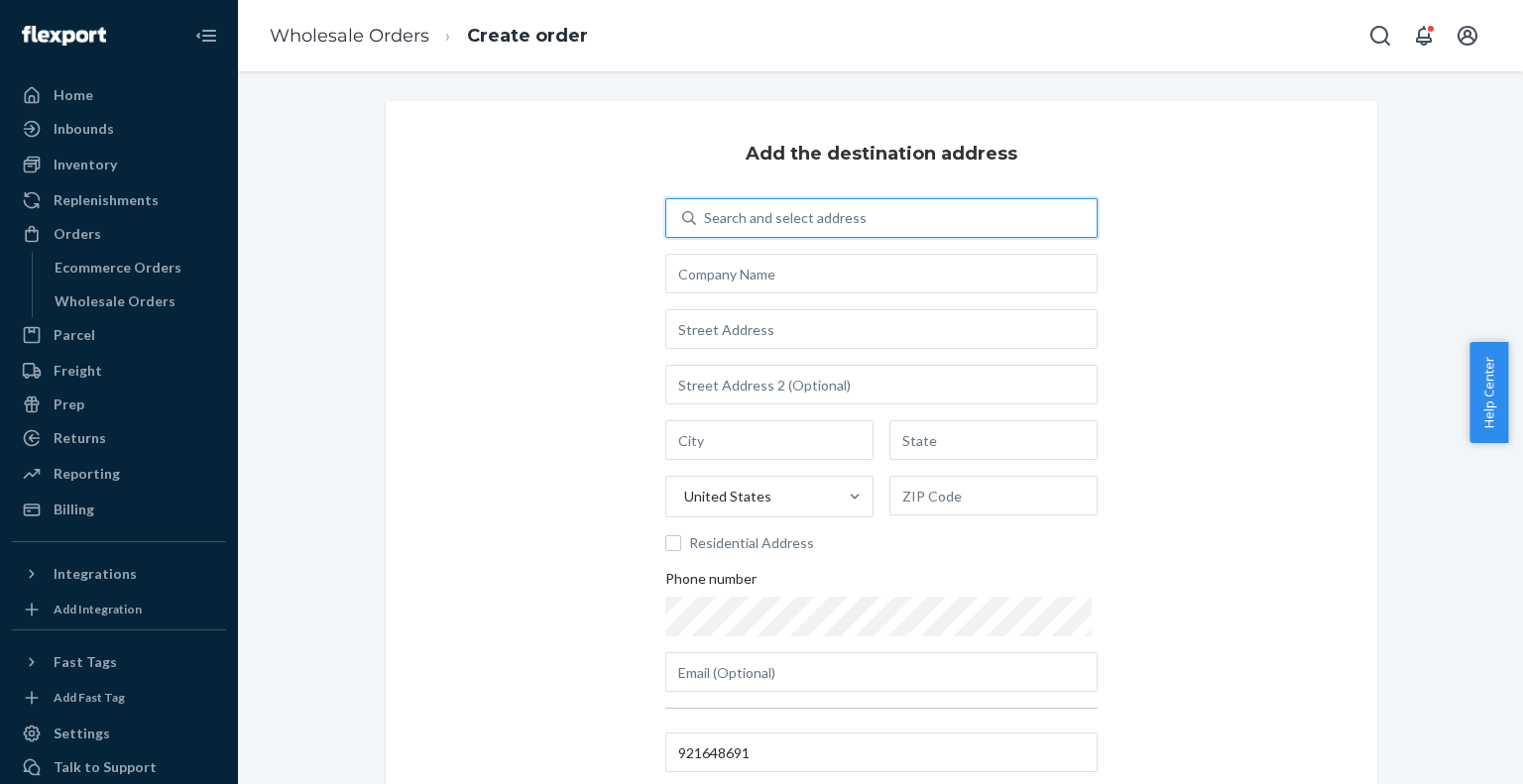click on "Search and select address" at bounding box center [785, 218] 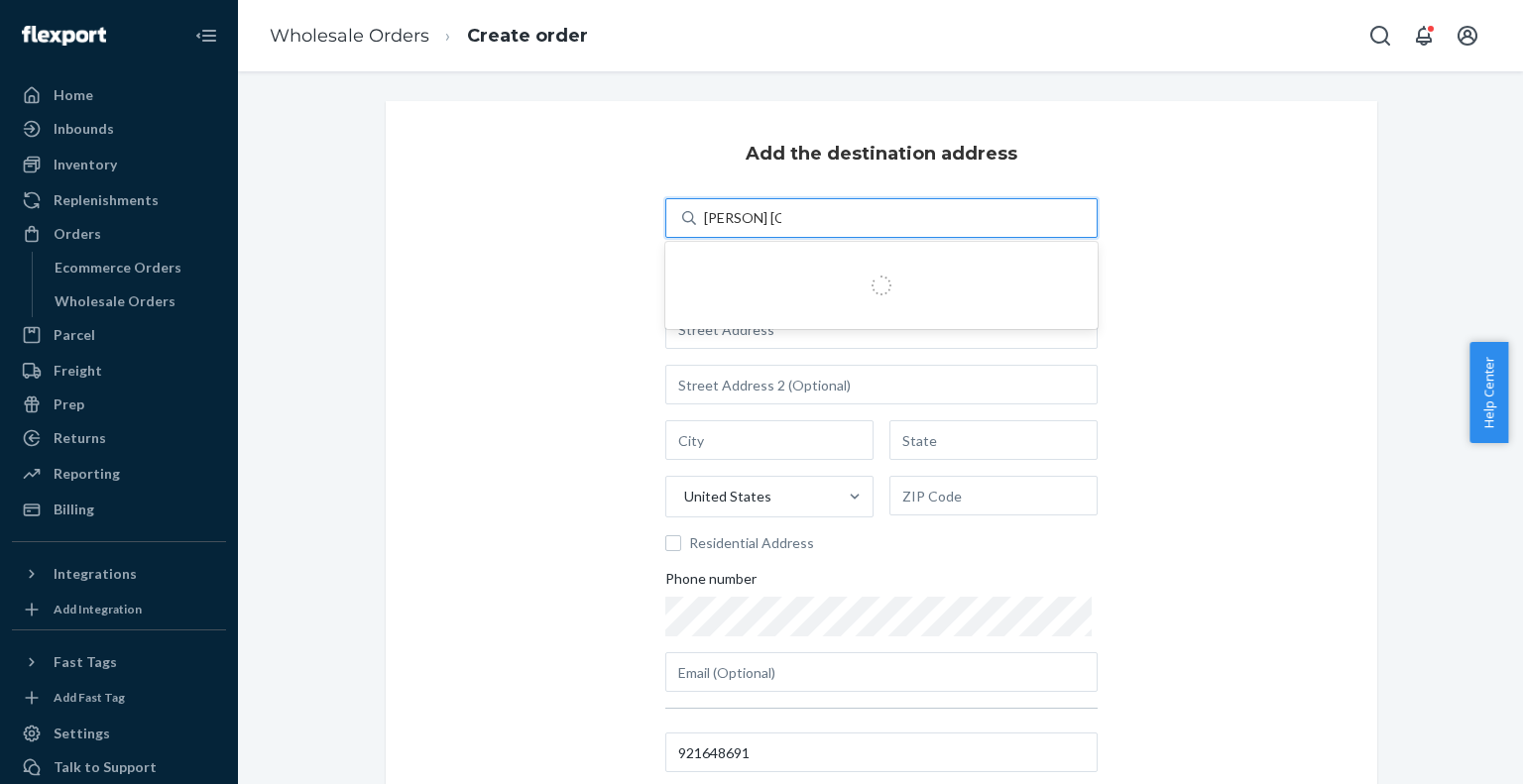 type on "mathis tulsa dc" 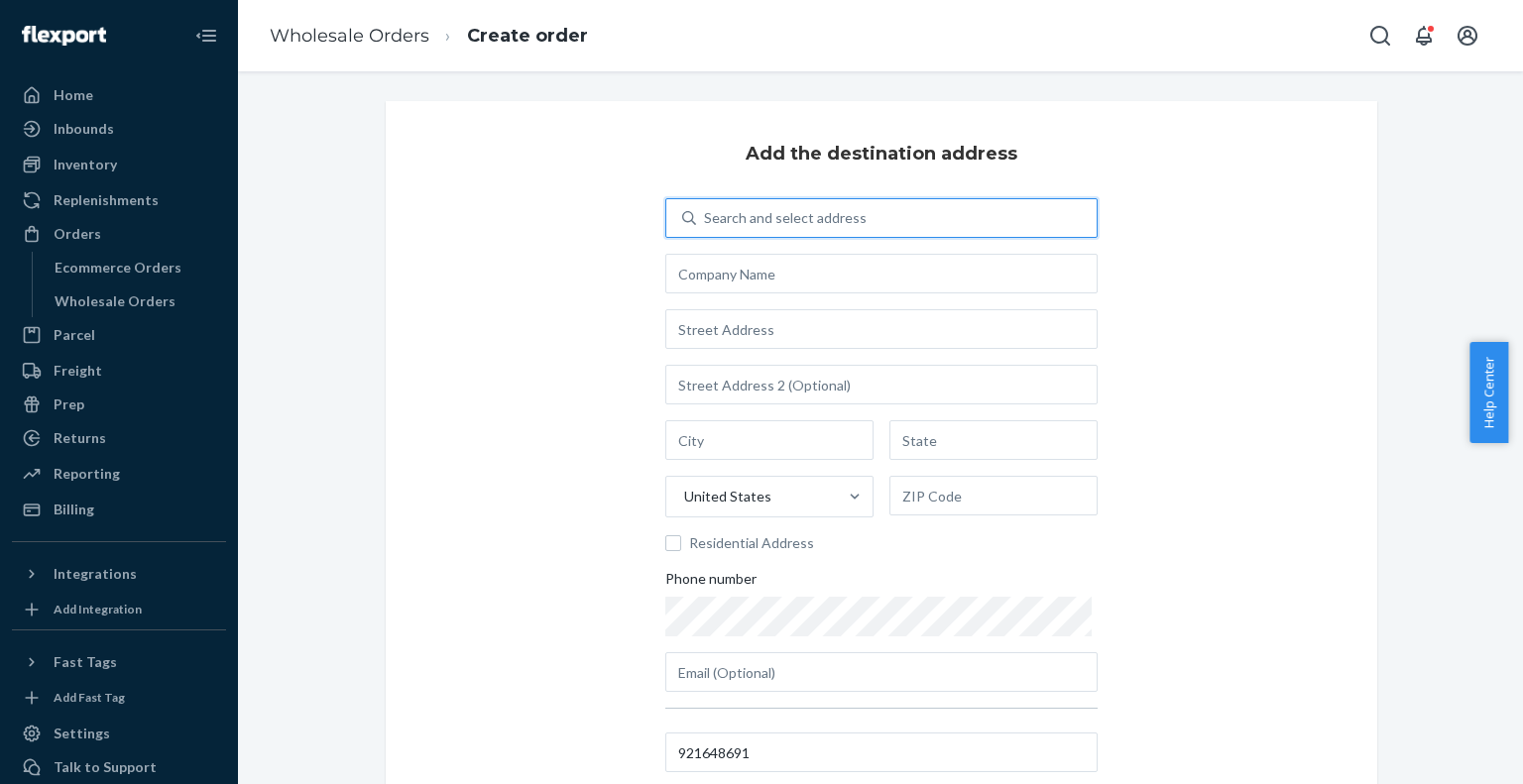 click on "Search and select address" at bounding box center (896, 218) 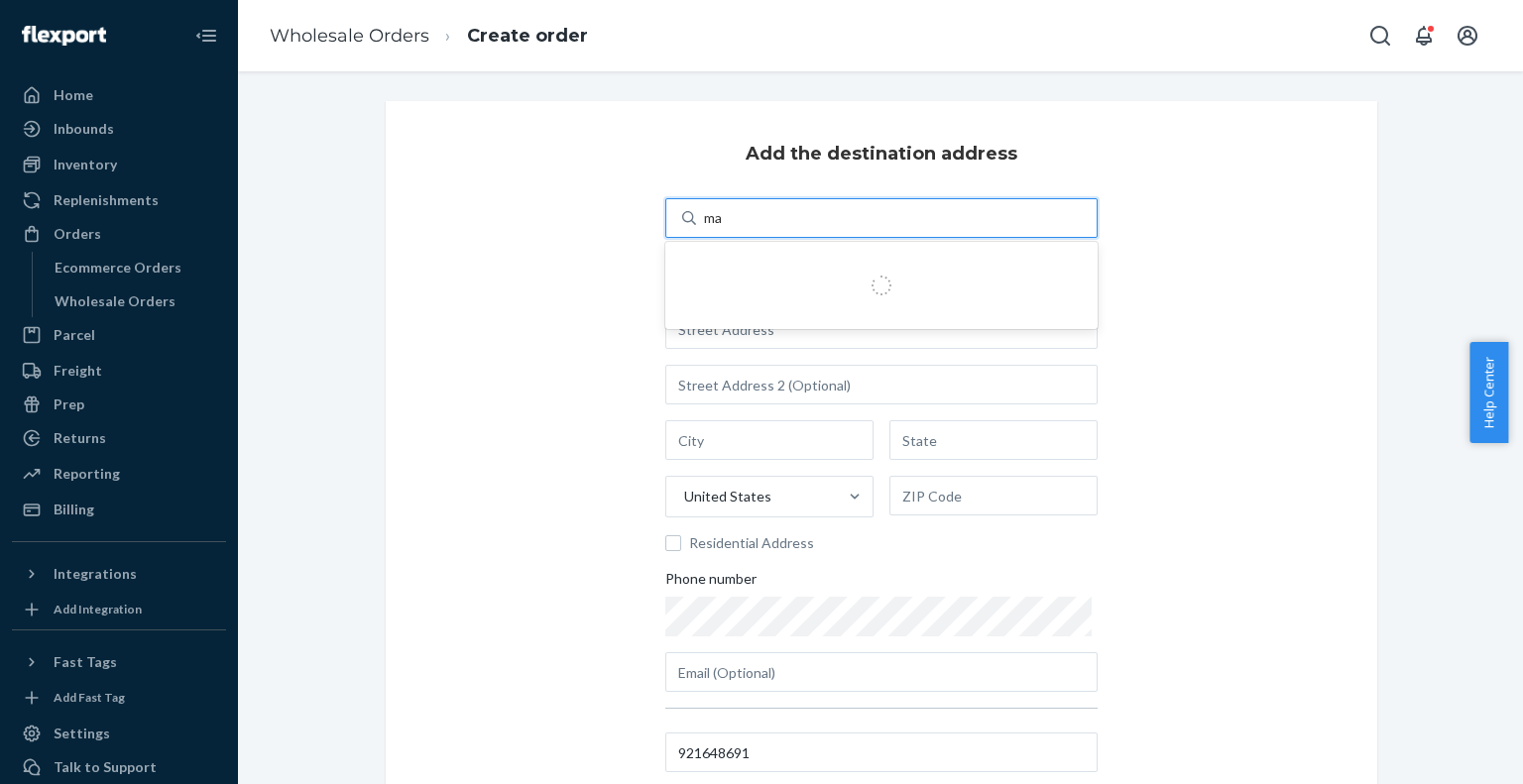 type on "m" 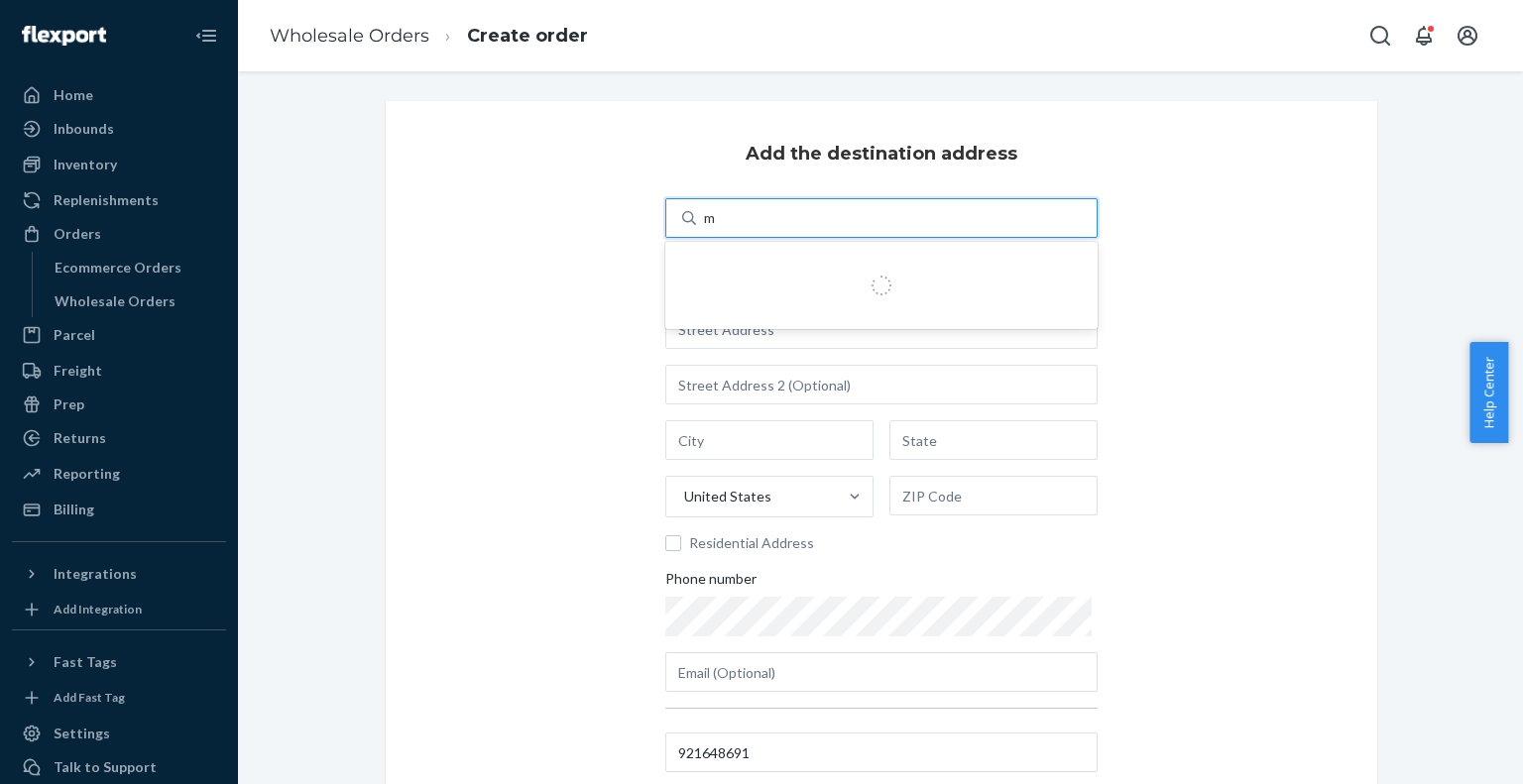 type 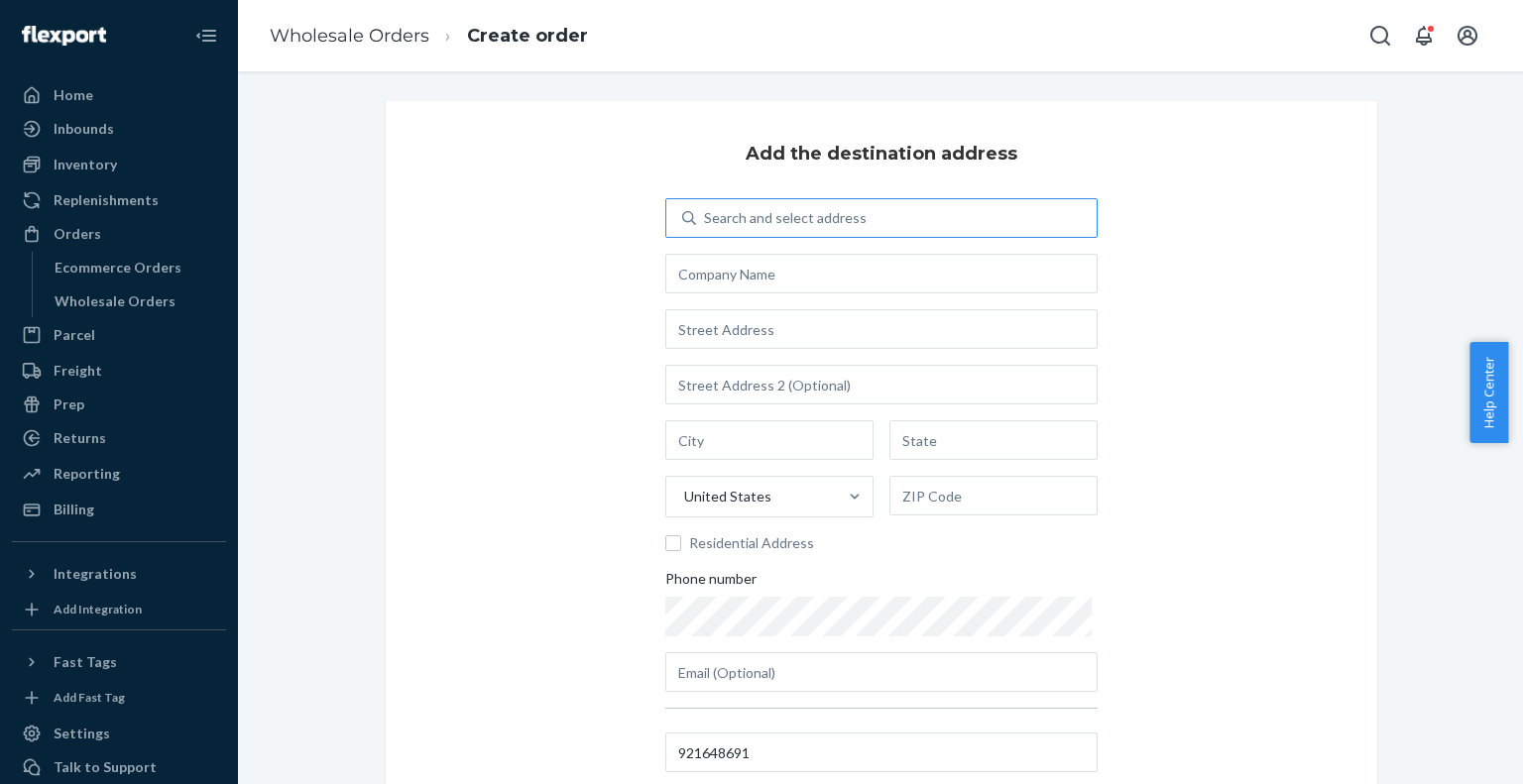 click on "Add the destination address Search and select address United States Residential Address Phone number 921648691" at bounding box center [881, 459] 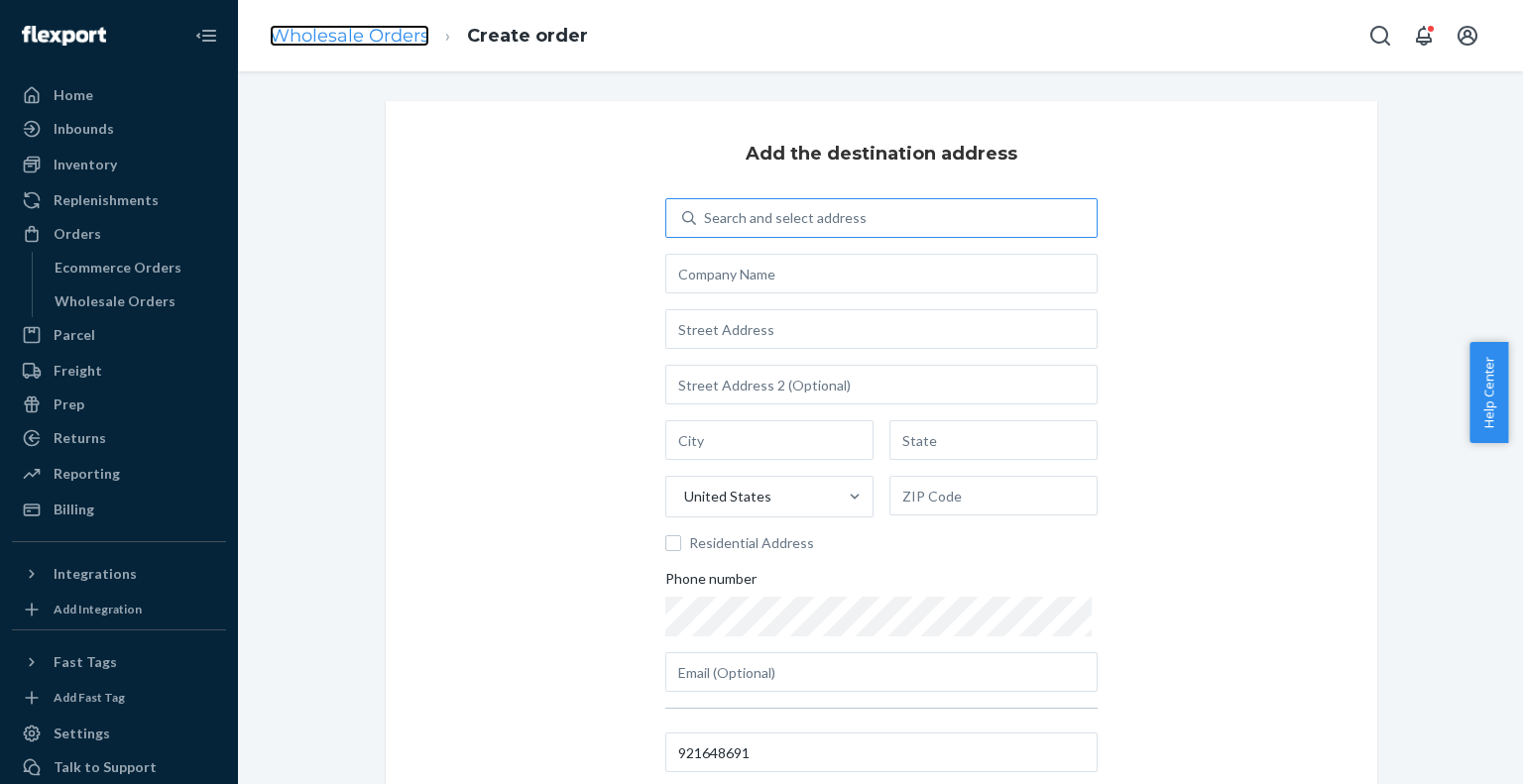 click on "Wholesale Orders" at bounding box center (349, 36) 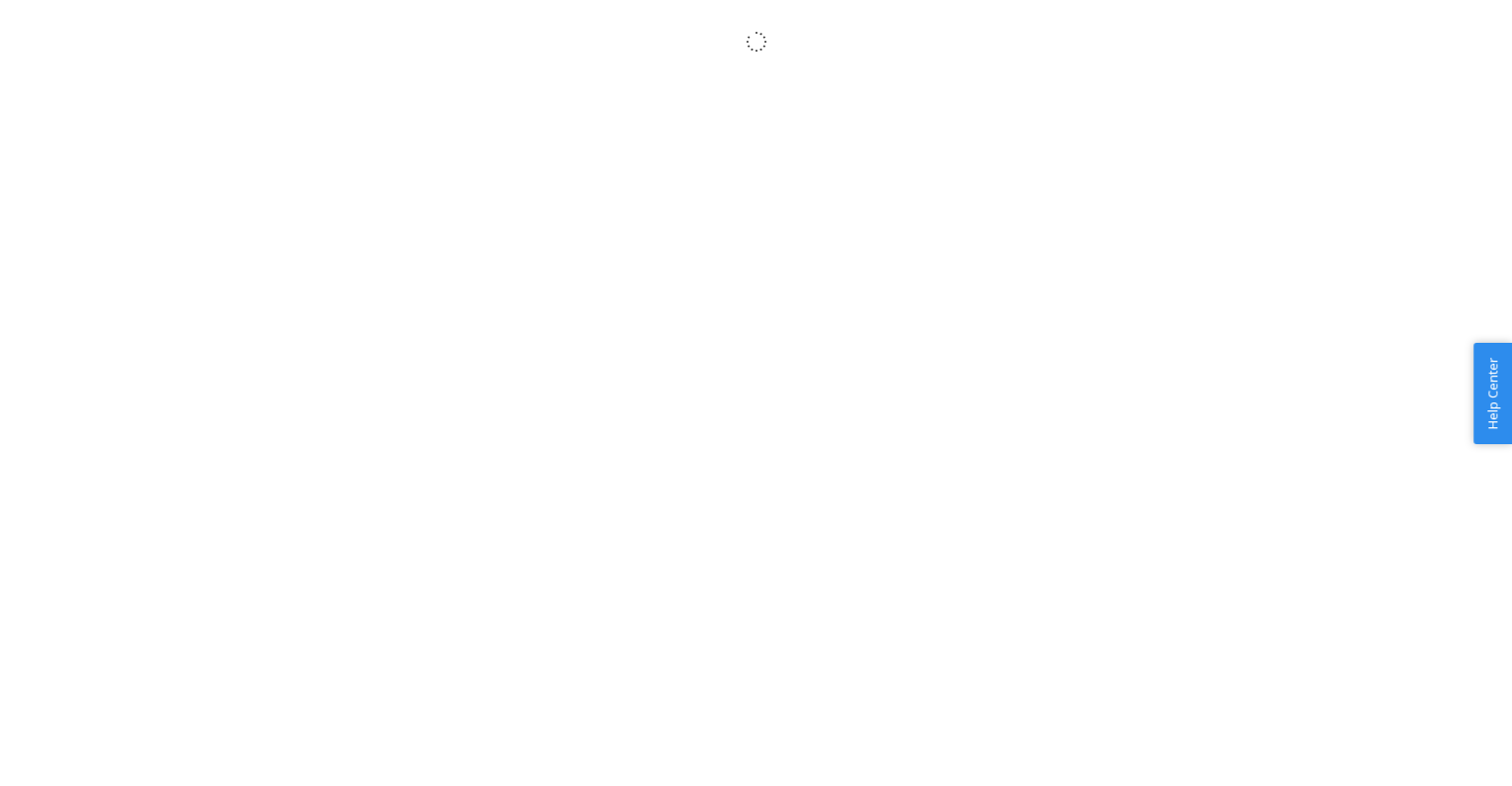 scroll, scrollTop: 0, scrollLeft: 0, axis: both 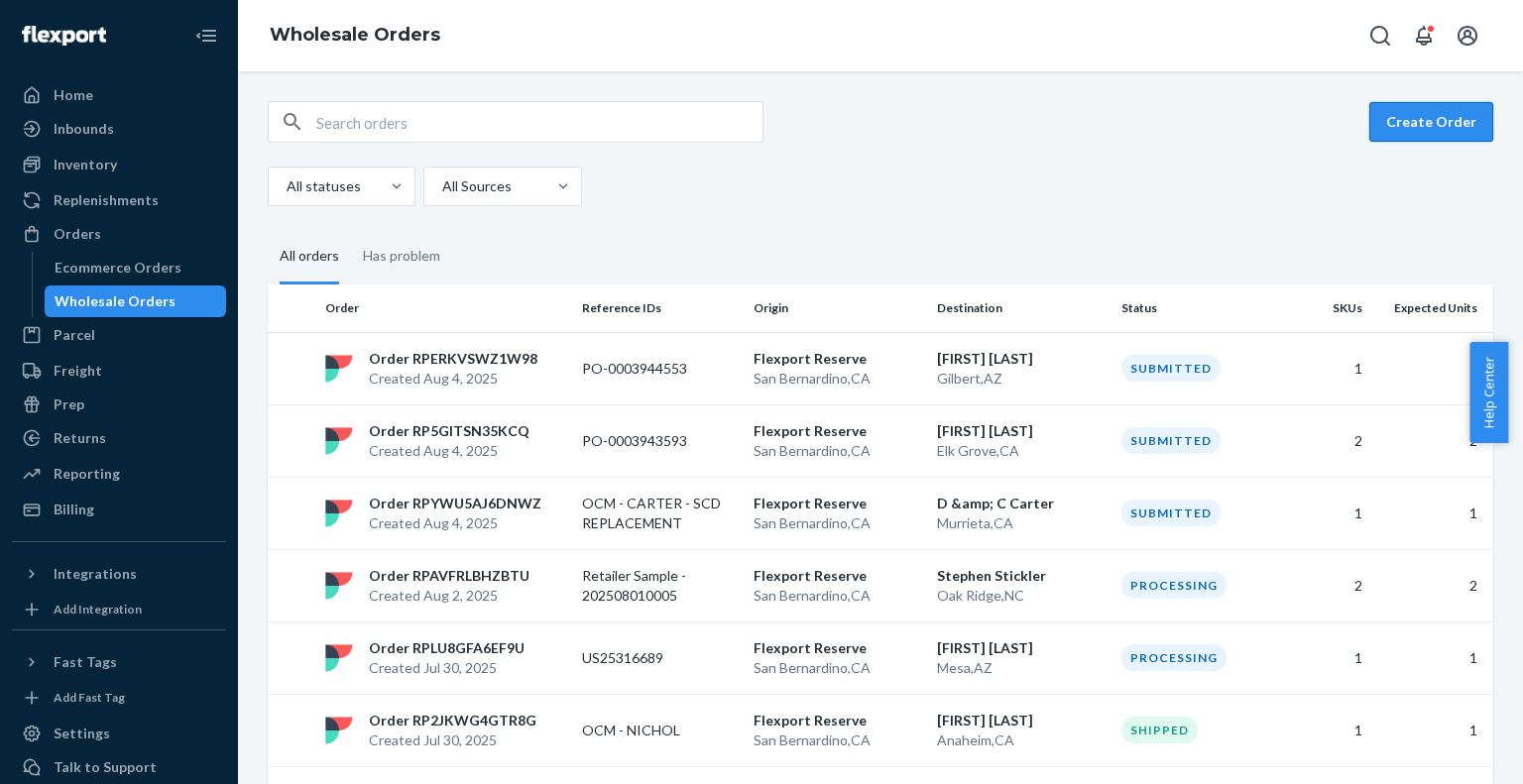 click on "Create Order" at bounding box center [1431, 122] 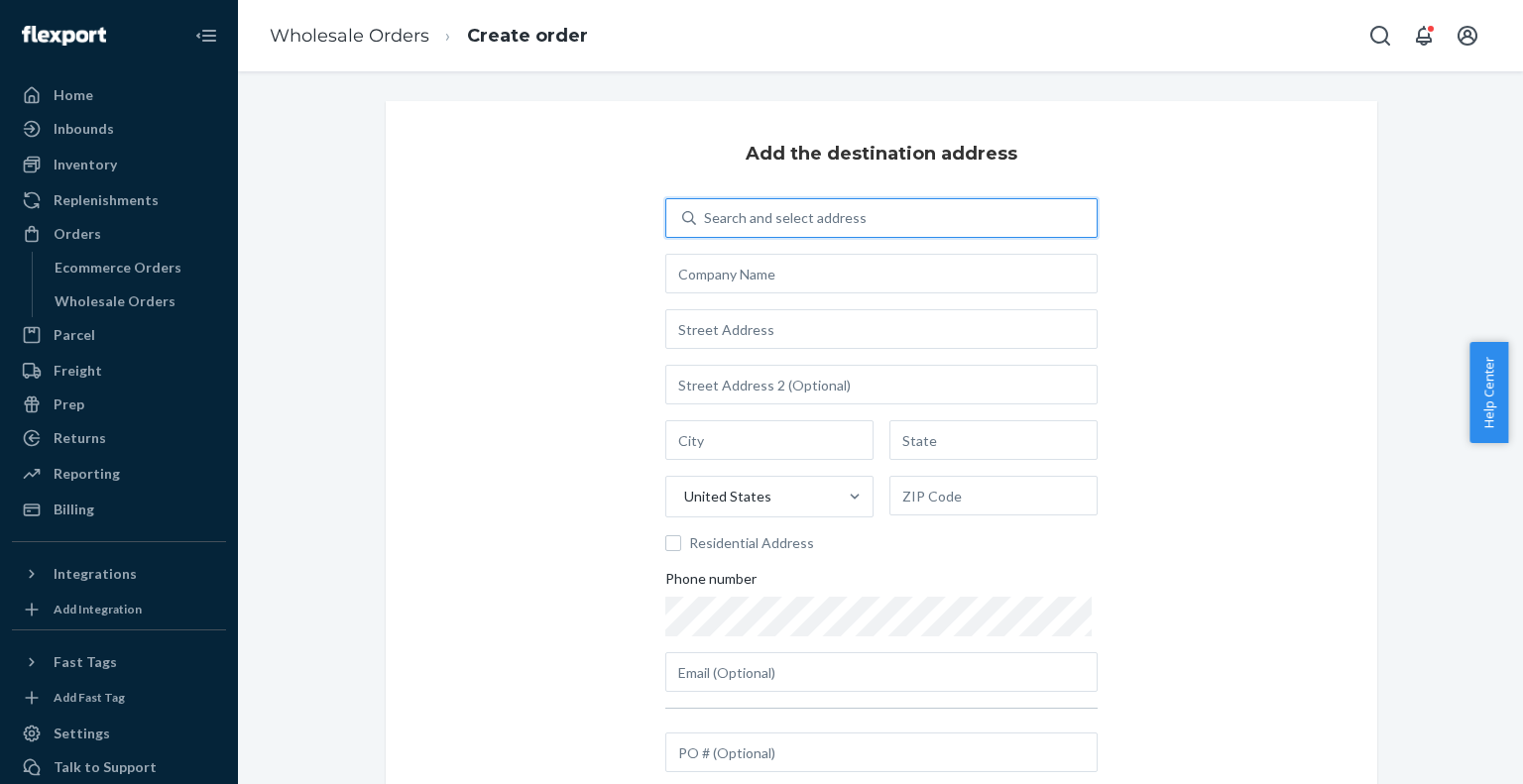 click on "Search and select address" at bounding box center [785, 218] 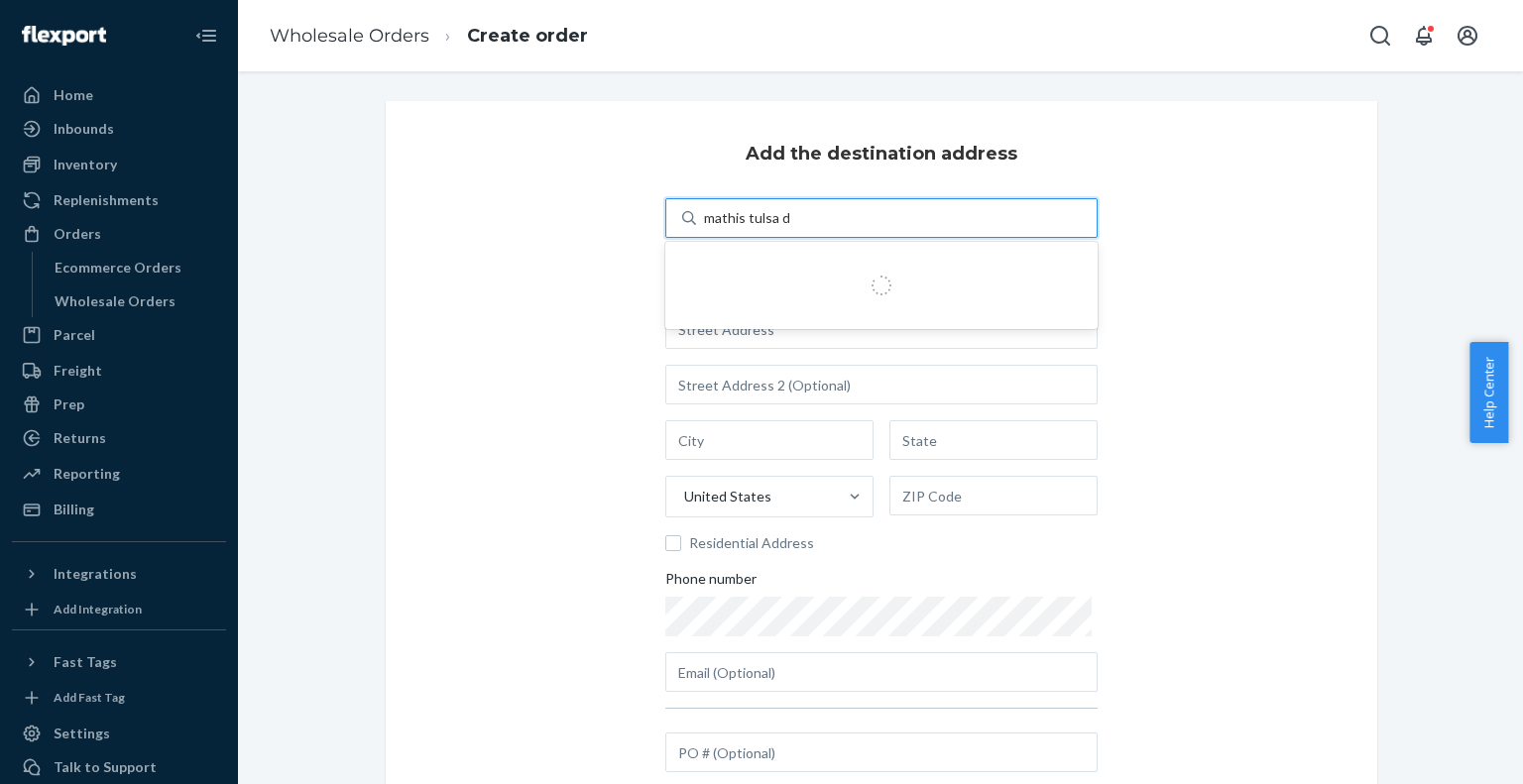 type on "mathis tulsa dc" 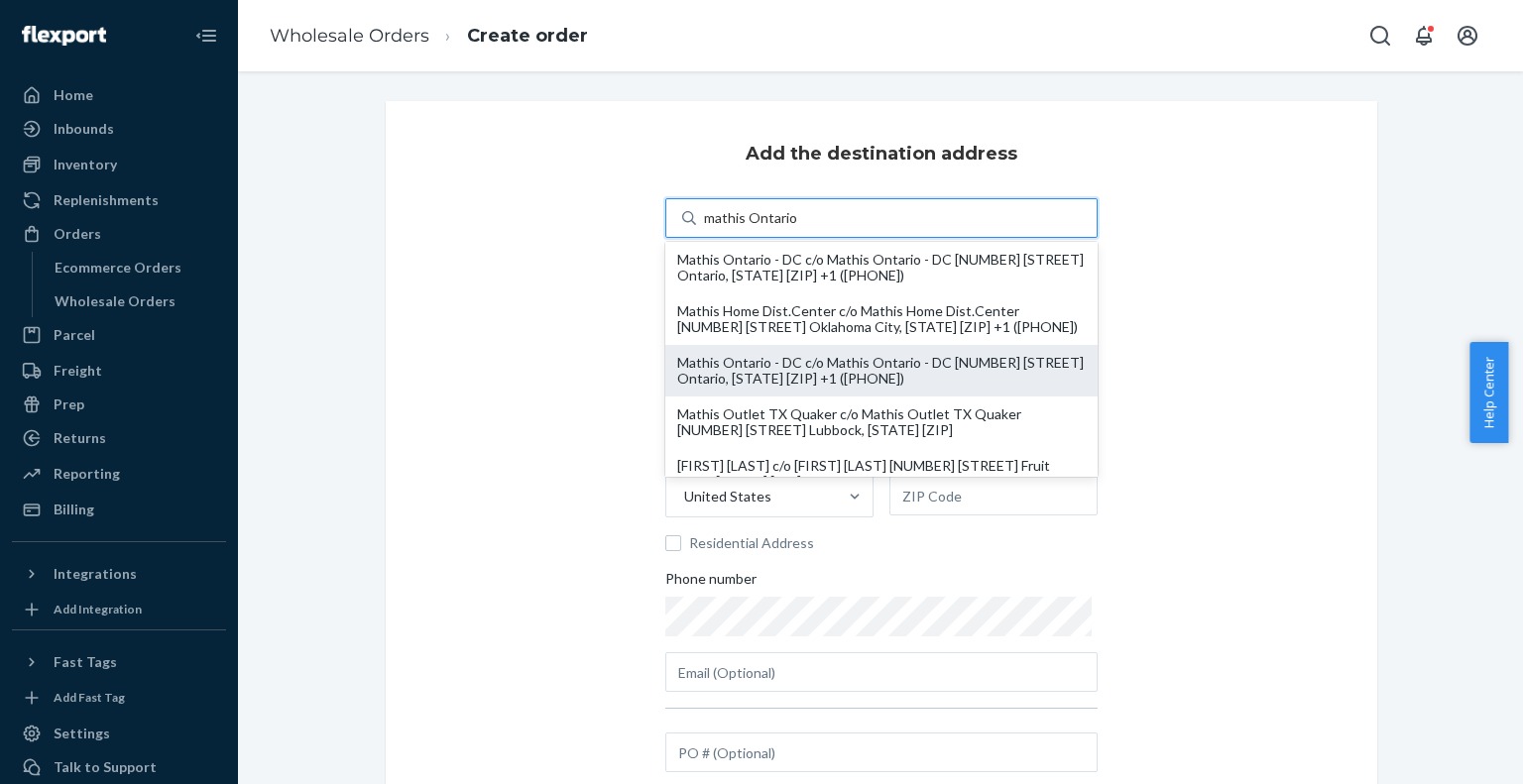 click on "Mathis Tulsa - DC
c/o
Mathis Tulsa - DC
6611 S 101st East Ave
Tulsa, OK 74133-1775
+1 (918) 252-5655" at bounding box center [881, 371] 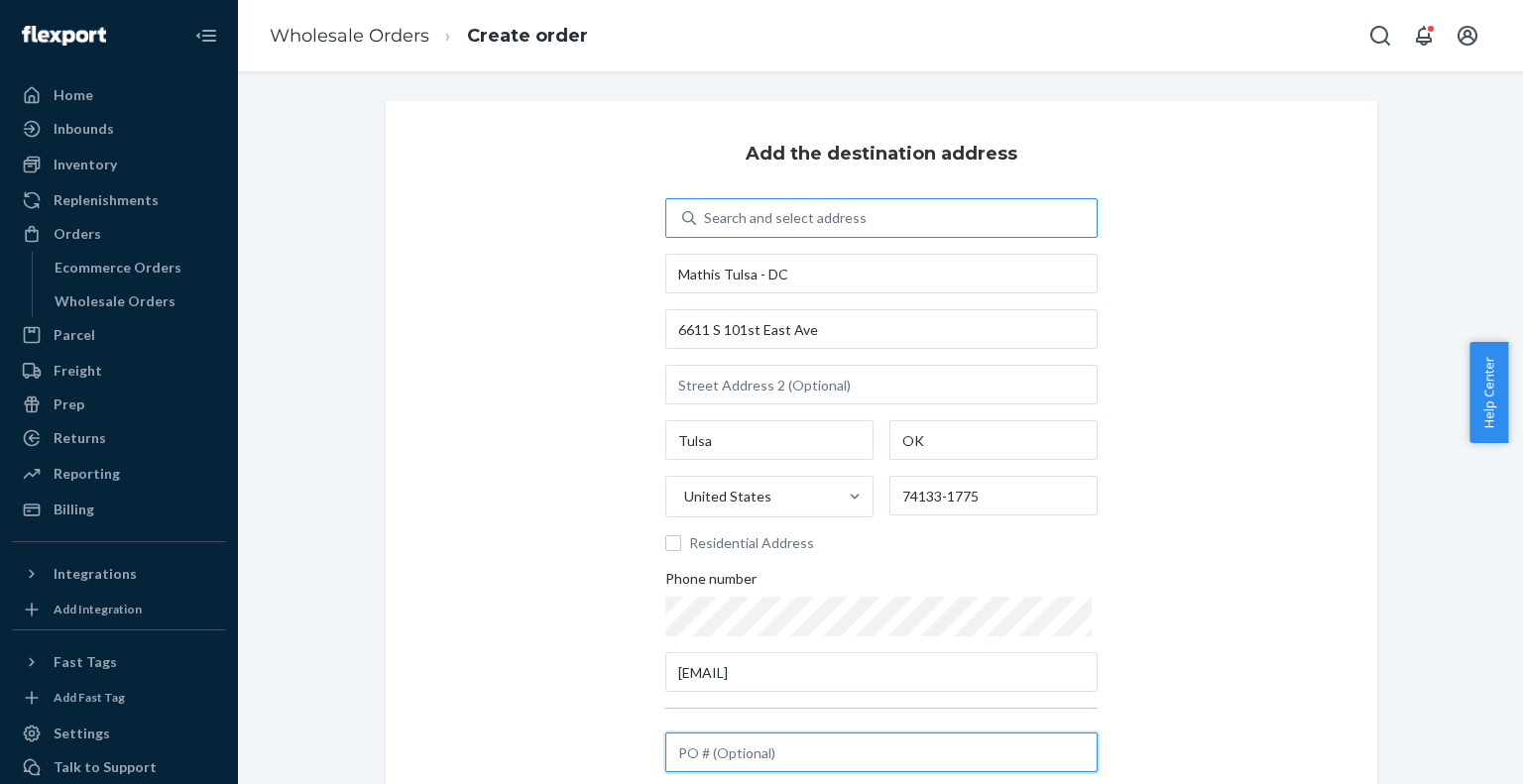 click at bounding box center (881, 752) 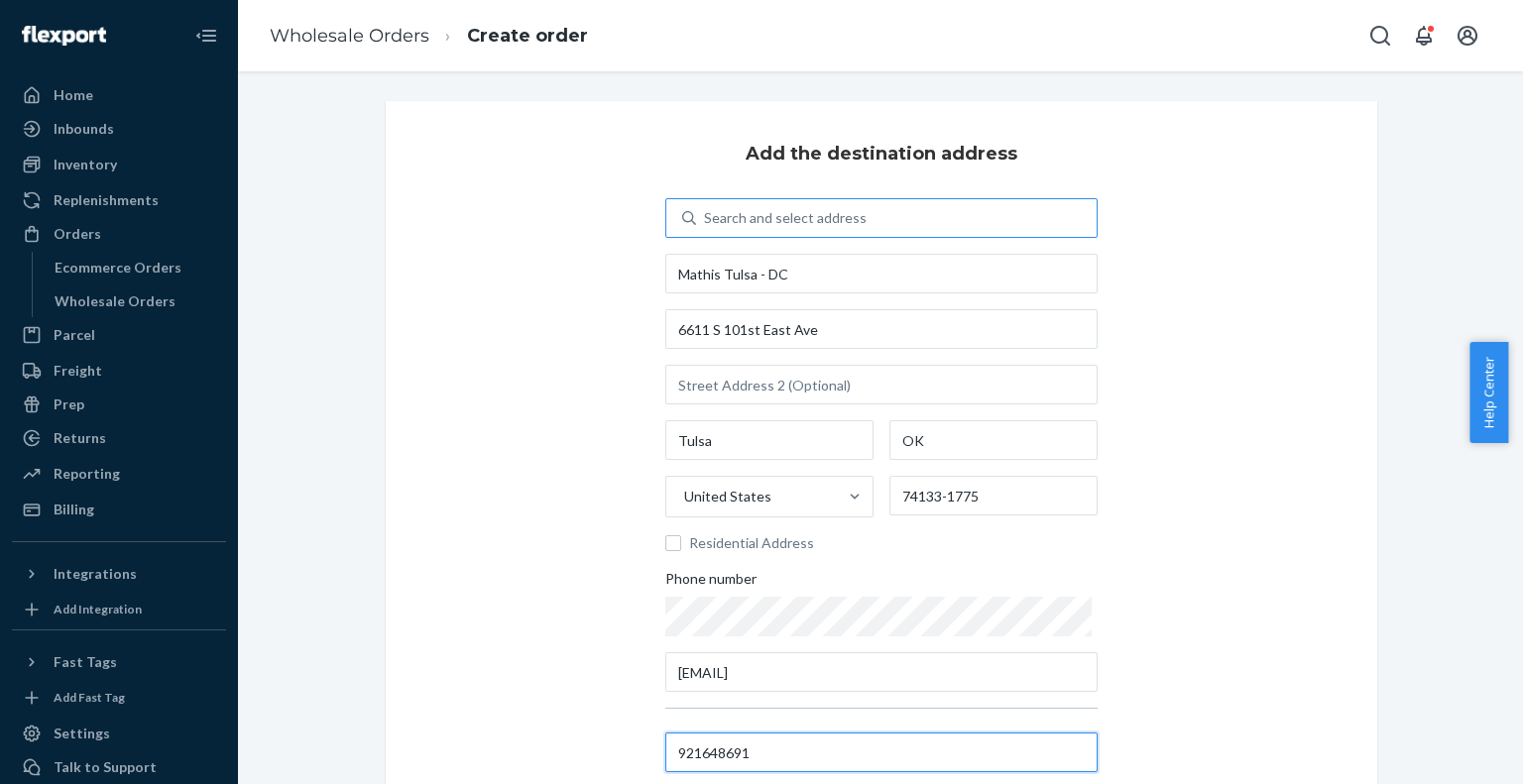 type on "921648691" 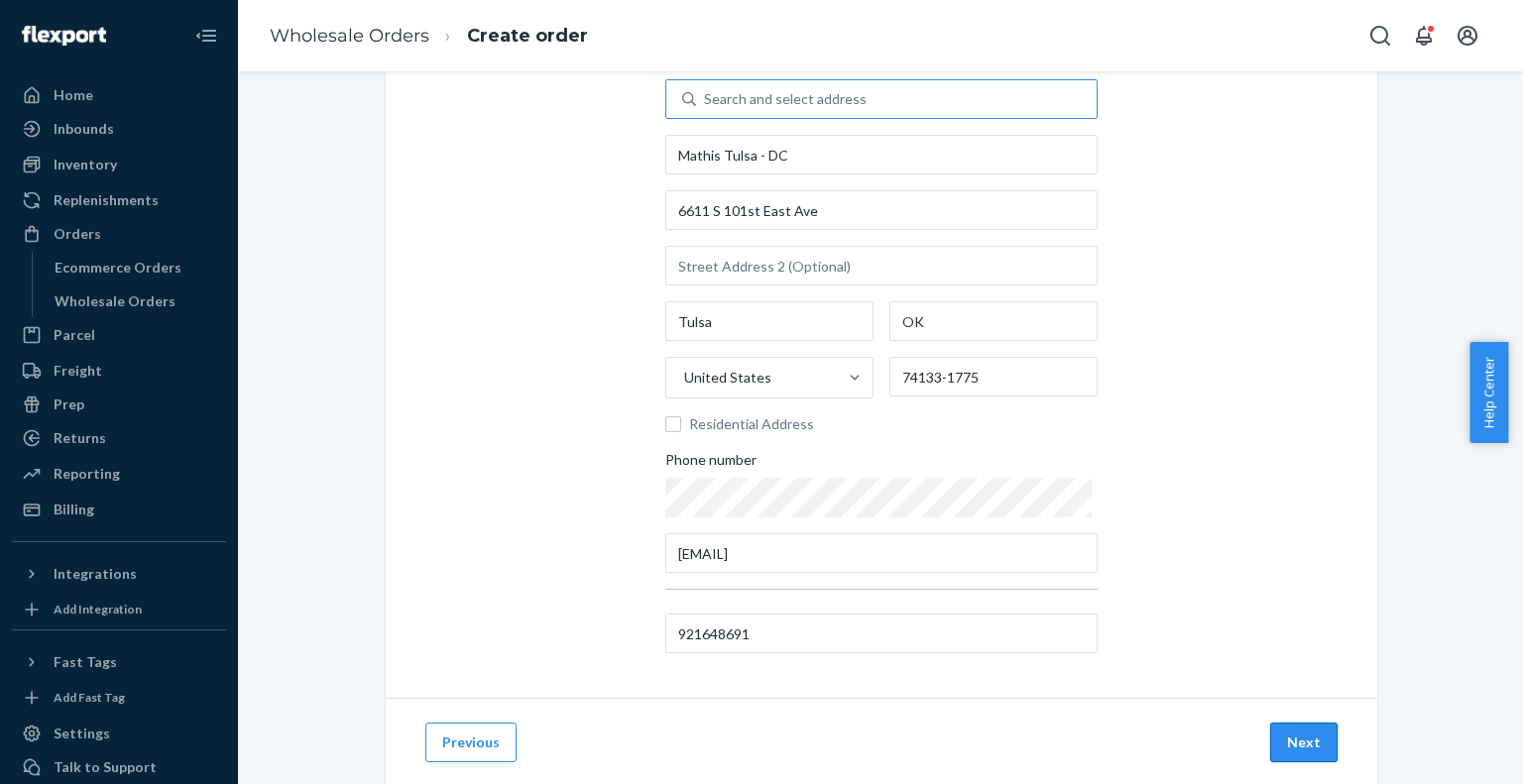 click on "Next" at bounding box center [1304, 742] 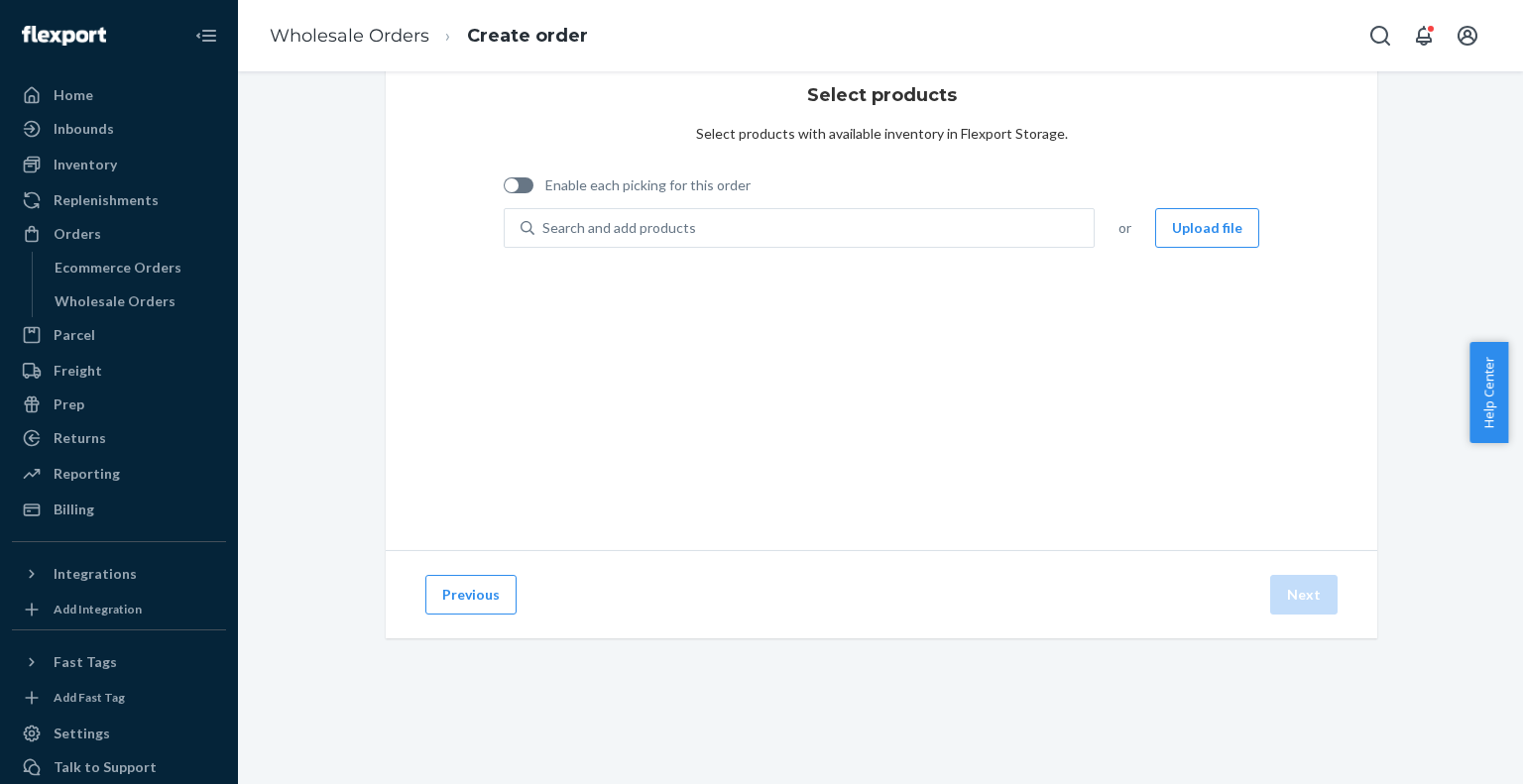 scroll, scrollTop: 58, scrollLeft: 0, axis: vertical 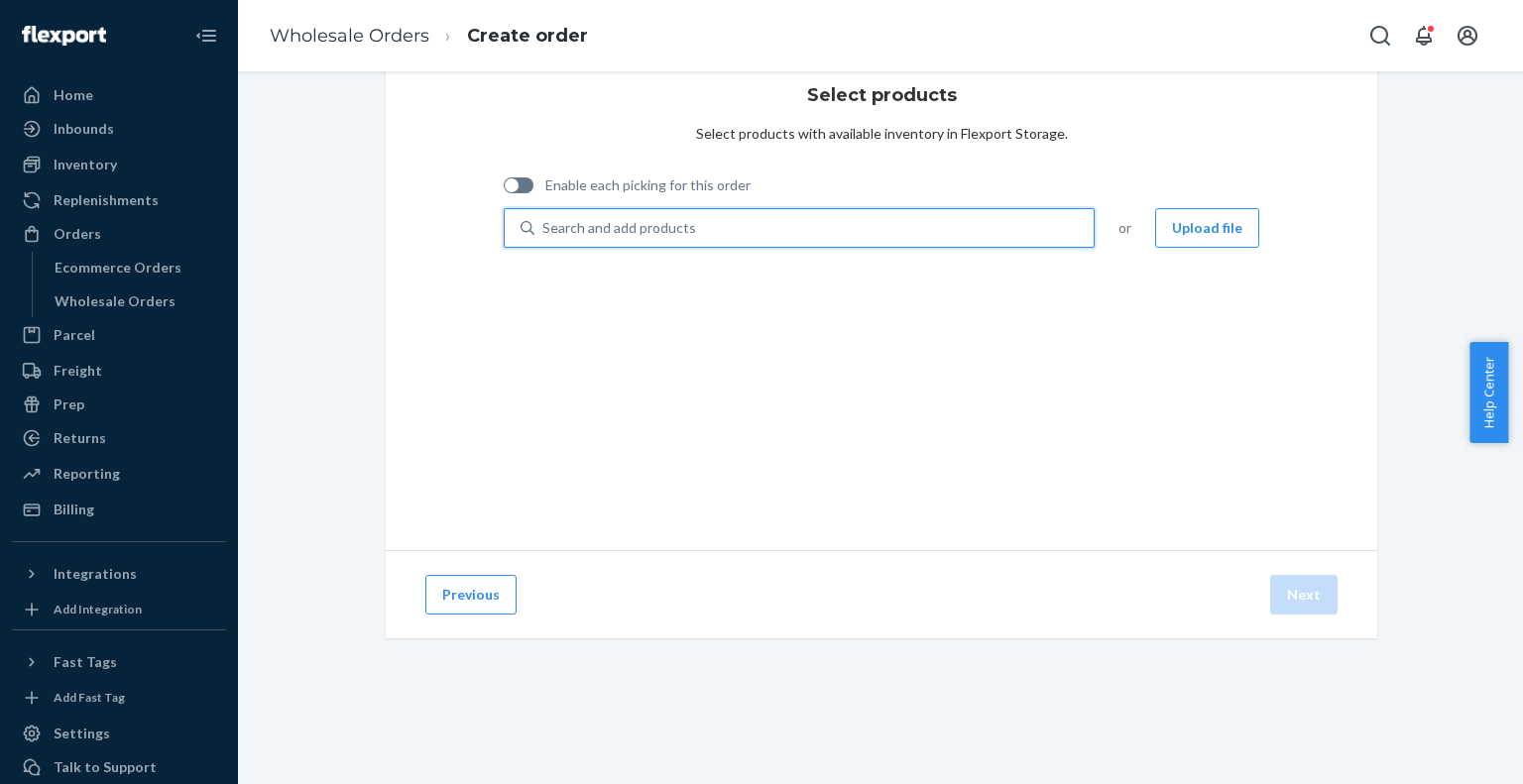 click on "Search and add products" at bounding box center (619, 228) 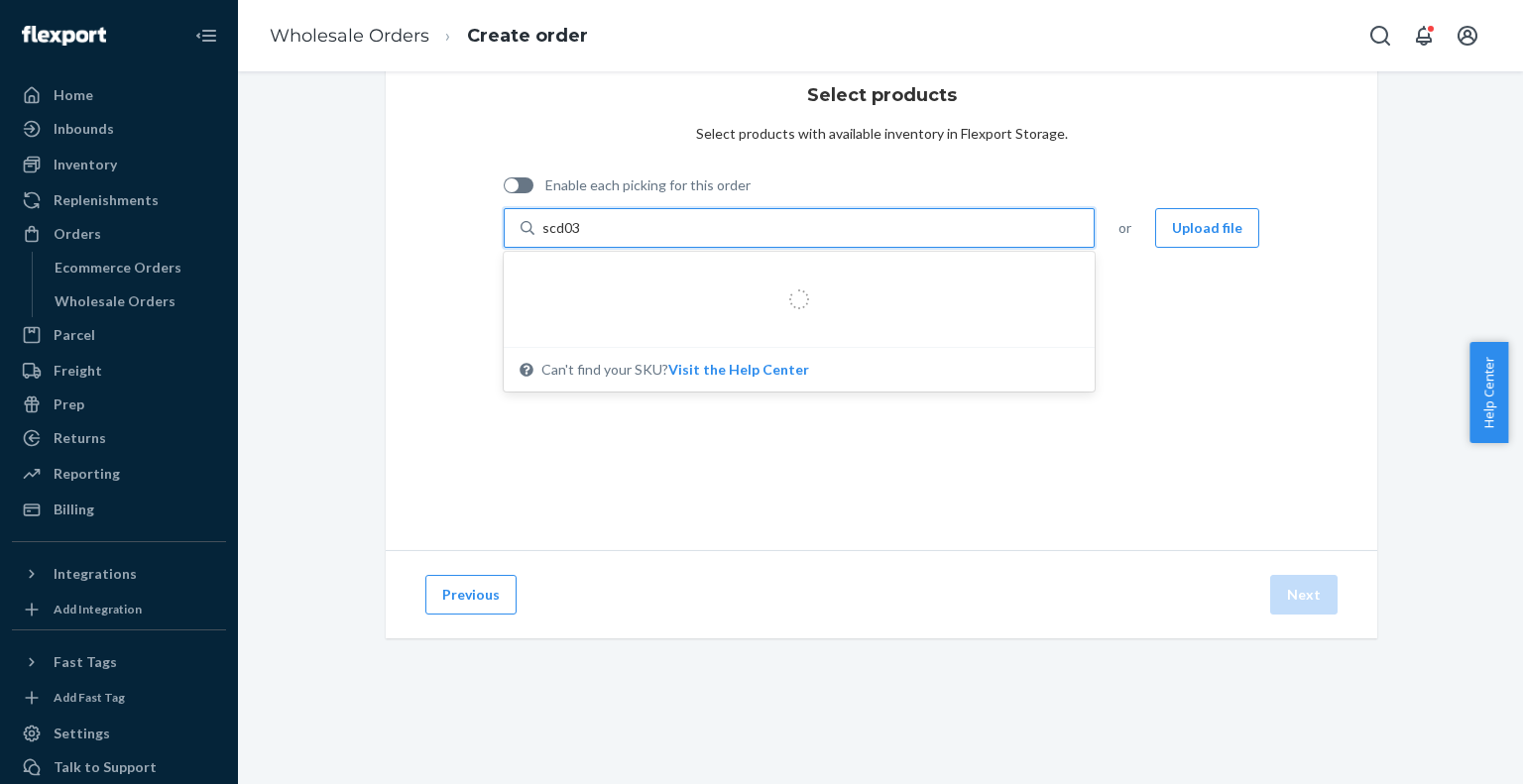 type on "scd03k" 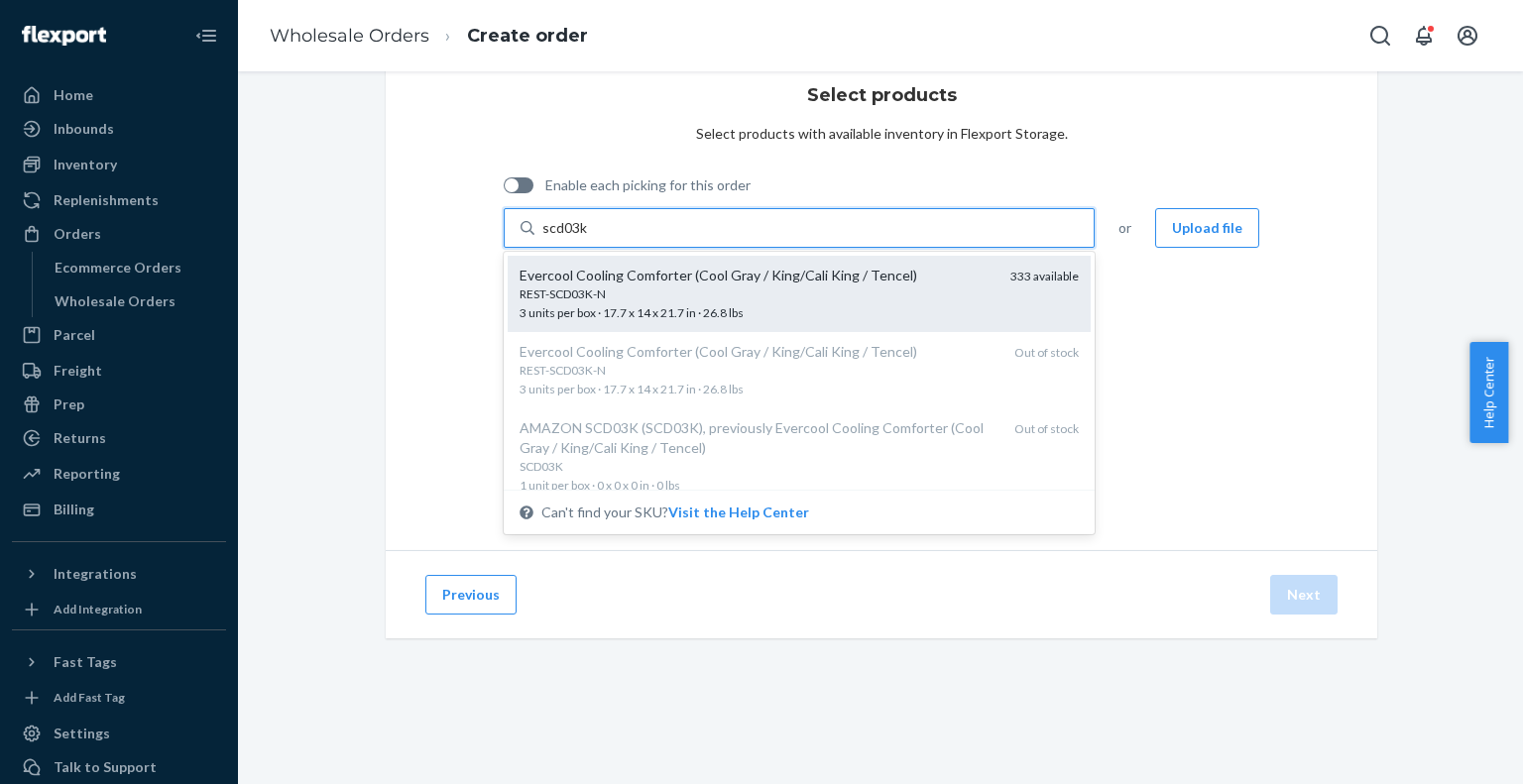 click on "REST-SCD03K-N" at bounding box center [757, 293] 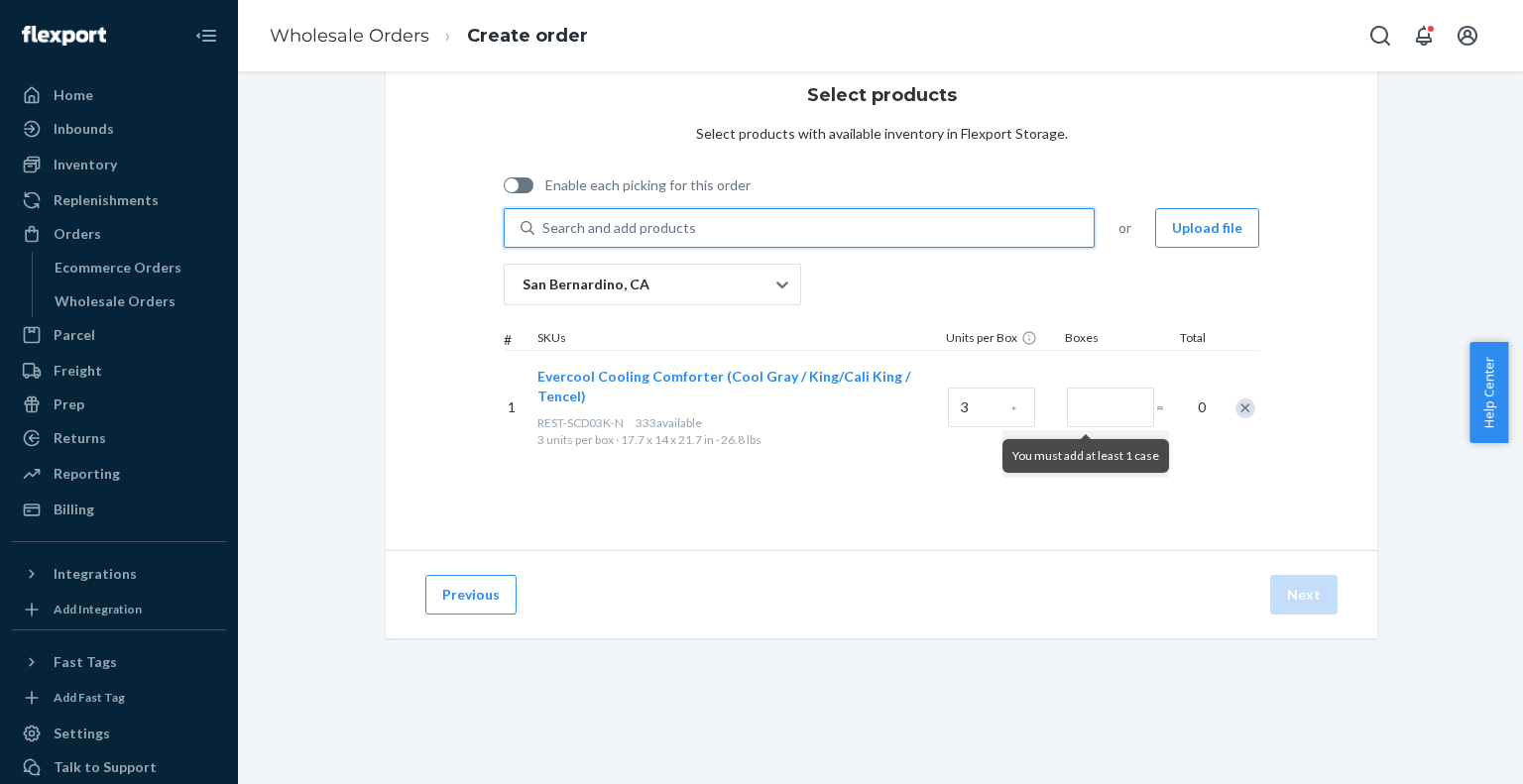 click on "Search and add products" at bounding box center (619, 228) 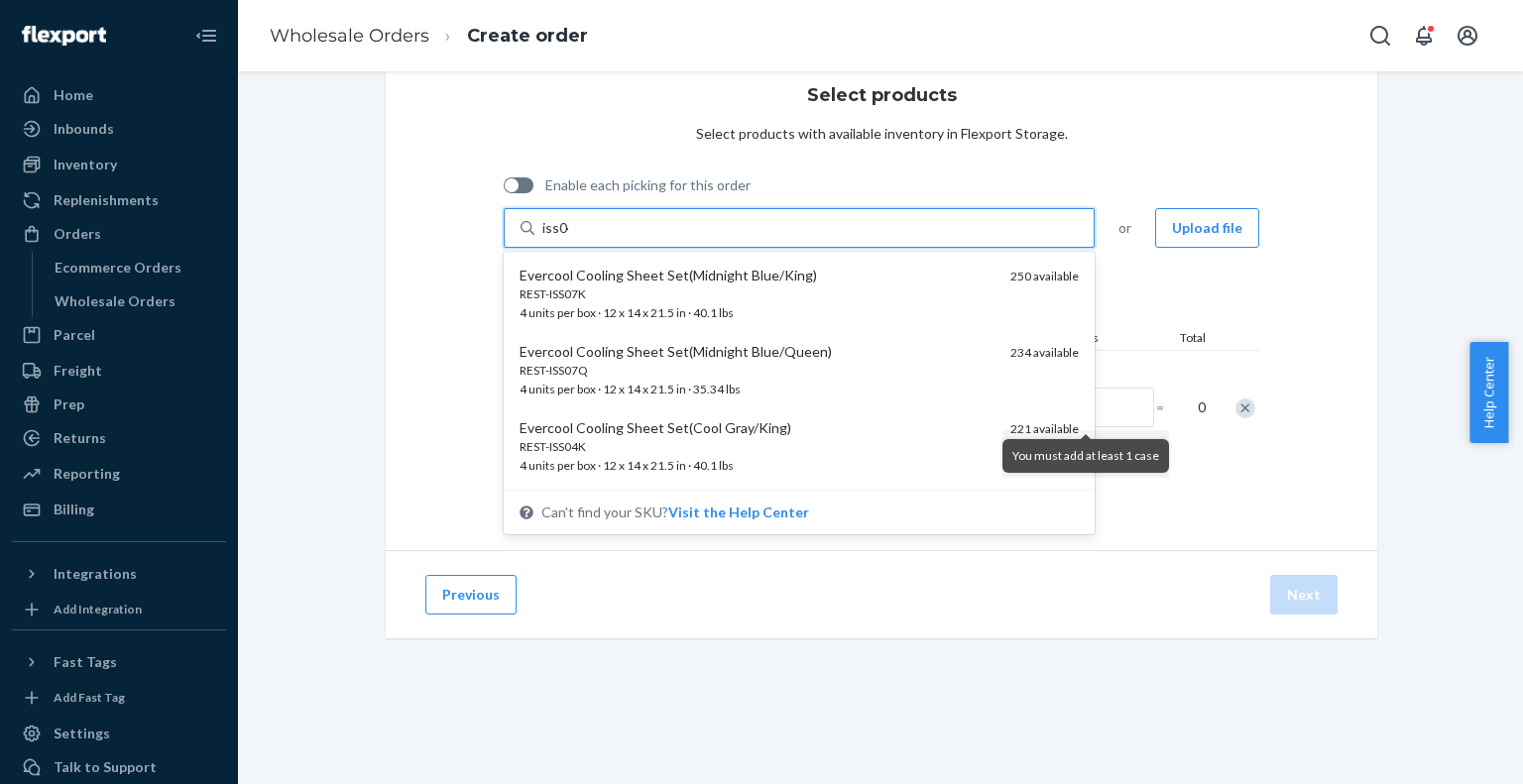 type on "iss04k" 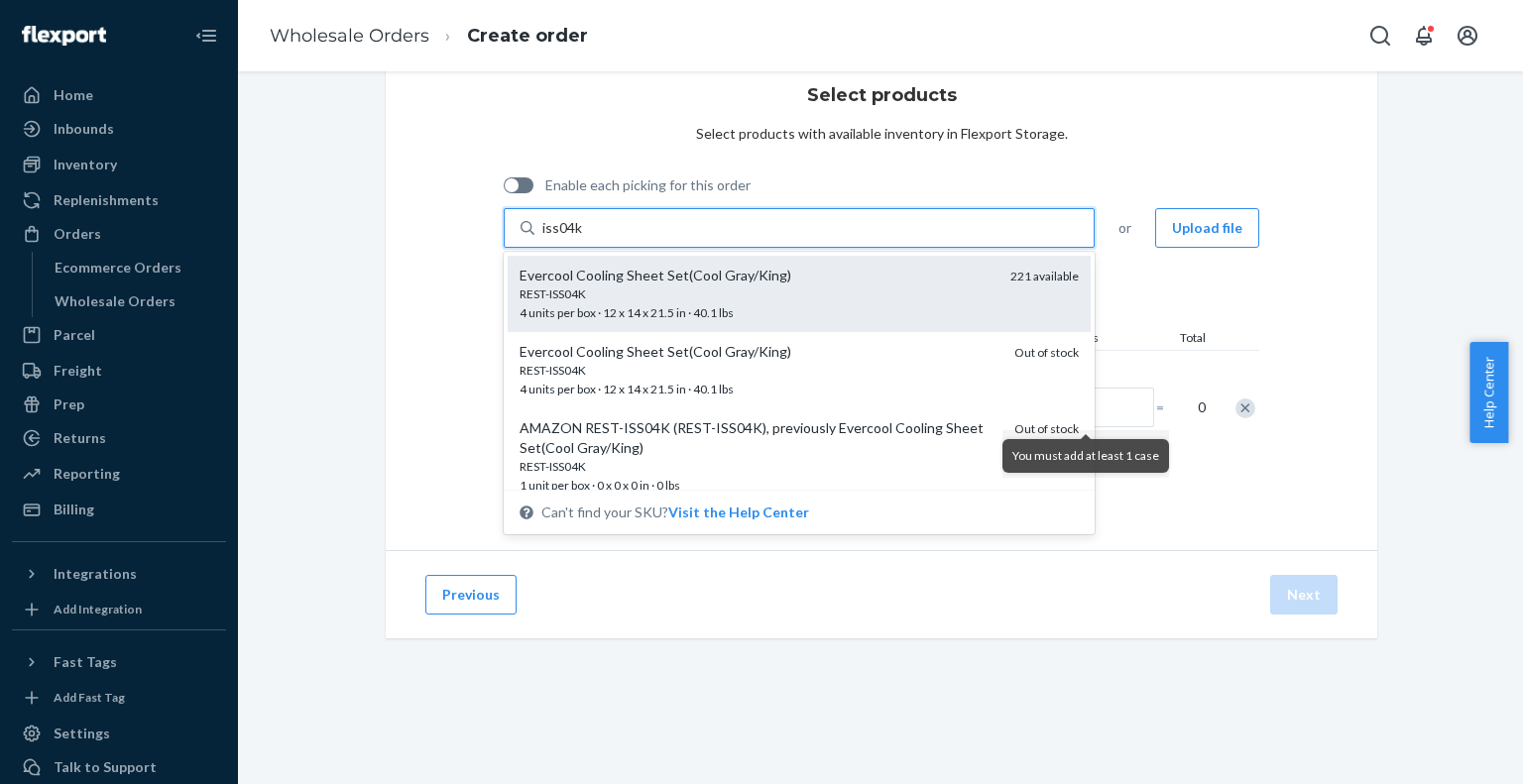 click on "REST-ISS04K" at bounding box center (757, 293) 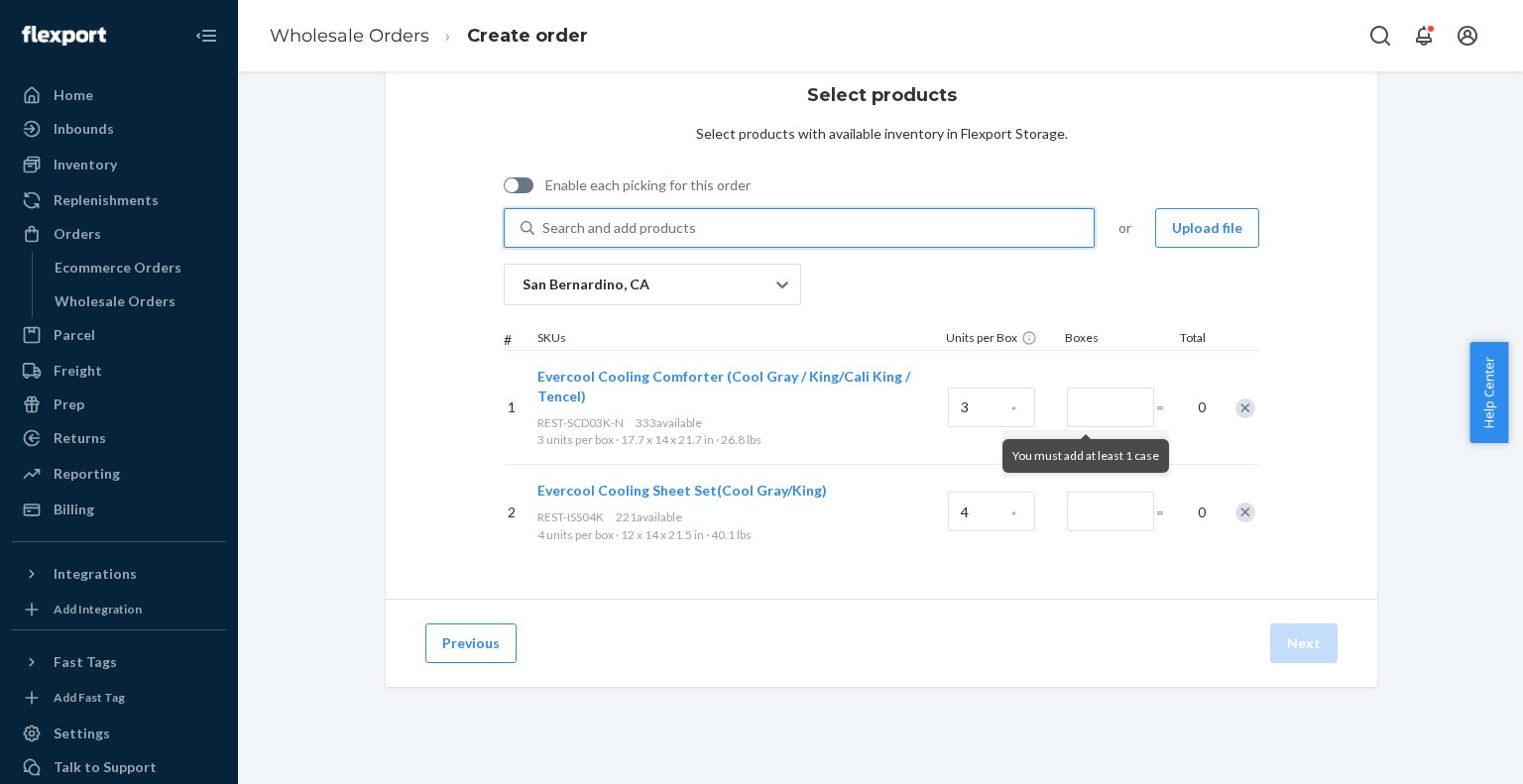 click on "Search and add products" at bounding box center [619, 228] 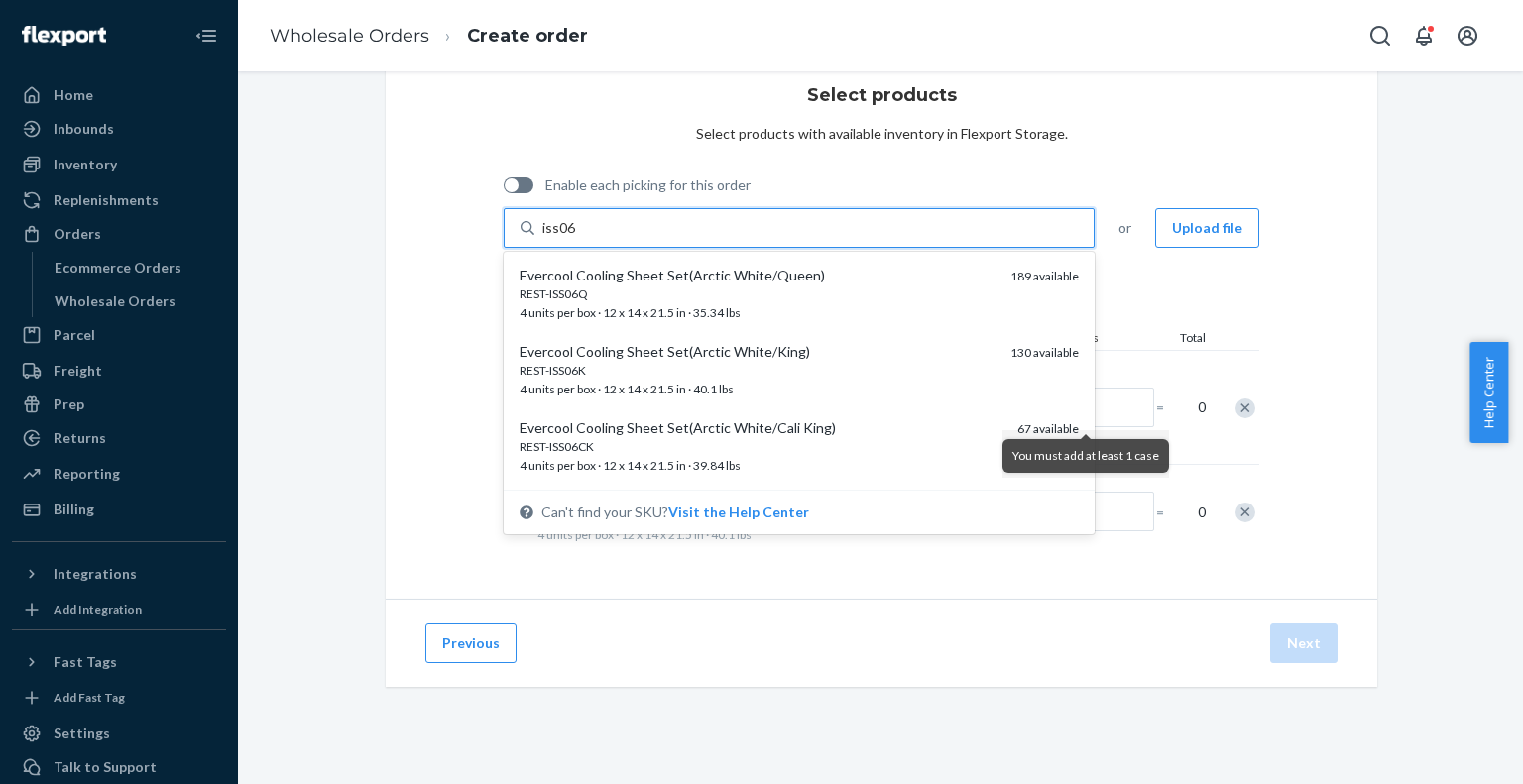 type on "iss06q" 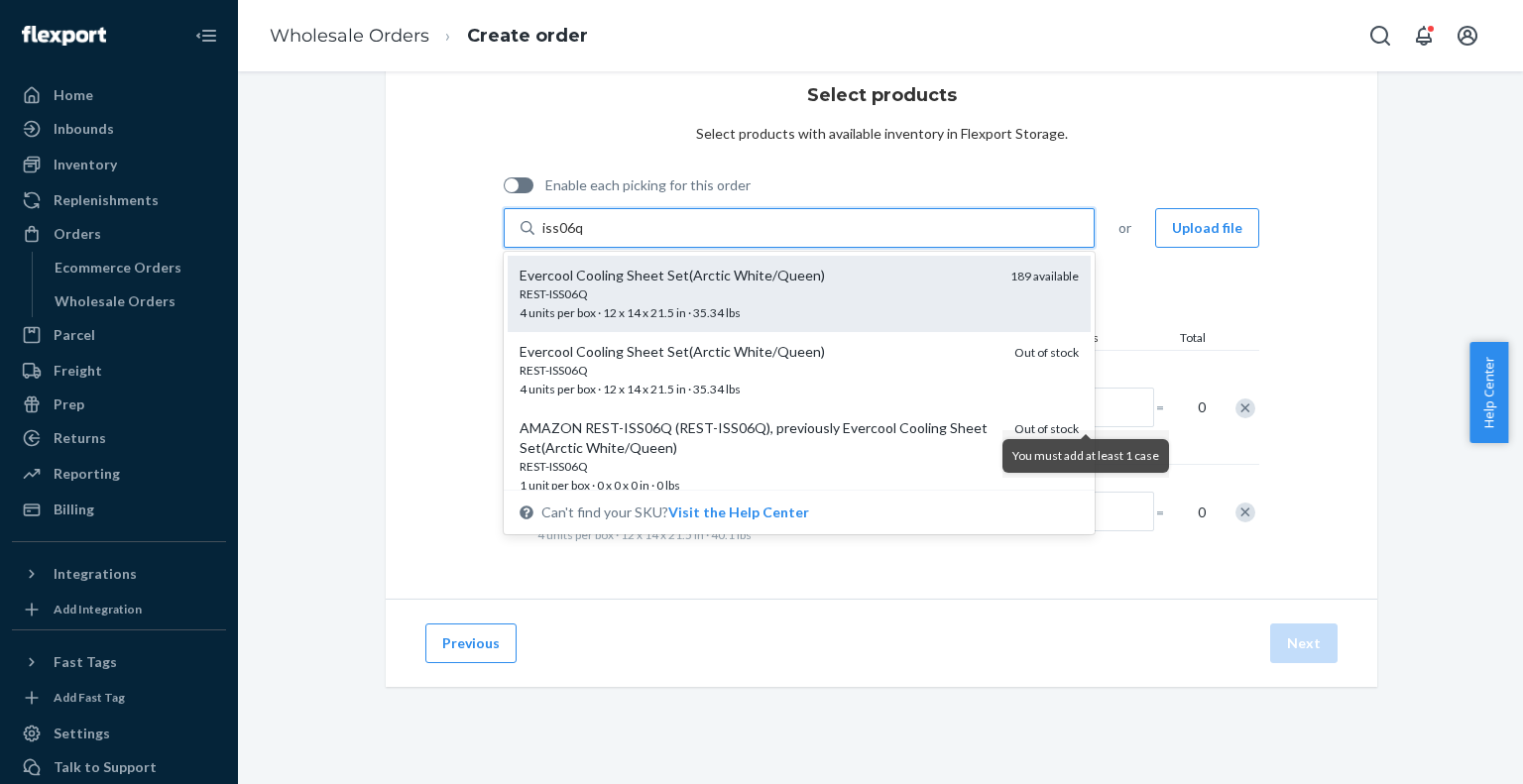 click on "REST-ISS06Q" at bounding box center (757, 293) 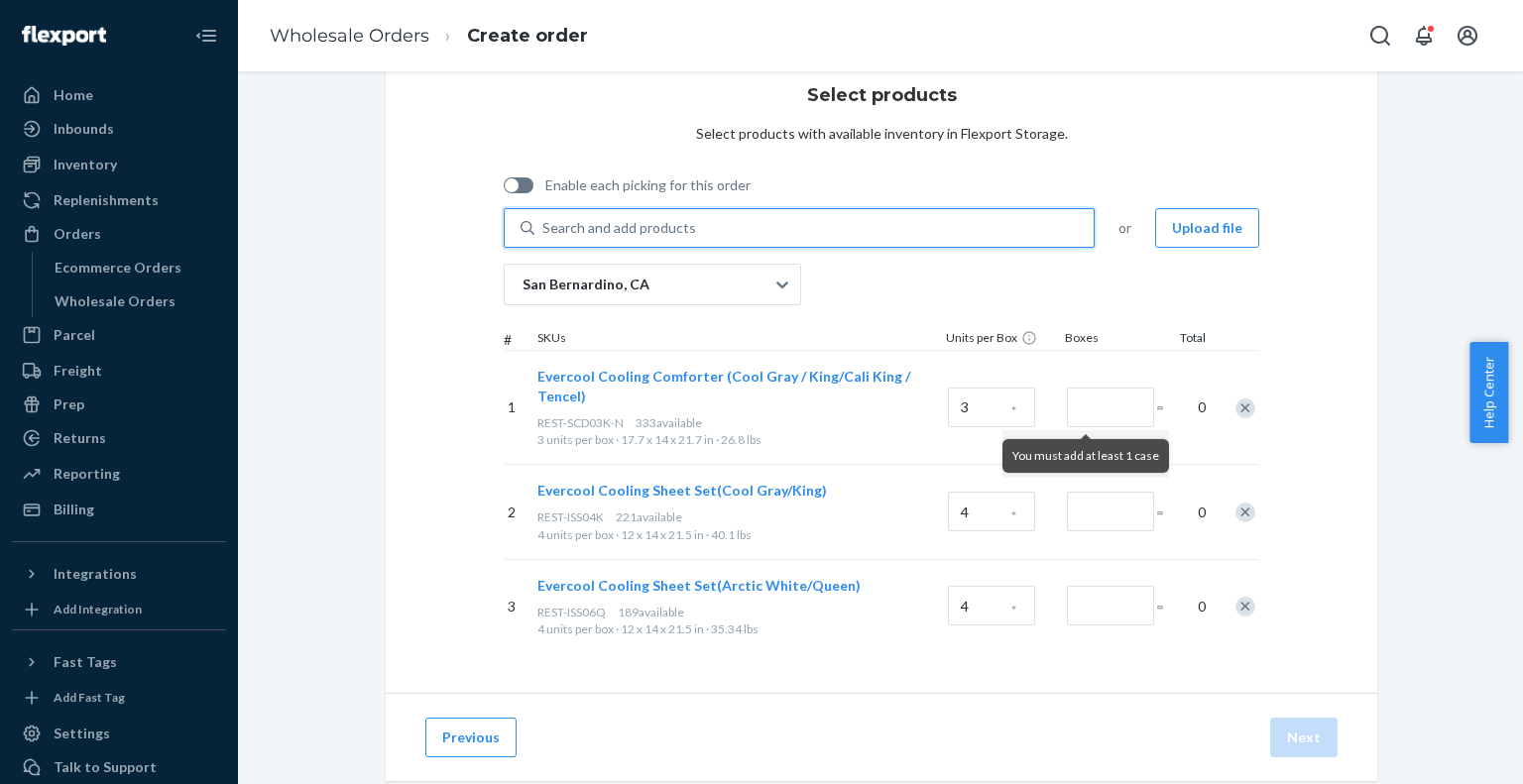 click on "Search and add products" at bounding box center [619, 228] 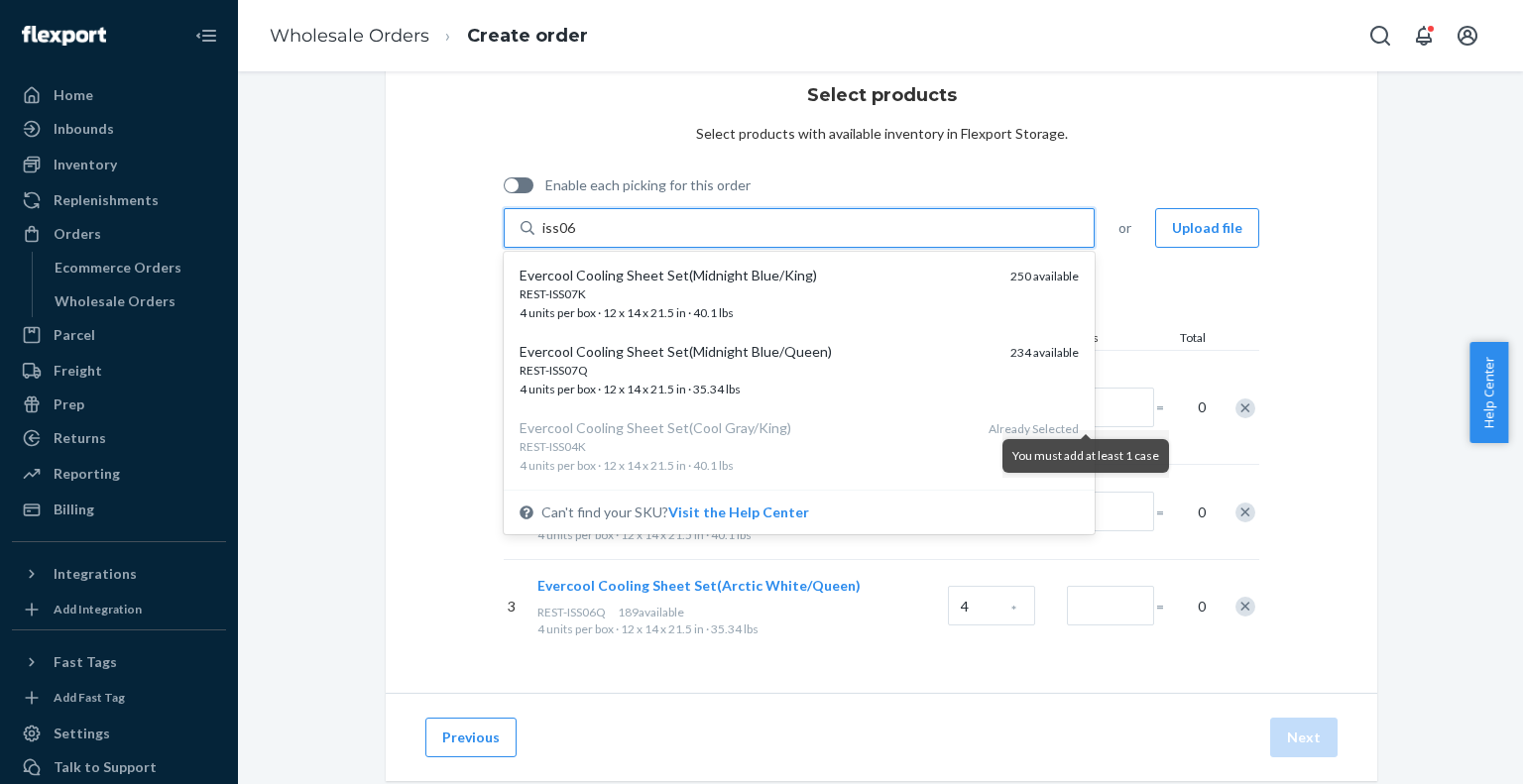 type on "iss06k" 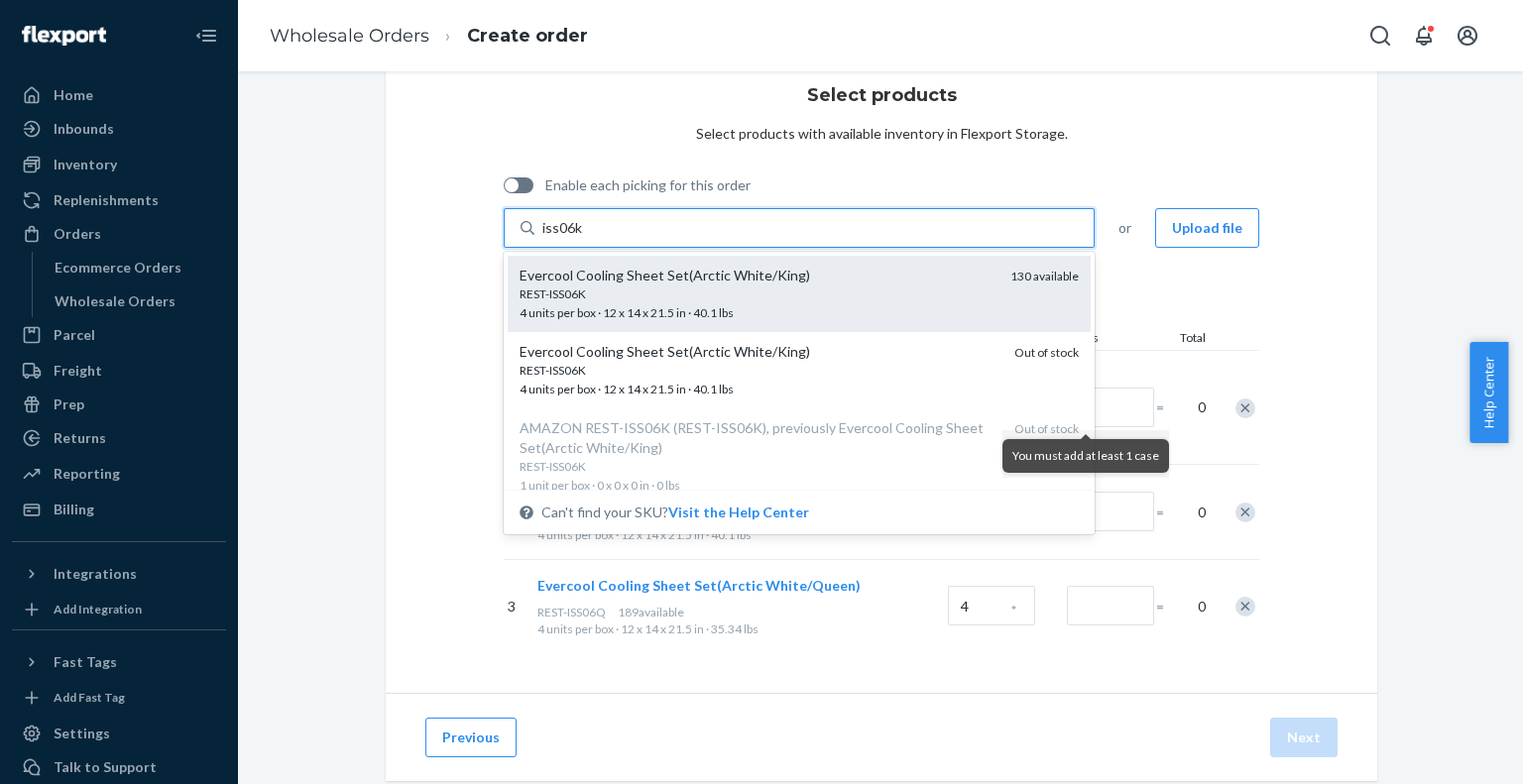 click on "Evercool Cooling Sheet Set(Arctic White/King)" at bounding box center [757, 276] 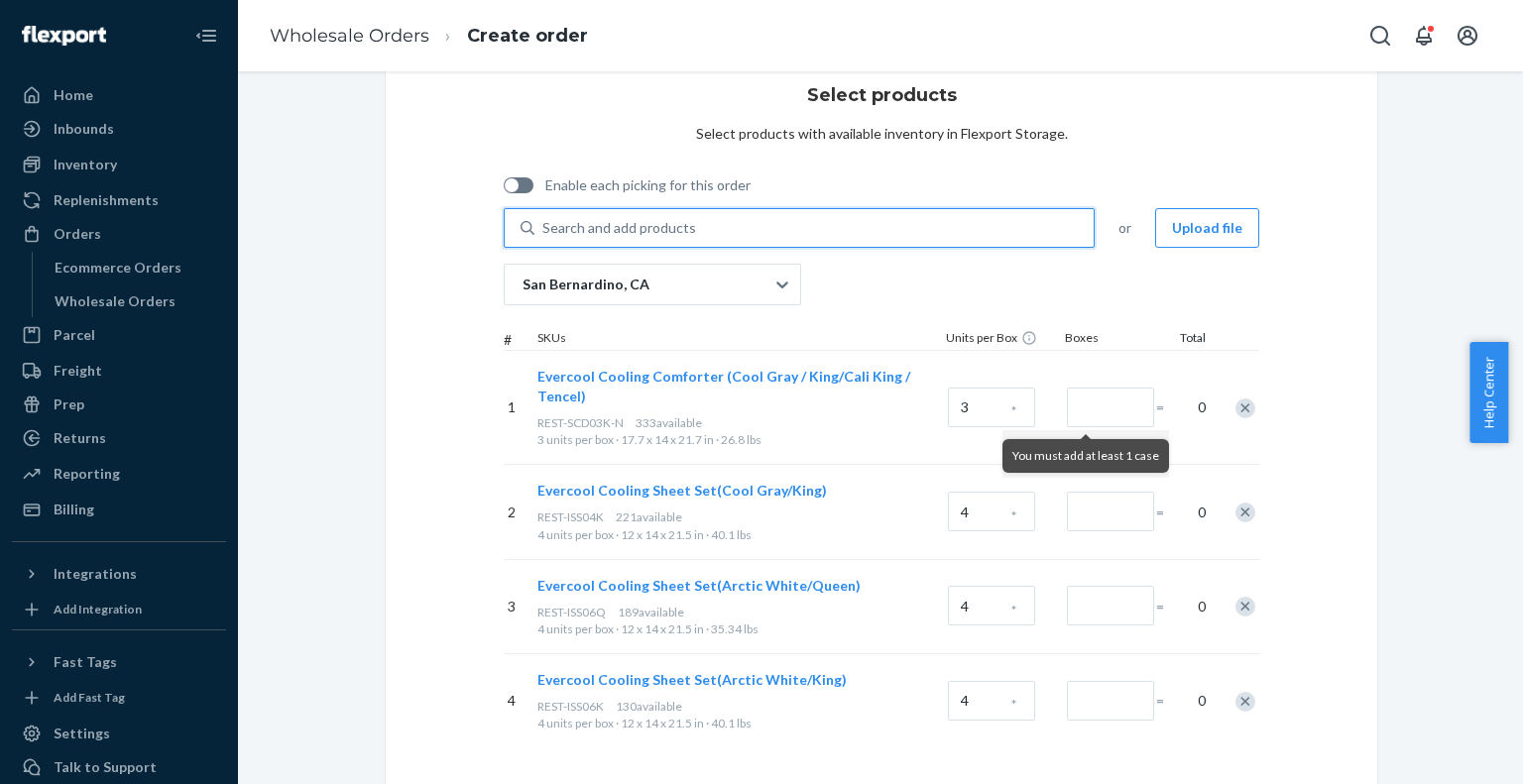 click on "Search and add products" at bounding box center (619, 228) 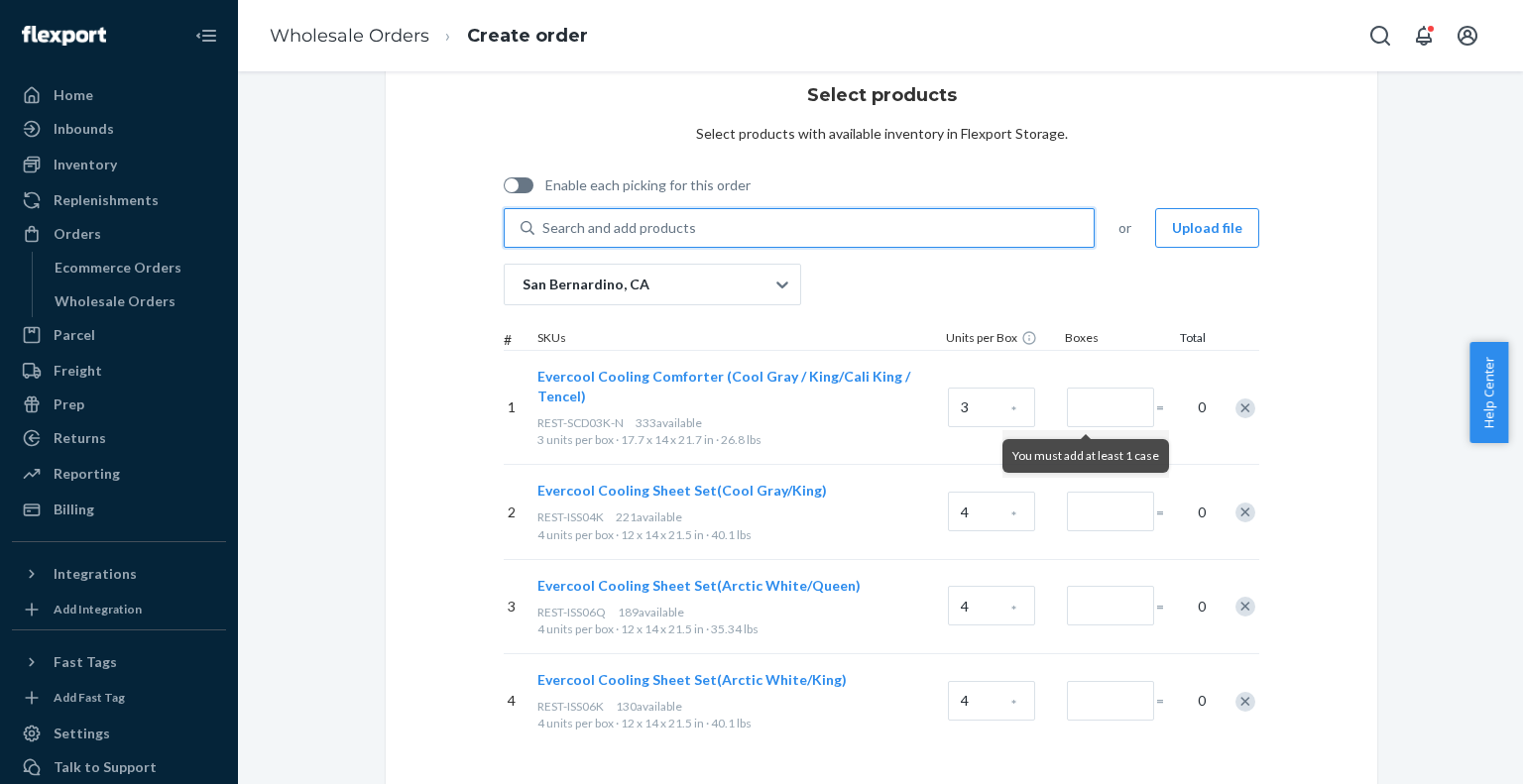 click on "0 results available. Use Up and Down to choose options, press Enter to select the currently focused option, press Escape to exit the menu, press Tab to select the option and exit the menu. Search and add products" at bounding box center [543, 228] 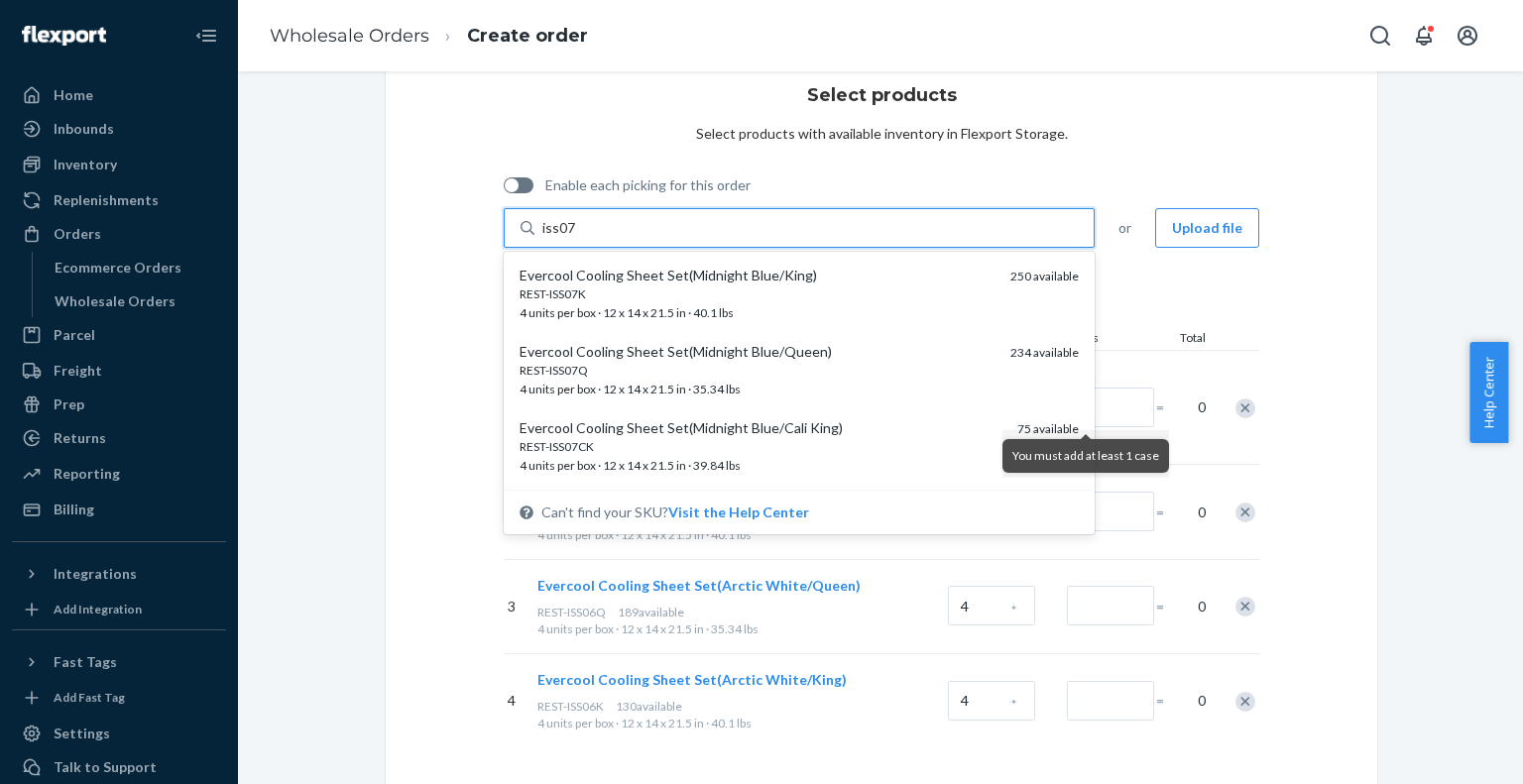 type on "iss07k" 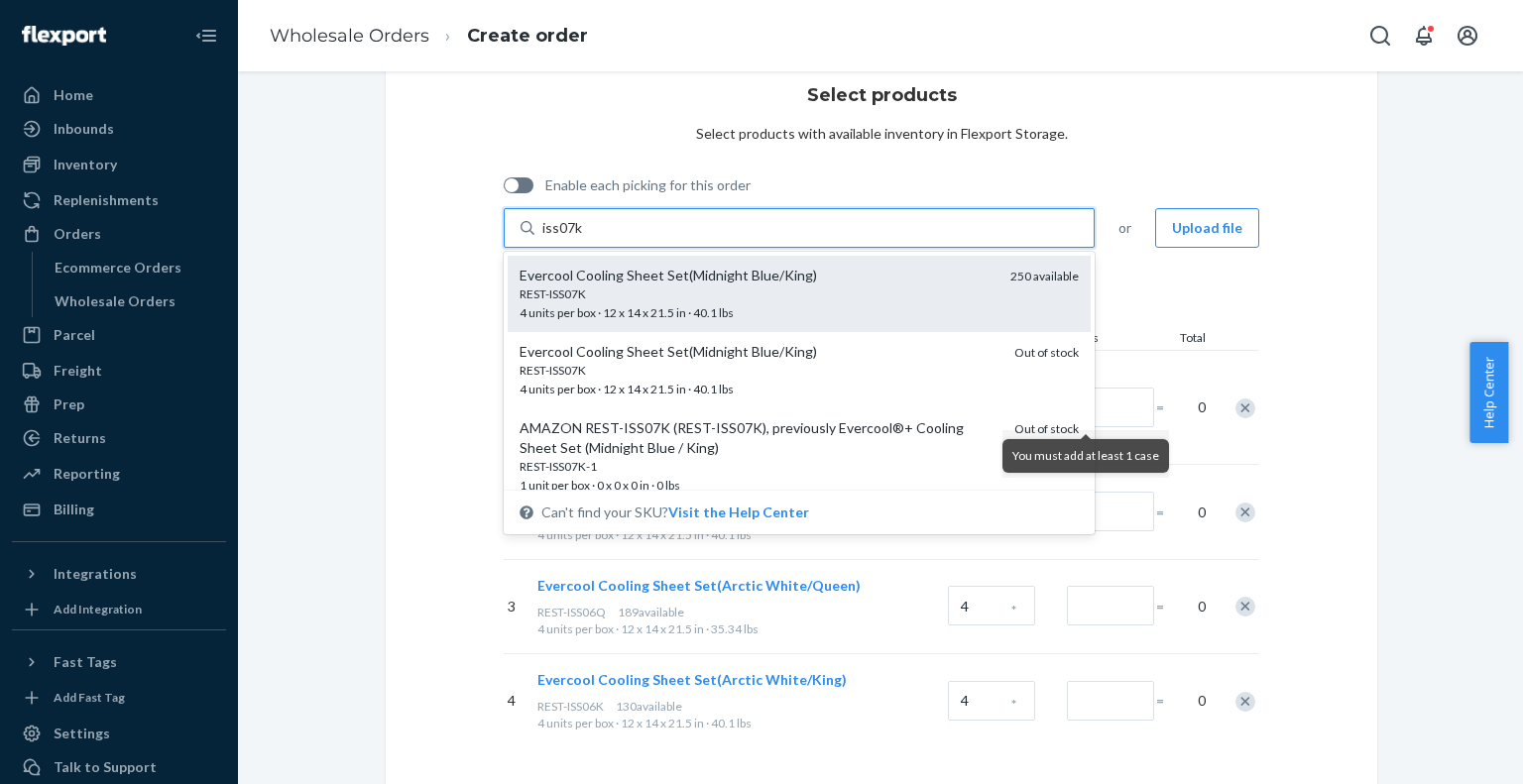 click on "REST-ISS07K" at bounding box center [757, 293] 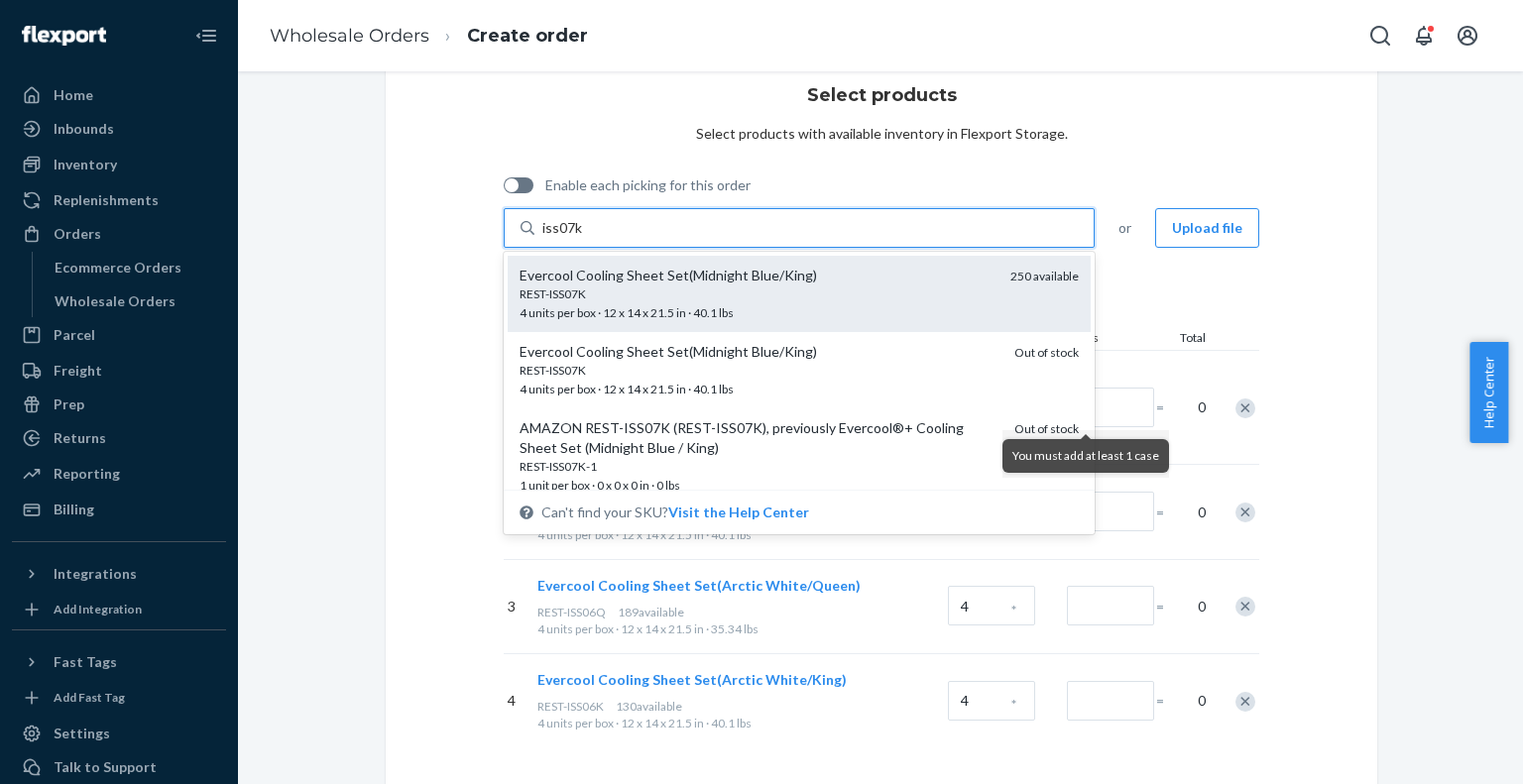 type 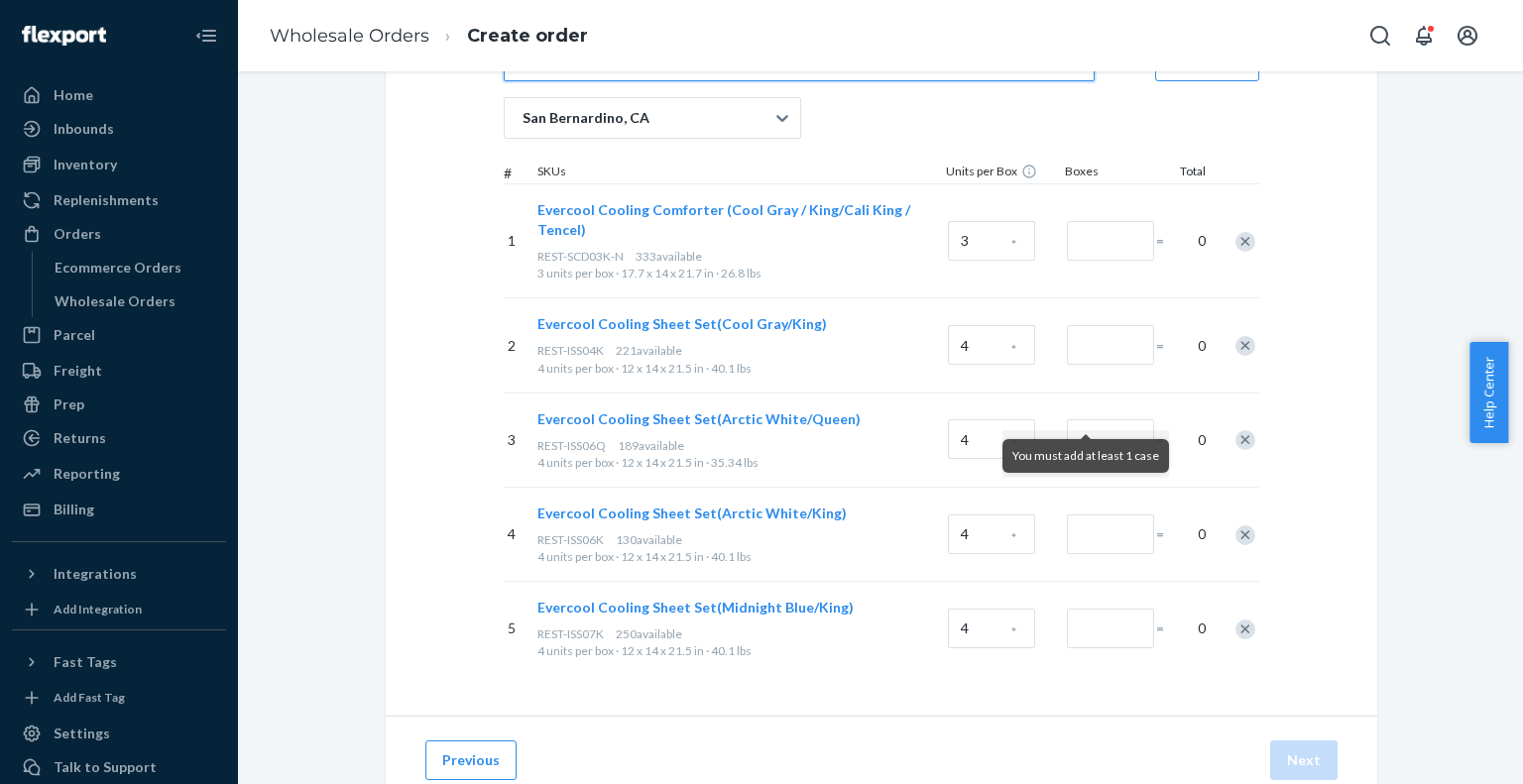 scroll, scrollTop: 229, scrollLeft: 0, axis: vertical 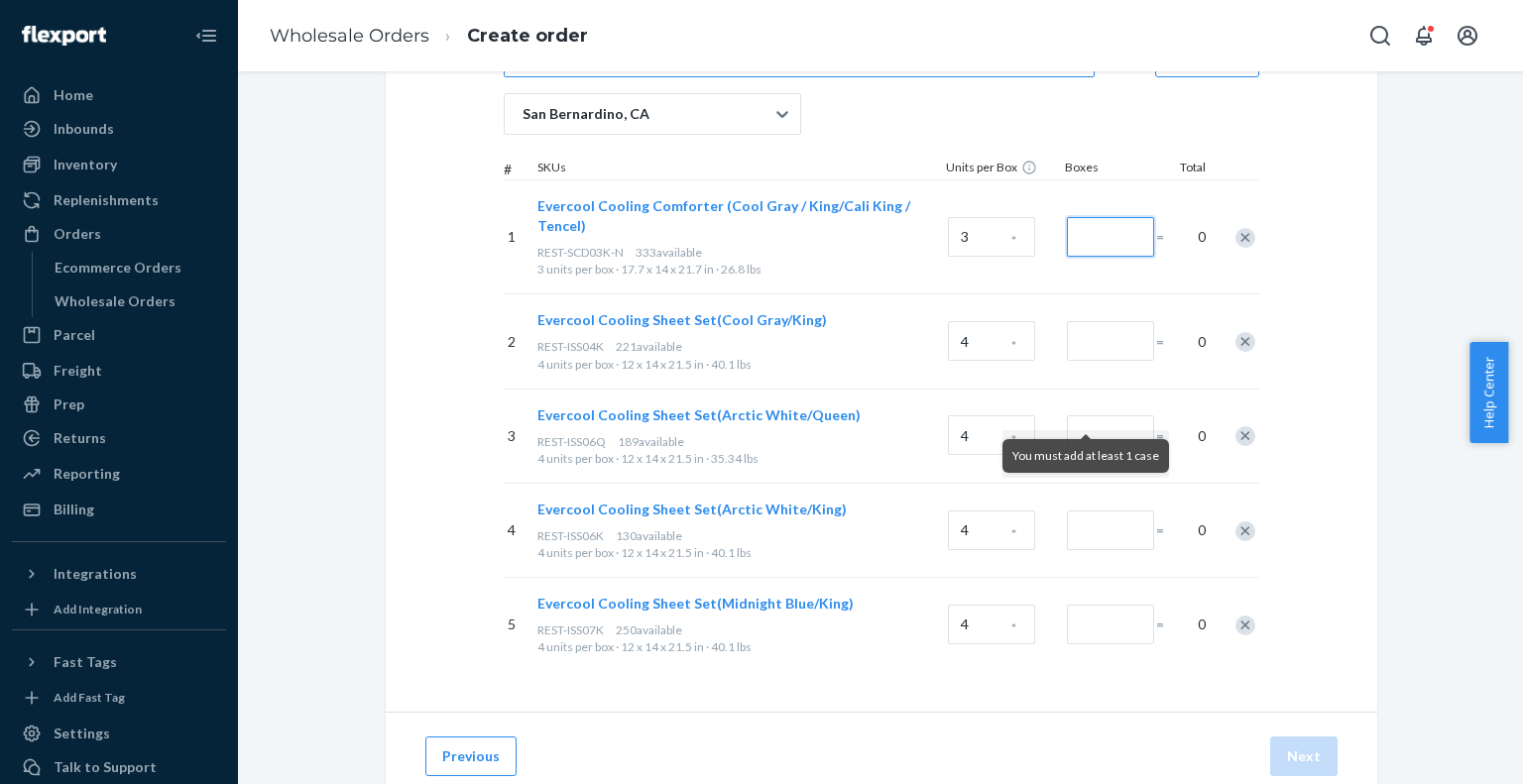 click at bounding box center (1111, 237) 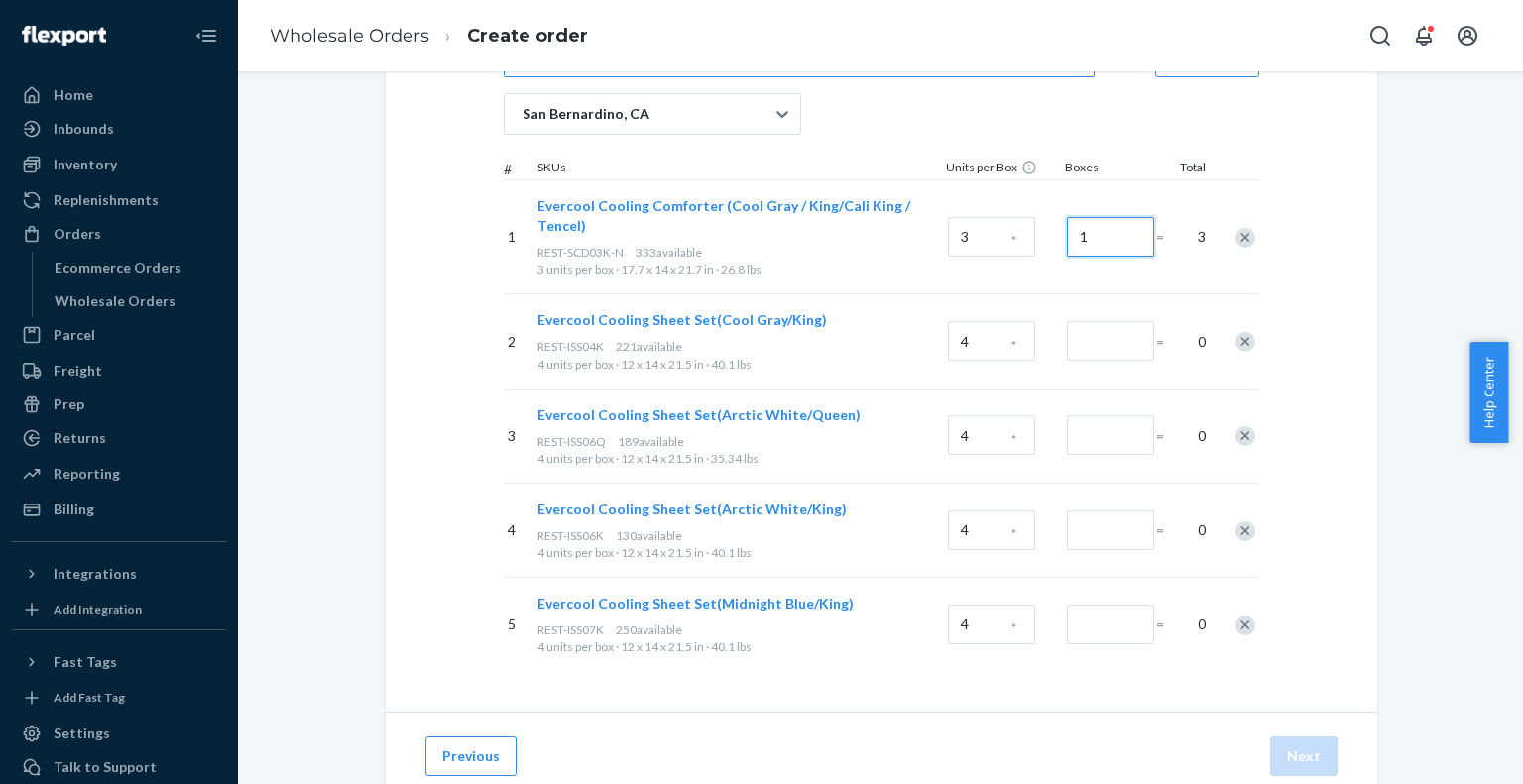 type on "1" 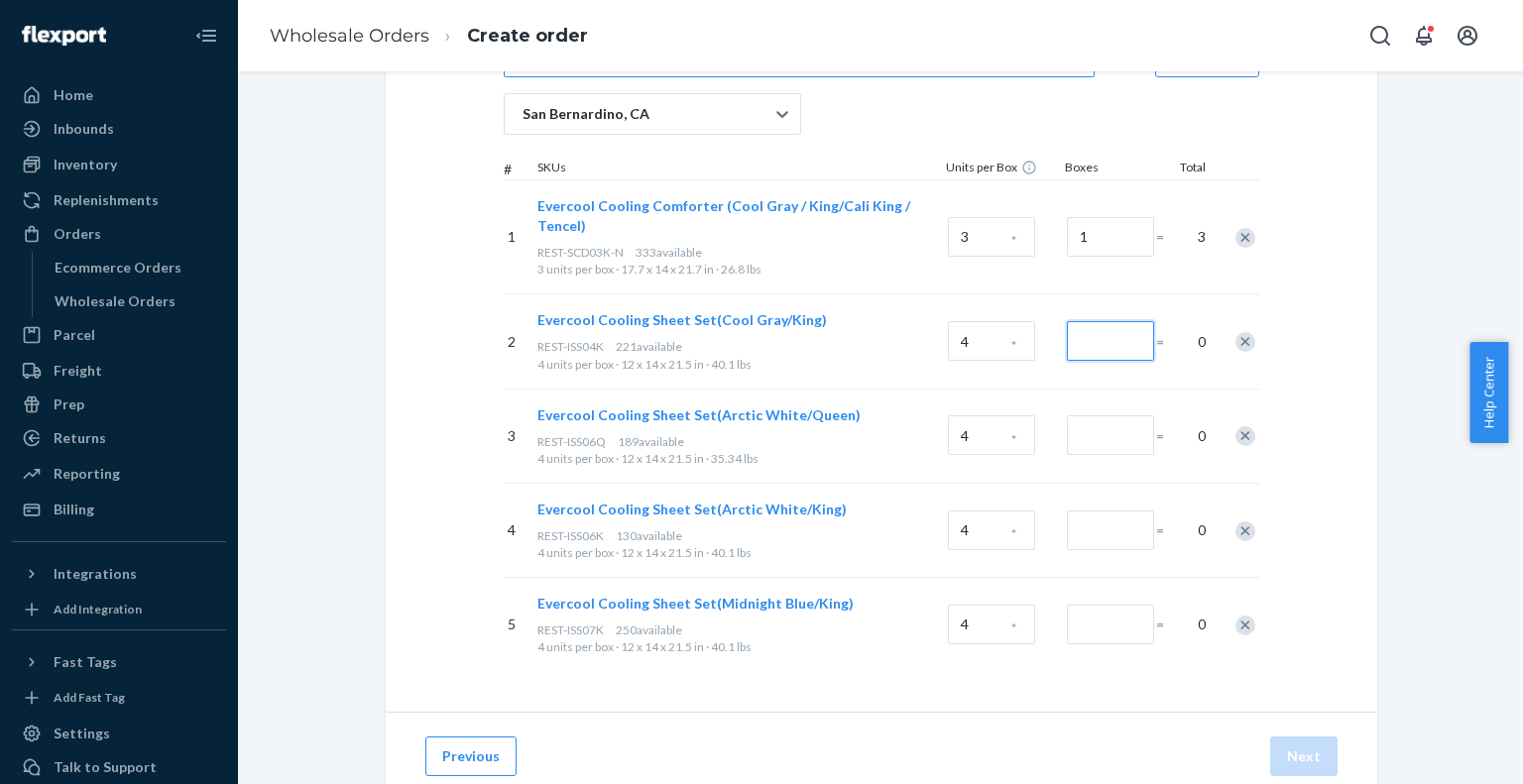 click at bounding box center [1111, 341] 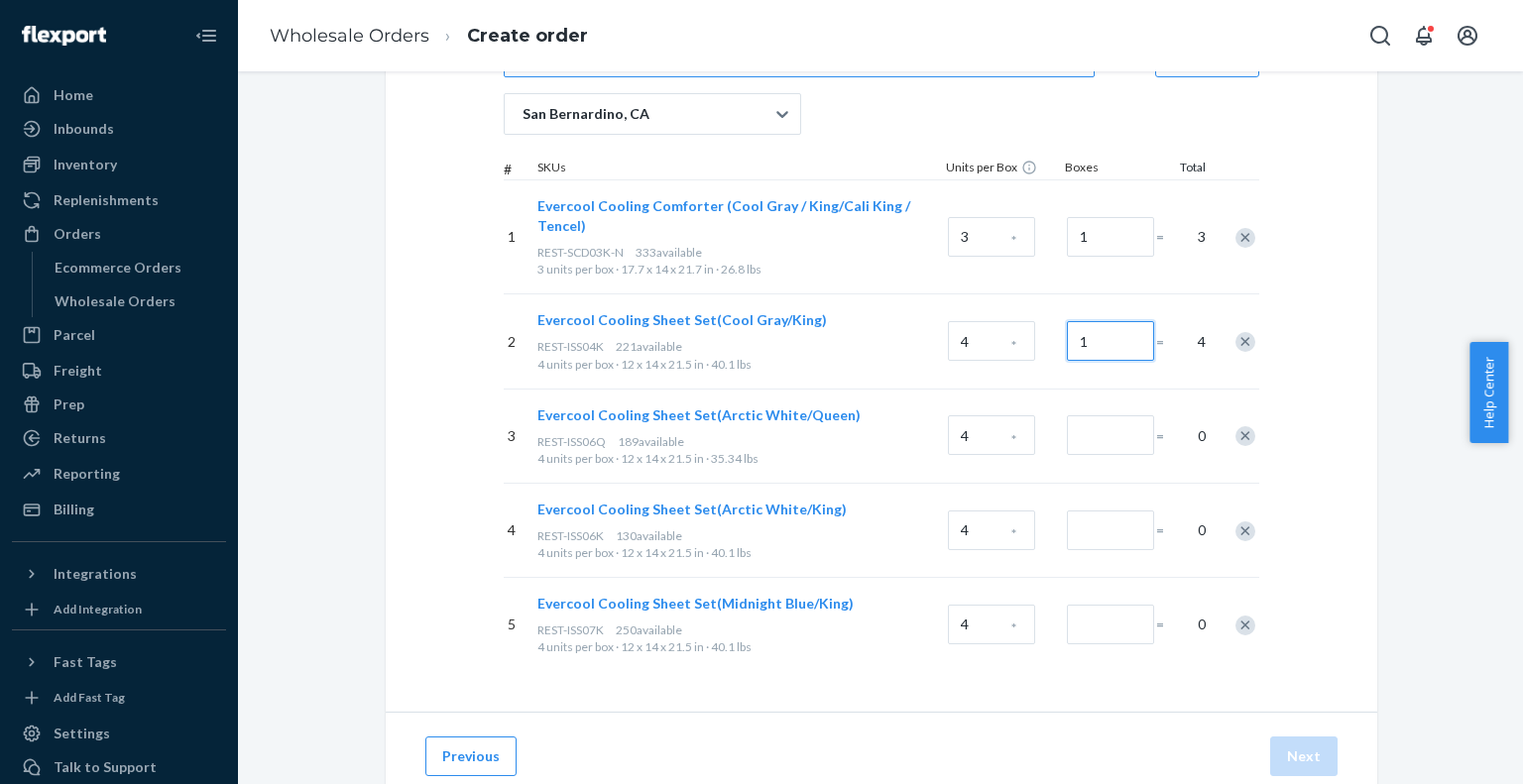 type on "1" 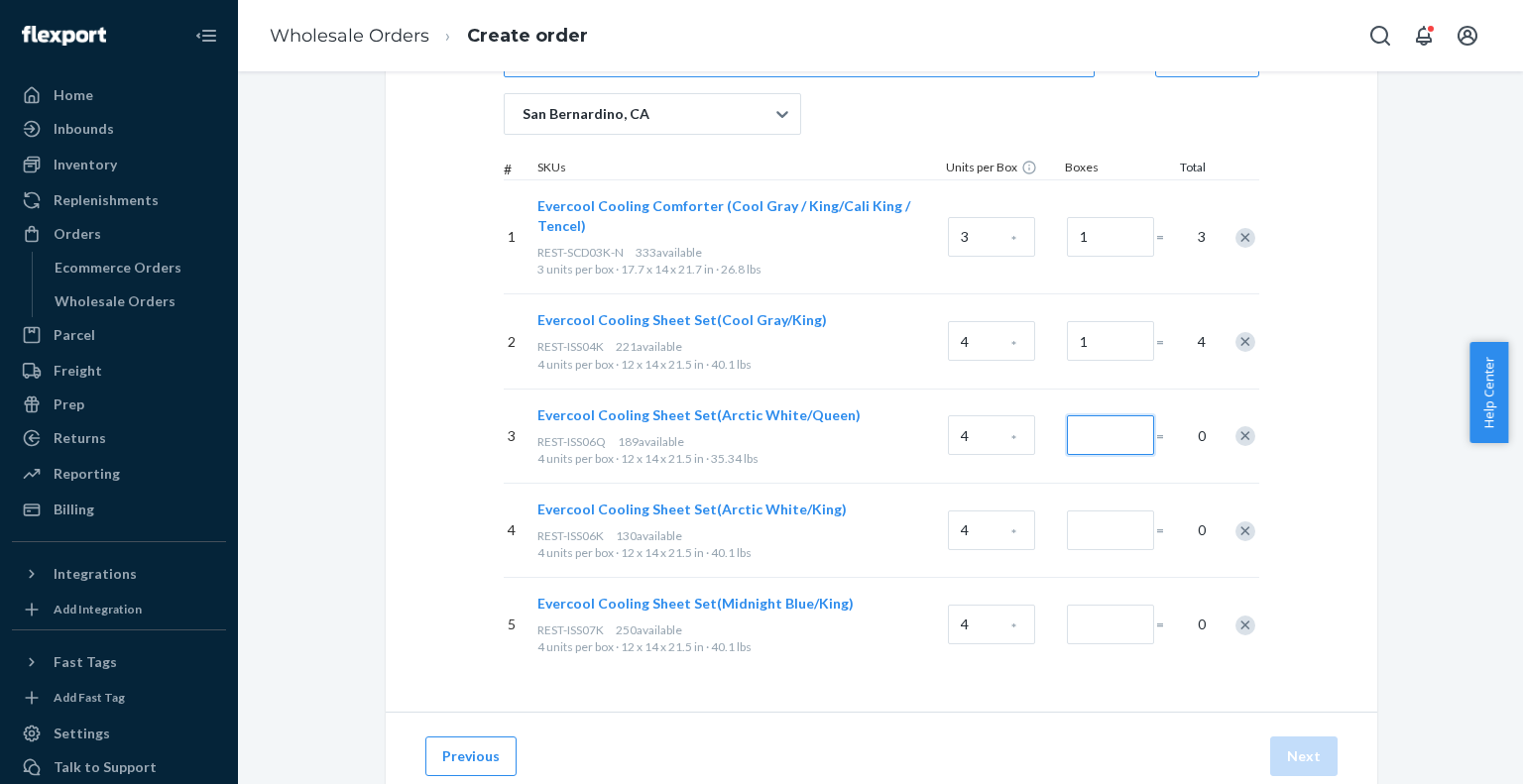 click at bounding box center (1111, 435) 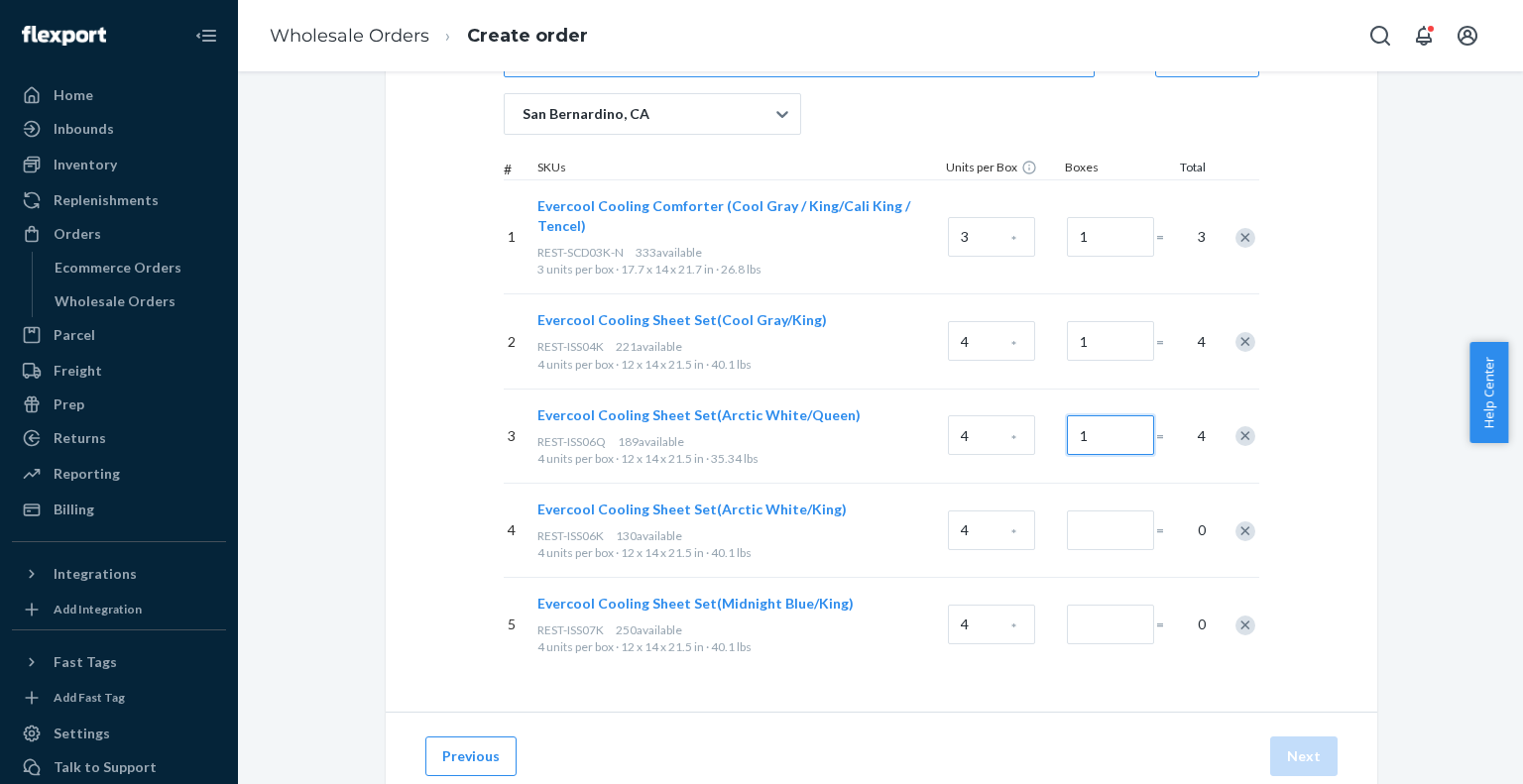 type on "1" 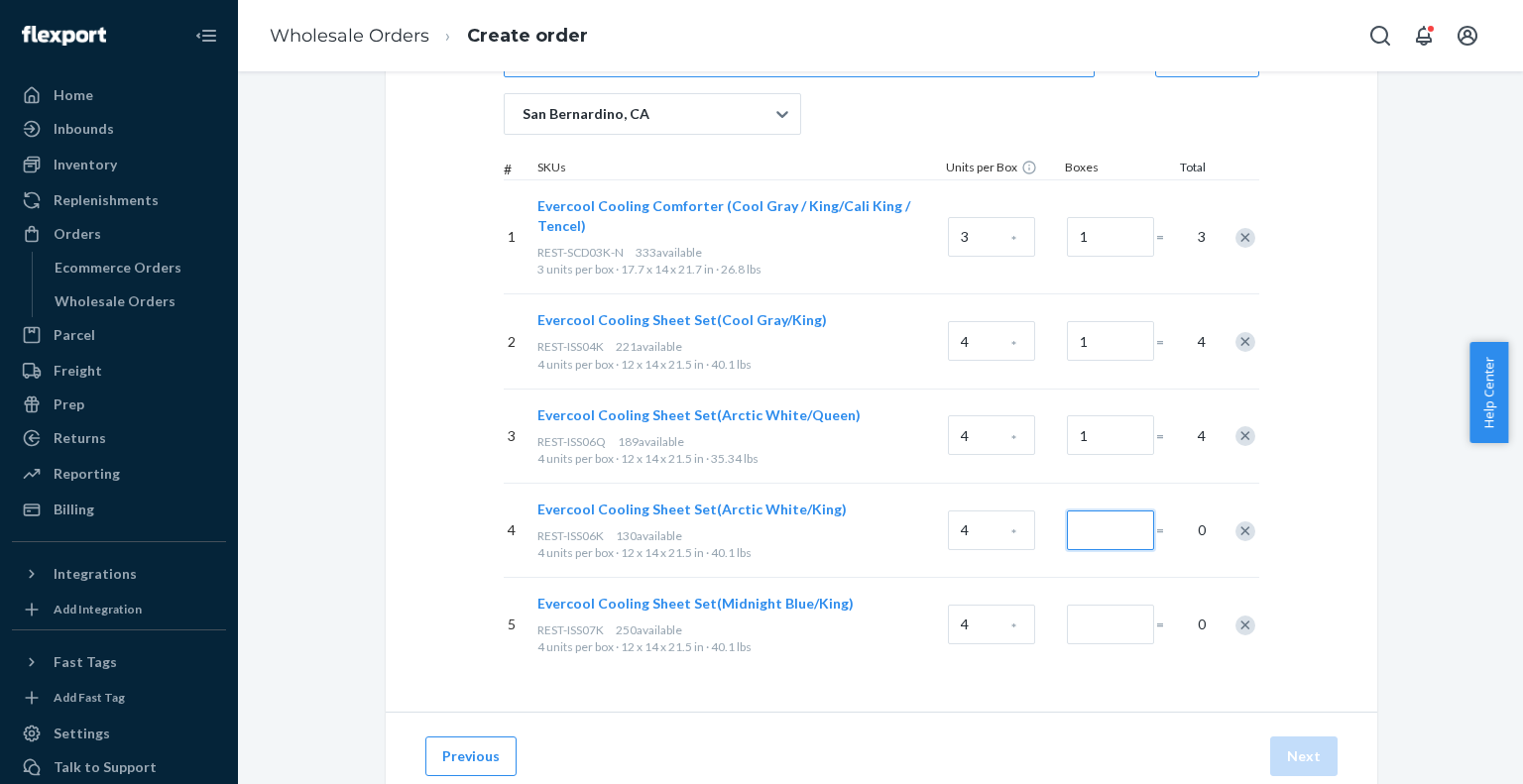click at bounding box center (1111, 530) 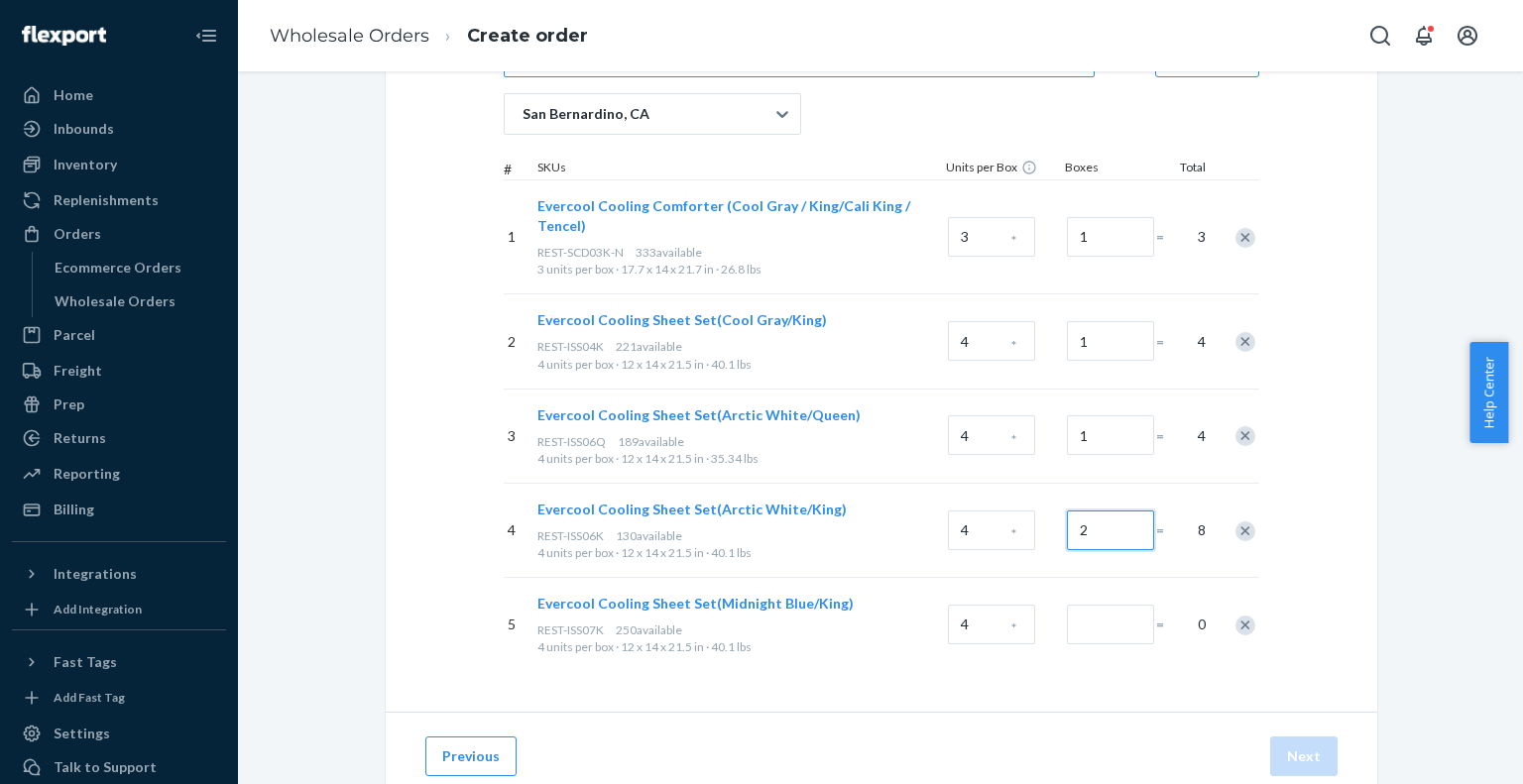 type on "2" 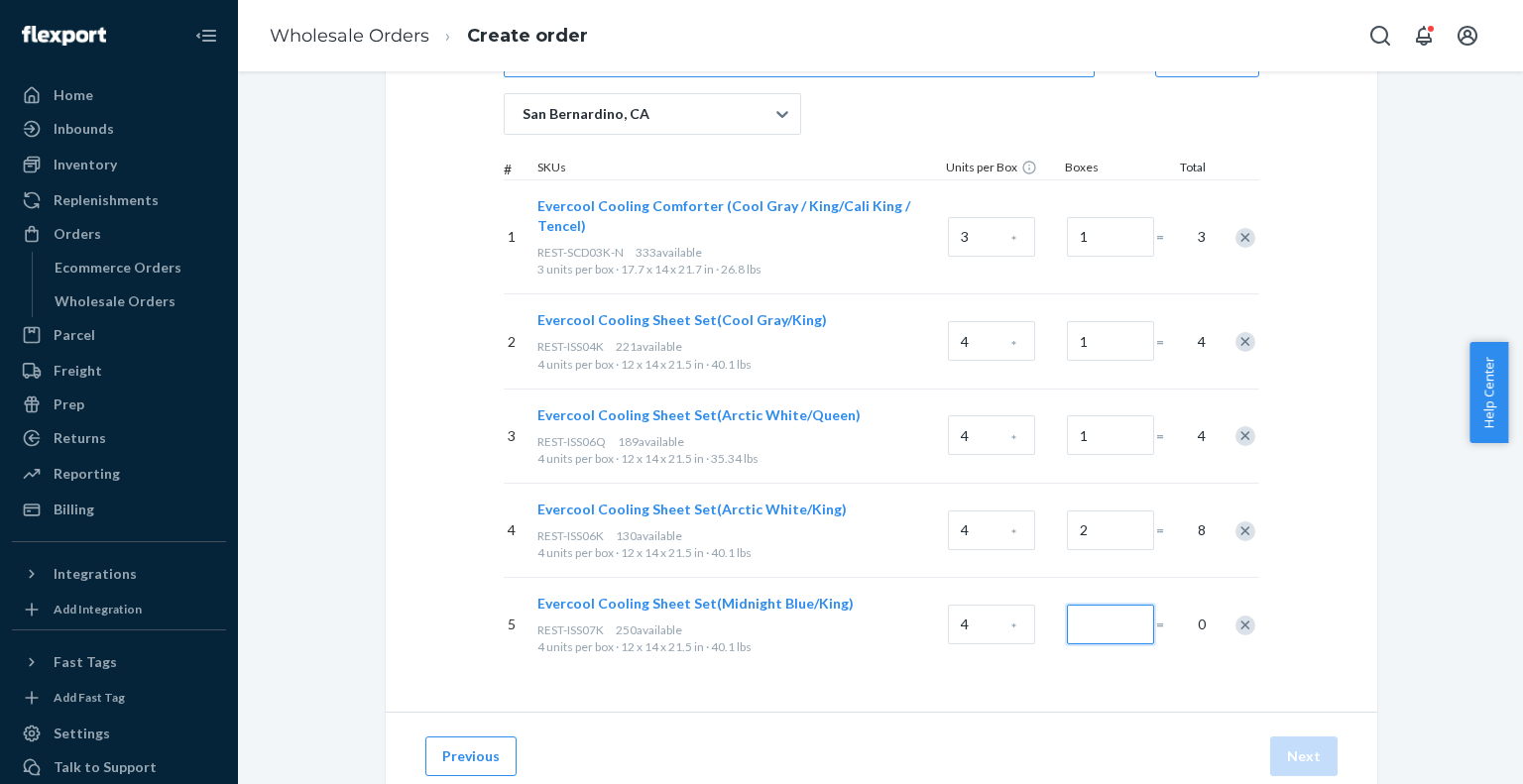 click at bounding box center [1111, 624] 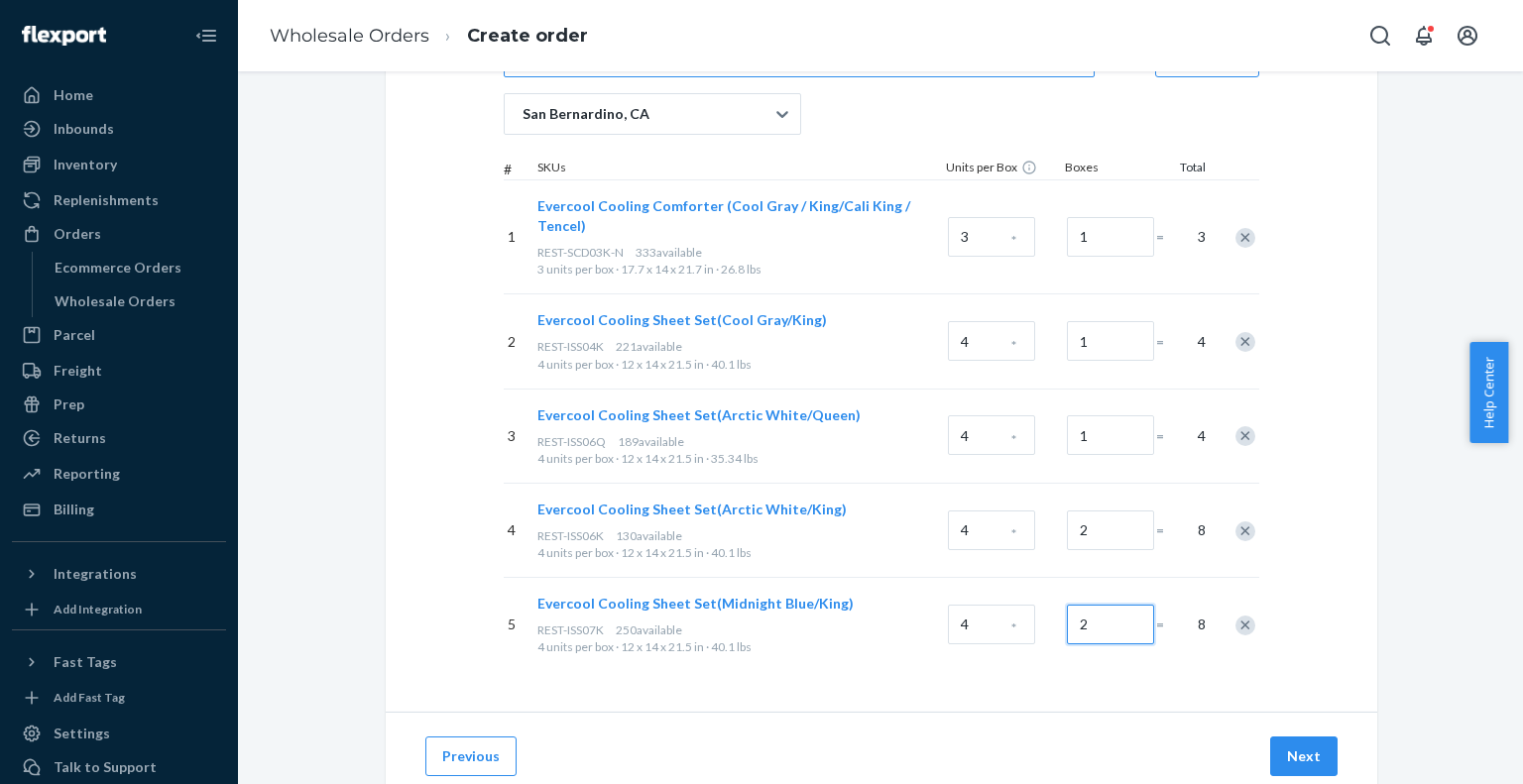 type on "2" 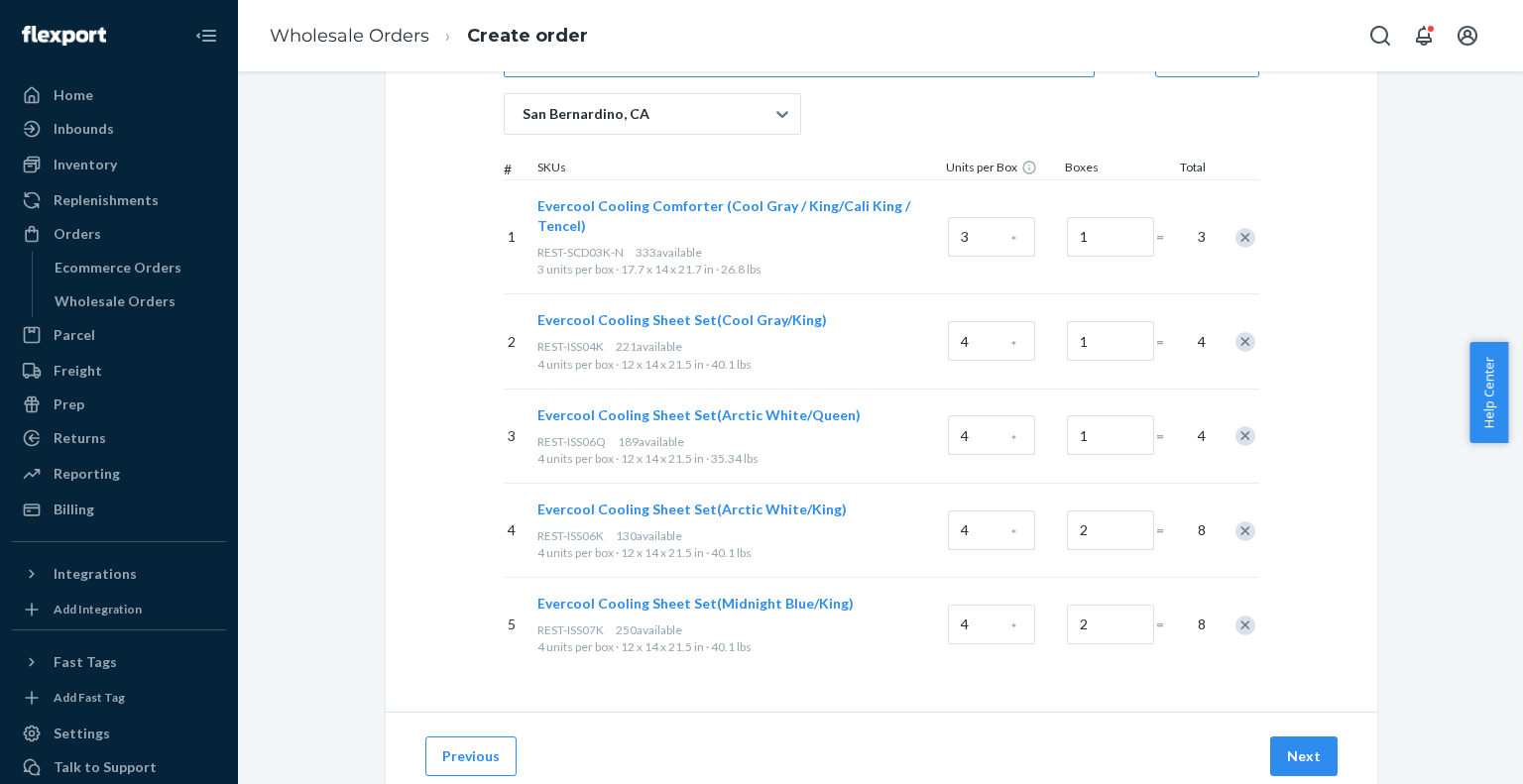 click on "Select products Select products with available inventory in Flexport Storage. Enable each picking for this order Search and add products or Upload file San Bernardino, CA # SKUs Units per Box Boxes Total 1   Evercool Cooling Comforter (Cool Gray / King/Cali King / Tencel) REST-SCD03K-N 333  available   3 units per box · 17.7 x 14 x 21.7 in · 26.8 lbs 3 * 1 = 3 2   Evercool Cooling Sheet Set(Cool Gray/King) REST-ISS04K 221  available   4 units per box · 12 x 14 x 21.5 in · 40.1 lbs 4 * 1 = 4 3   Evercool Cooling Sheet Set(Arctic White/Queen) REST-ISS06Q 189  available   4 units per box · 12 x 14 x 21.5 in · 35.34 lbs 4 * 1 = 4 4   Evercool Cooling Sheet Set(Arctic White/King) REST-ISS06K 130  available   4 units per box · 12 x 14 x 21.5 in · 40.1 lbs 4 * 2 = 8 5   Evercool Cooling Sheet Set(Midnight Blue/King) REST-ISS07K 250  available   4 units per box · 12 x 14 x 21.5 in · 40.1 lbs 4 * 2 = 8" at bounding box center [881, 291] 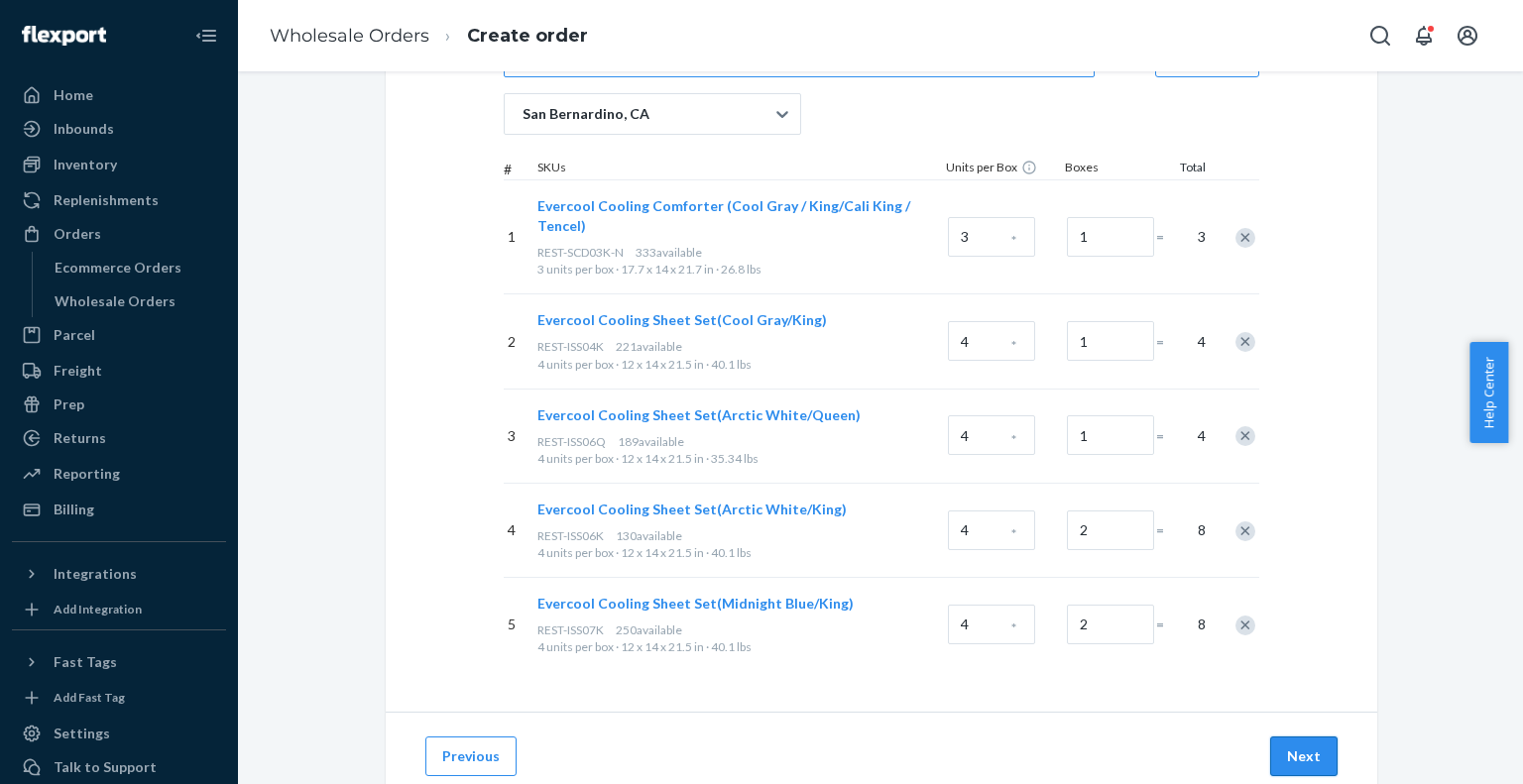 click on "Next" at bounding box center (1304, 756) 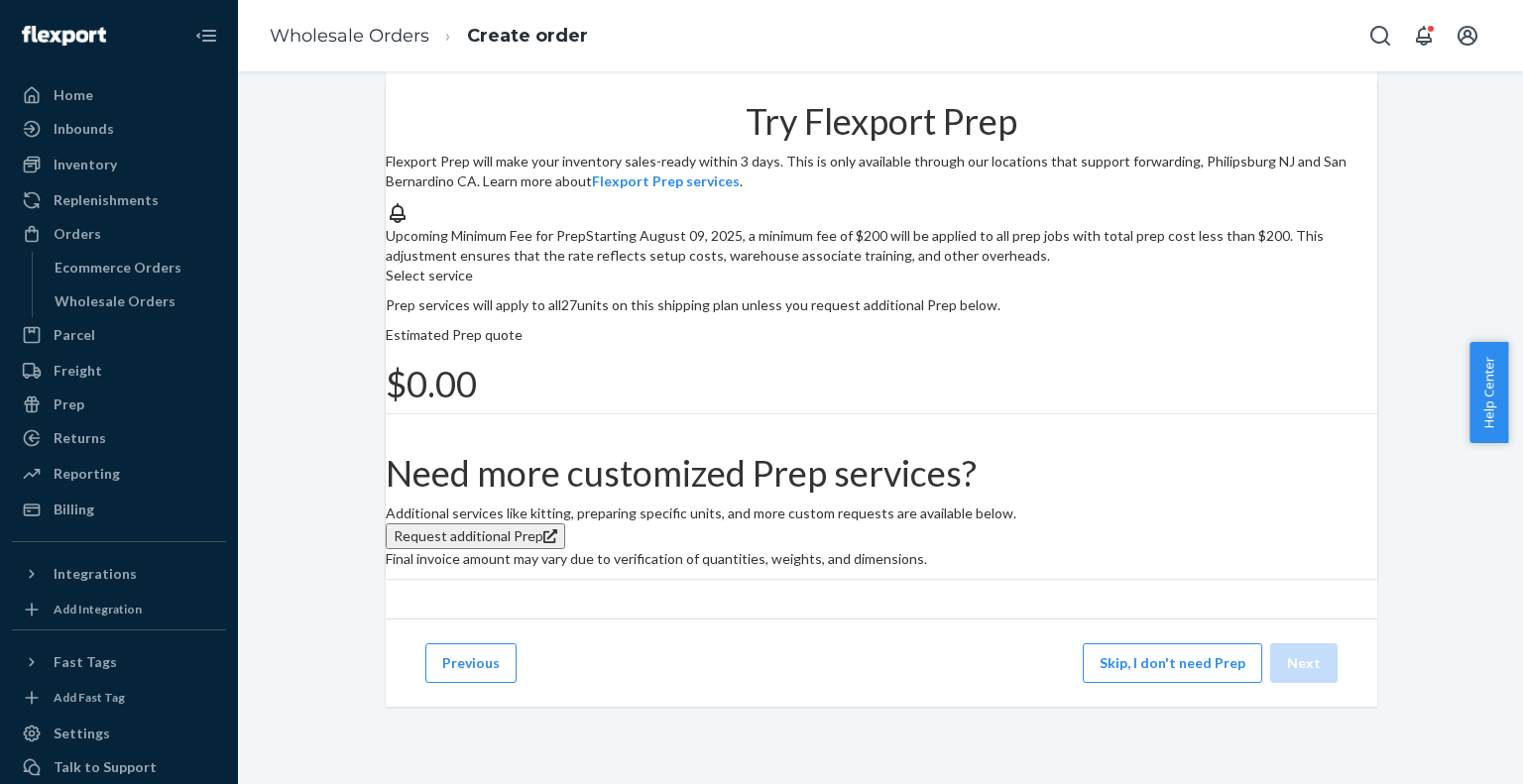 scroll, scrollTop: 193, scrollLeft: 0, axis: vertical 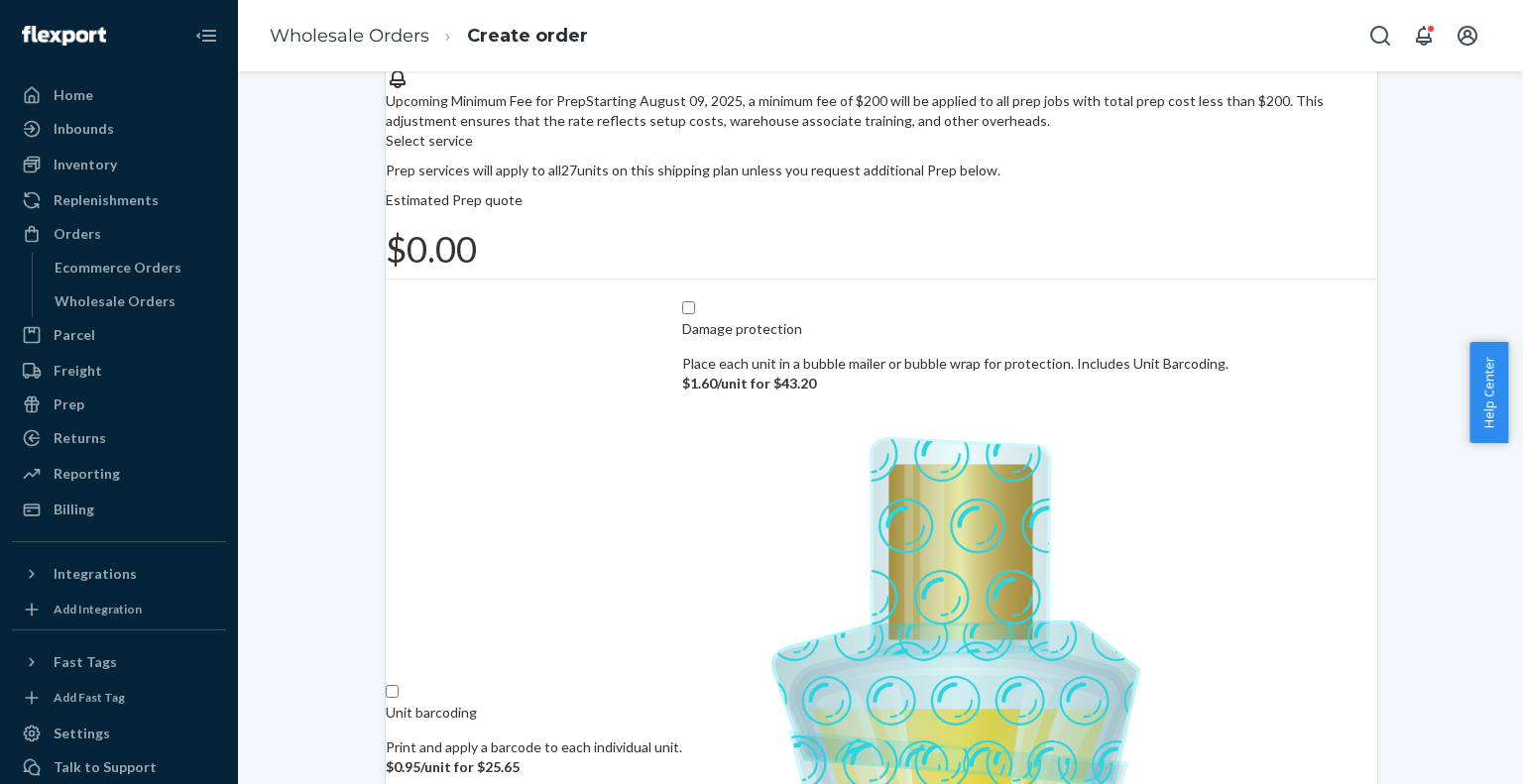 click on "Skip, I don't need Prep" at bounding box center (1172, 2320) 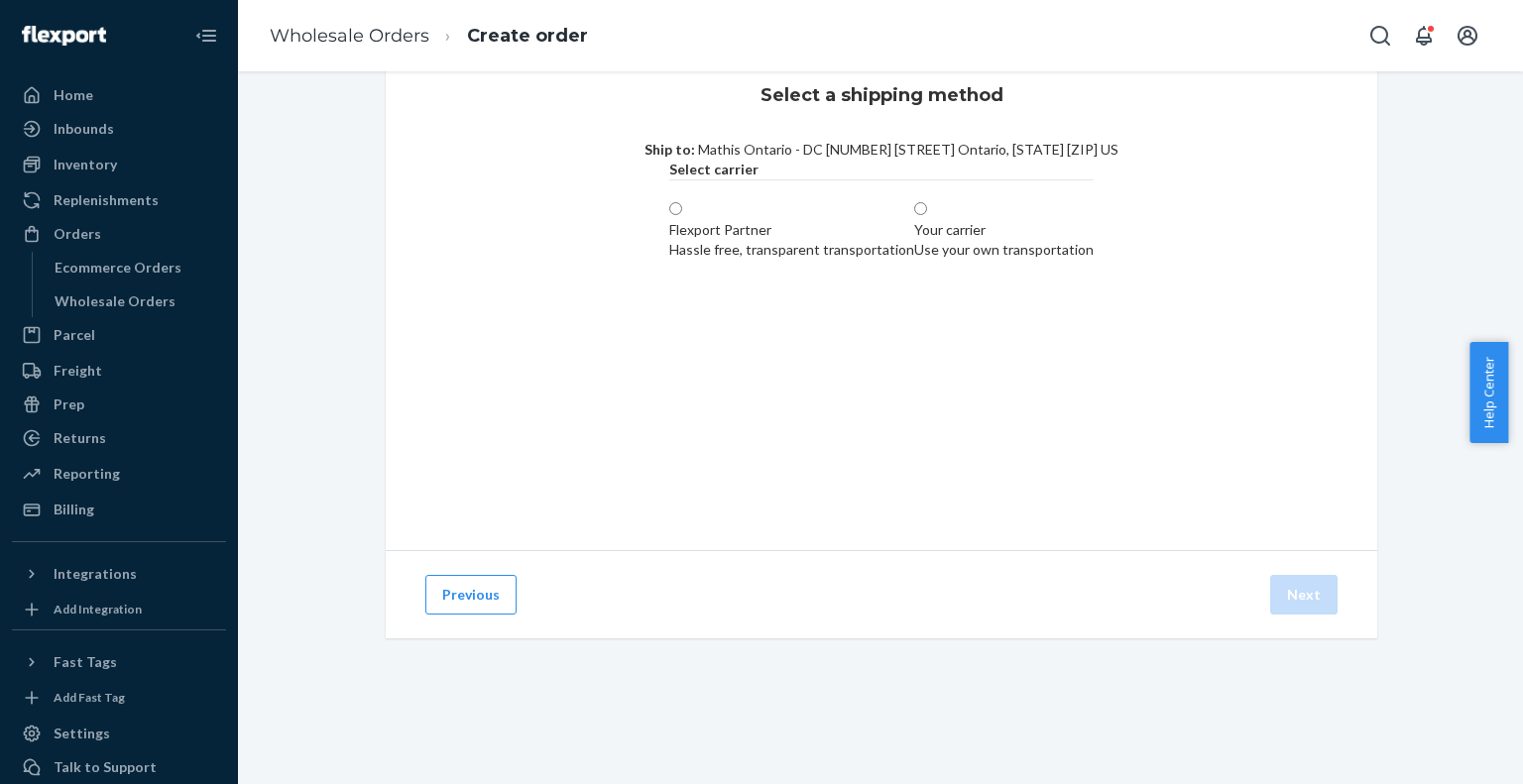 click on "Hassle free, transparent transportation" at bounding box center [791, 250] 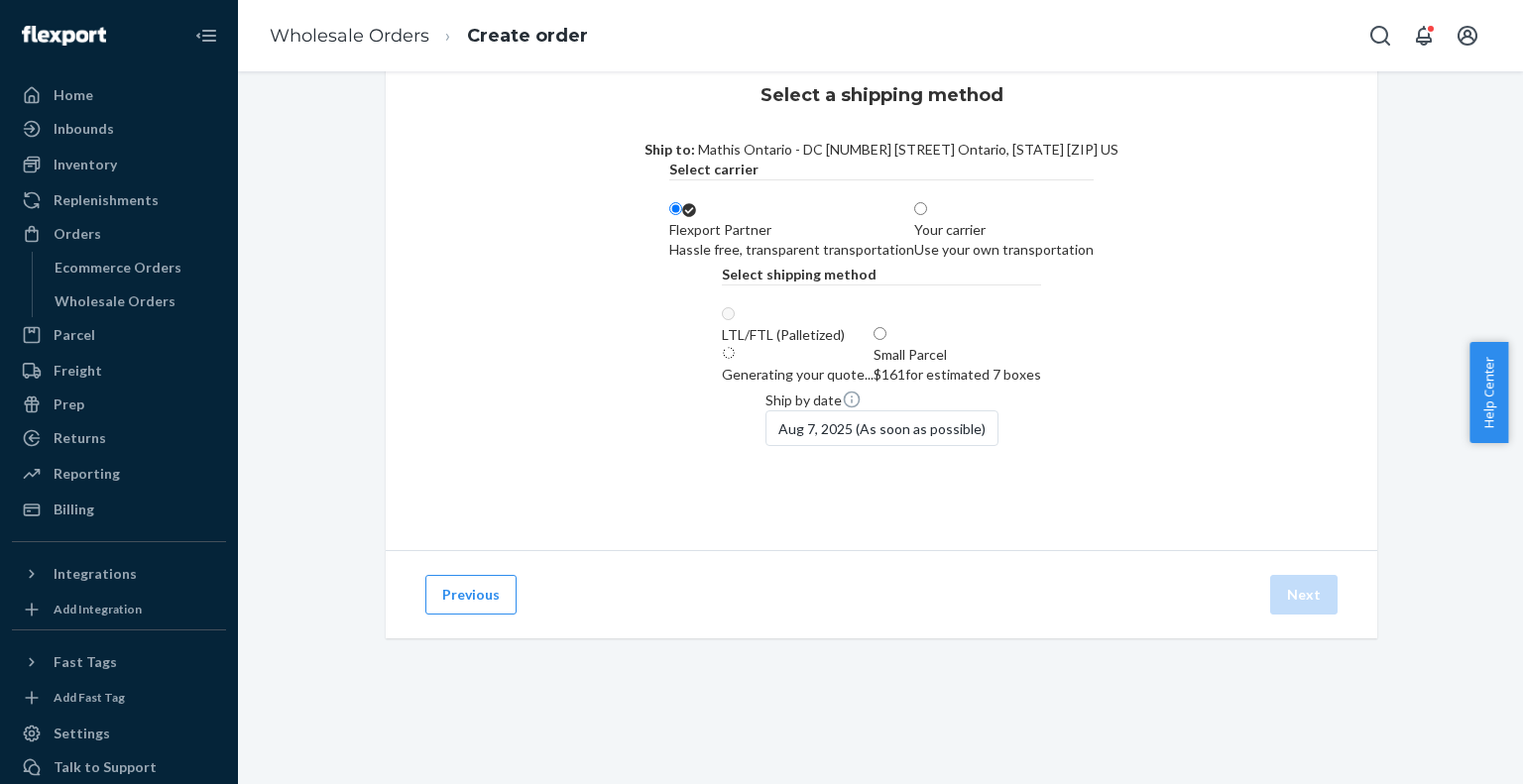 click on "$161  for estimated 7 boxes" at bounding box center (957, 375) 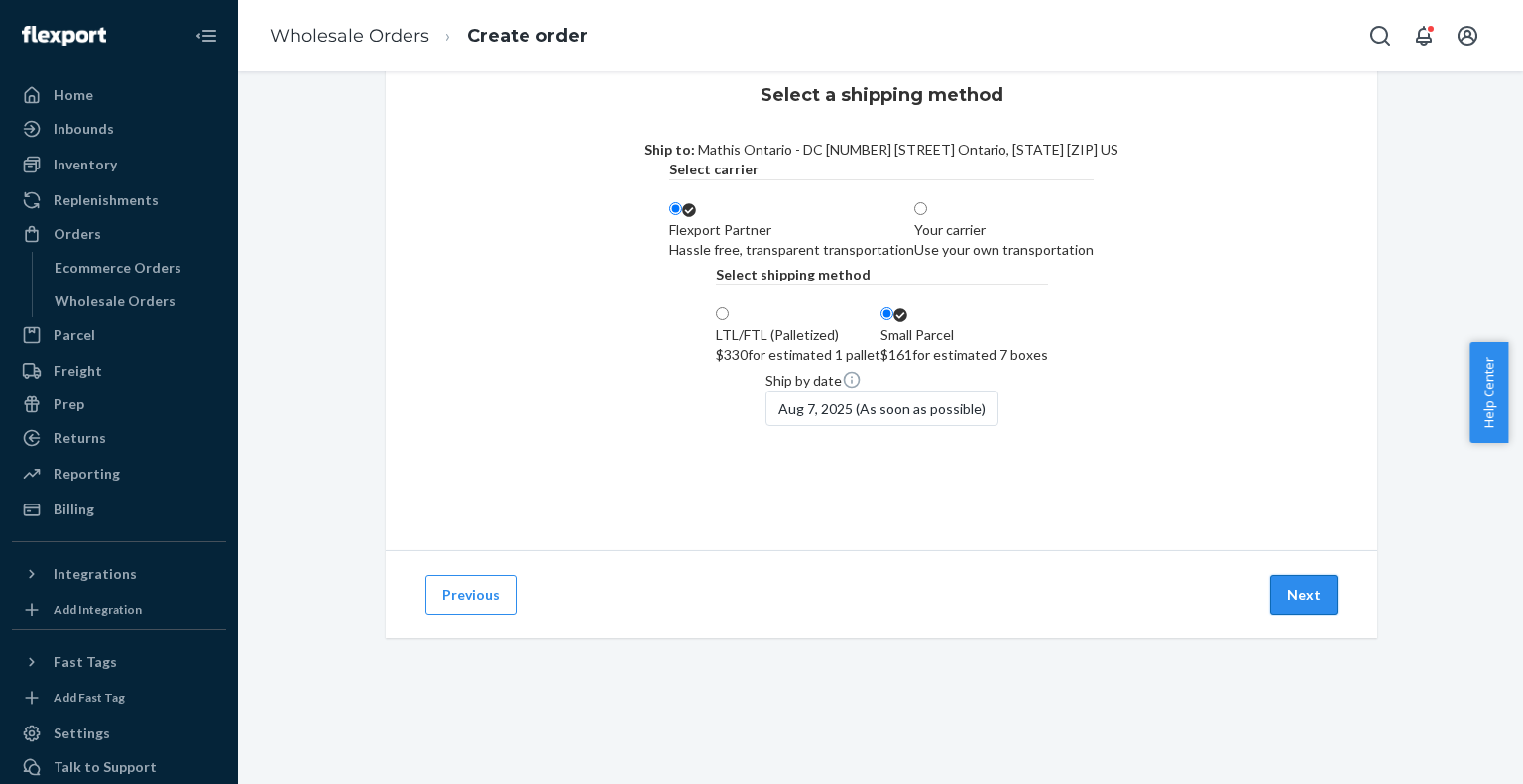 click on "Next" at bounding box center (1304, 595) 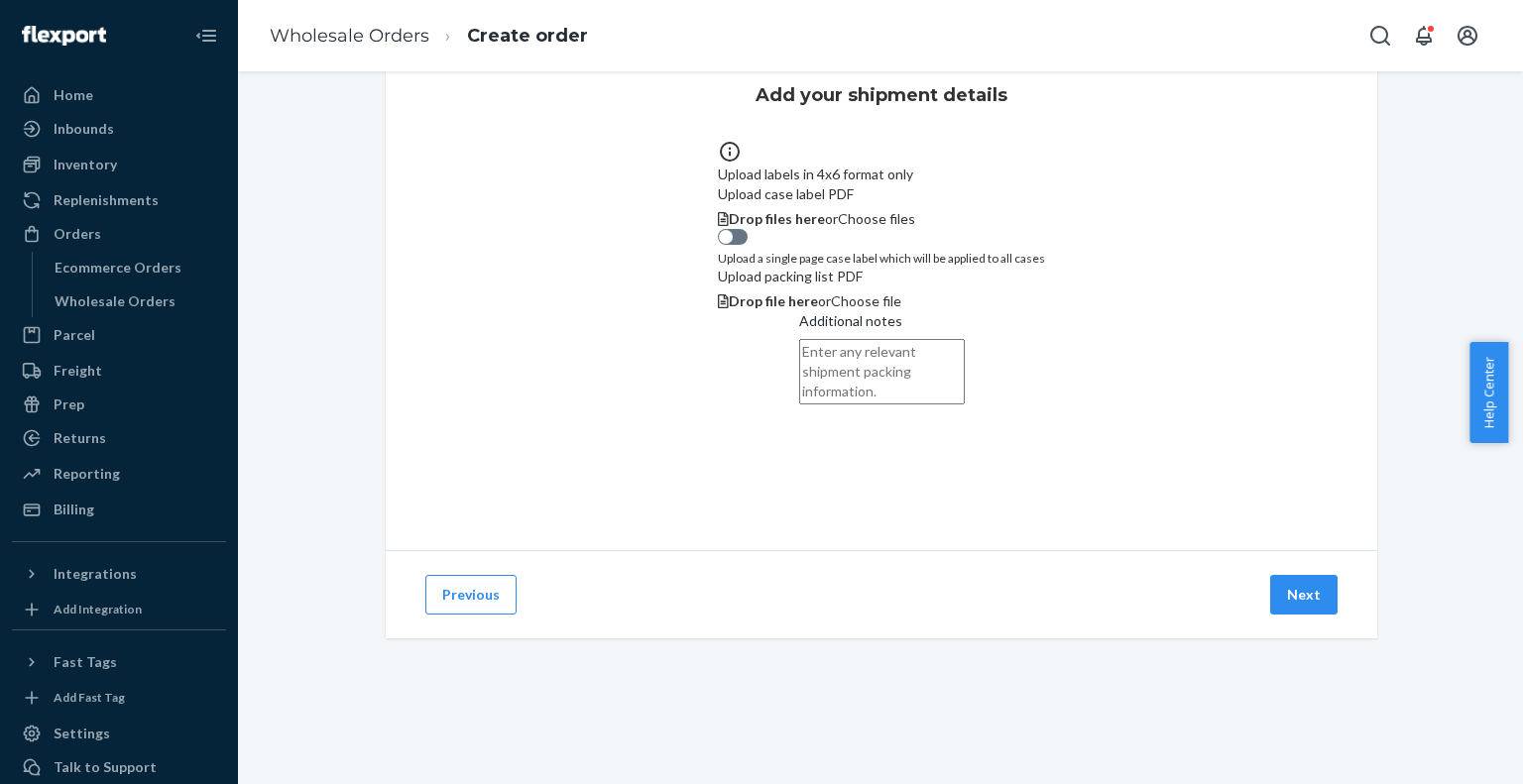 click on "Choose files" at bounding box center [877, 218] 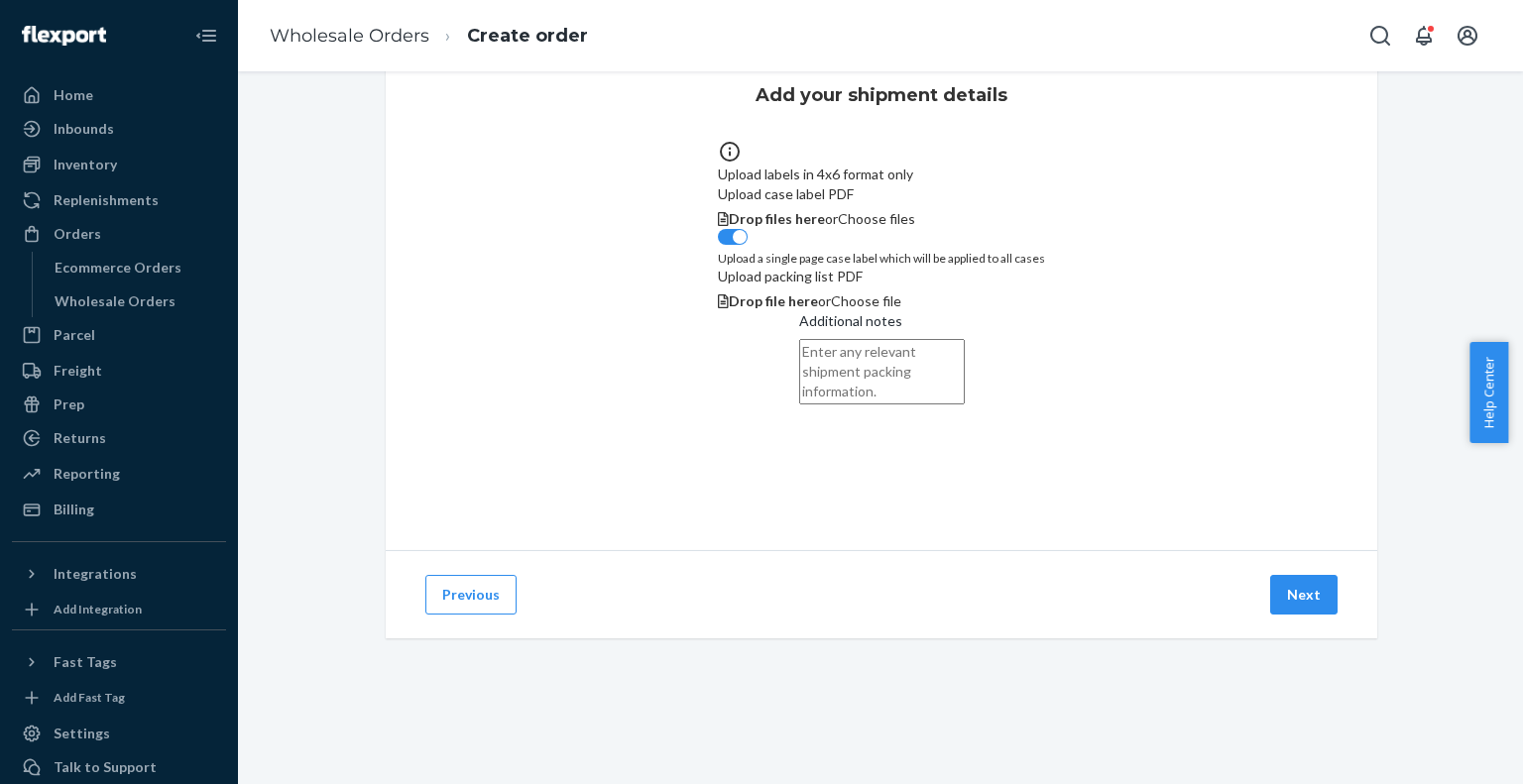 click on "Choose files" at bounding box center (877, 218) 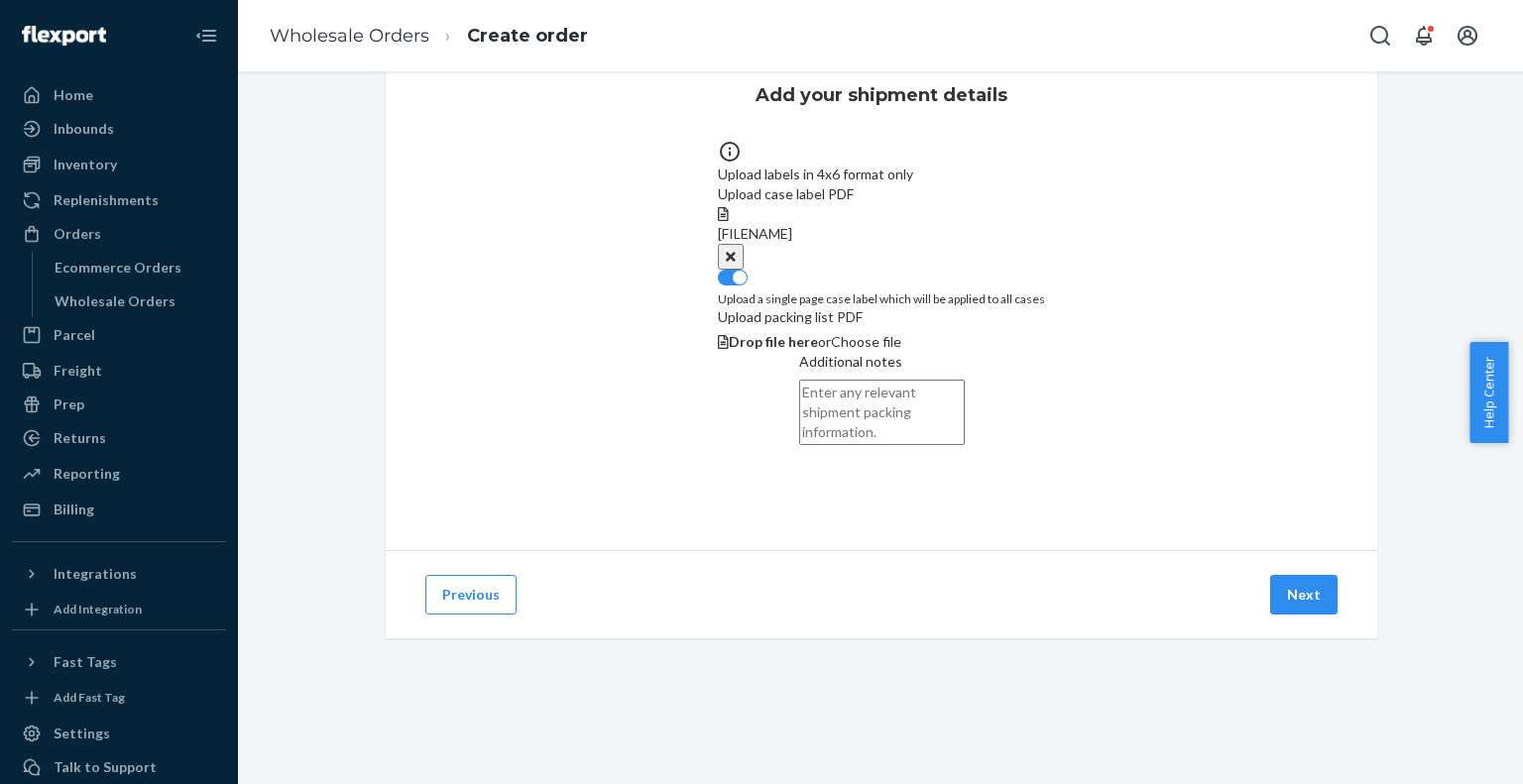 scroll, scrollTop: 67, scrollLeft: 0, axis: vertical 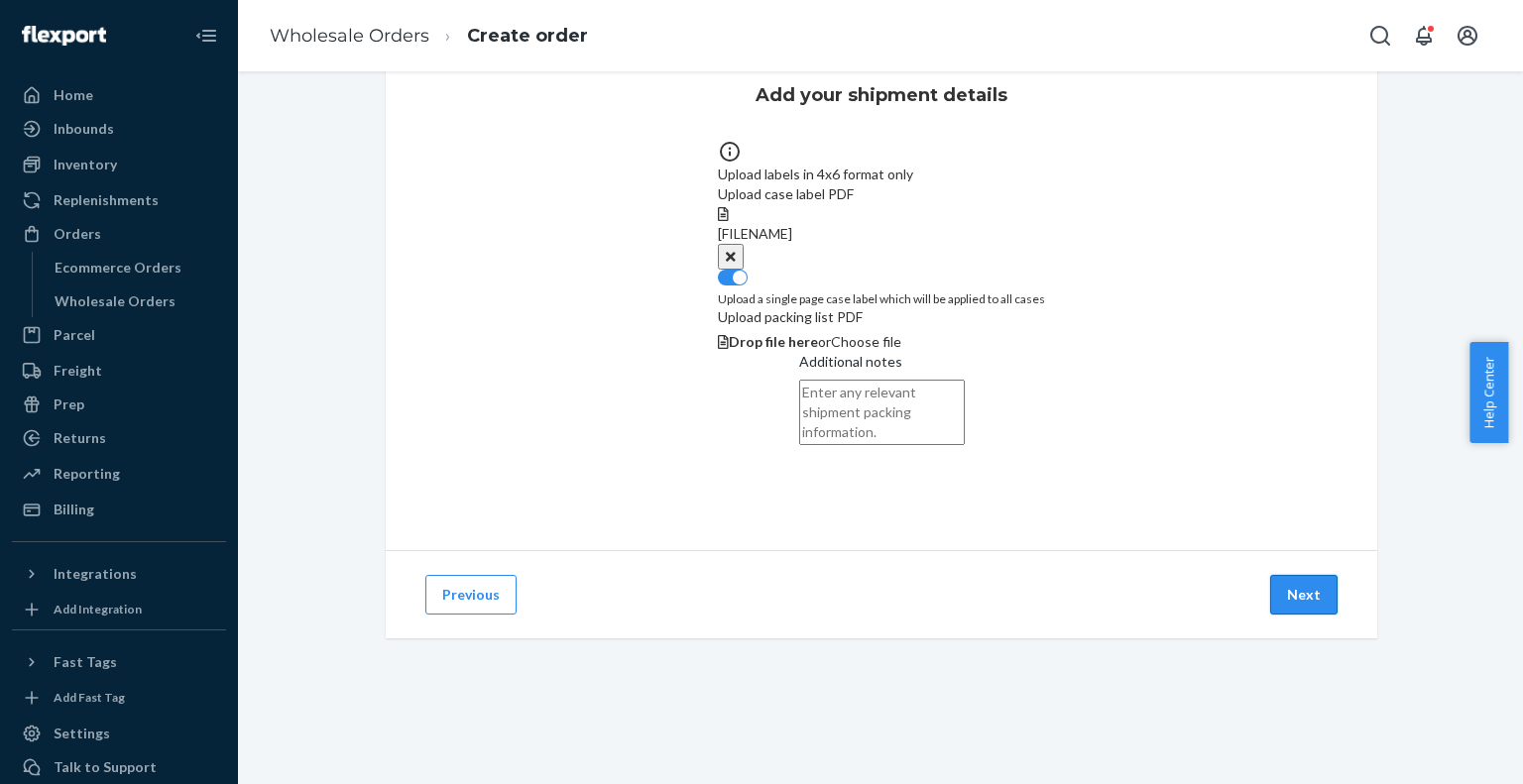 click on "Next" at bounding box center (1304, 595) 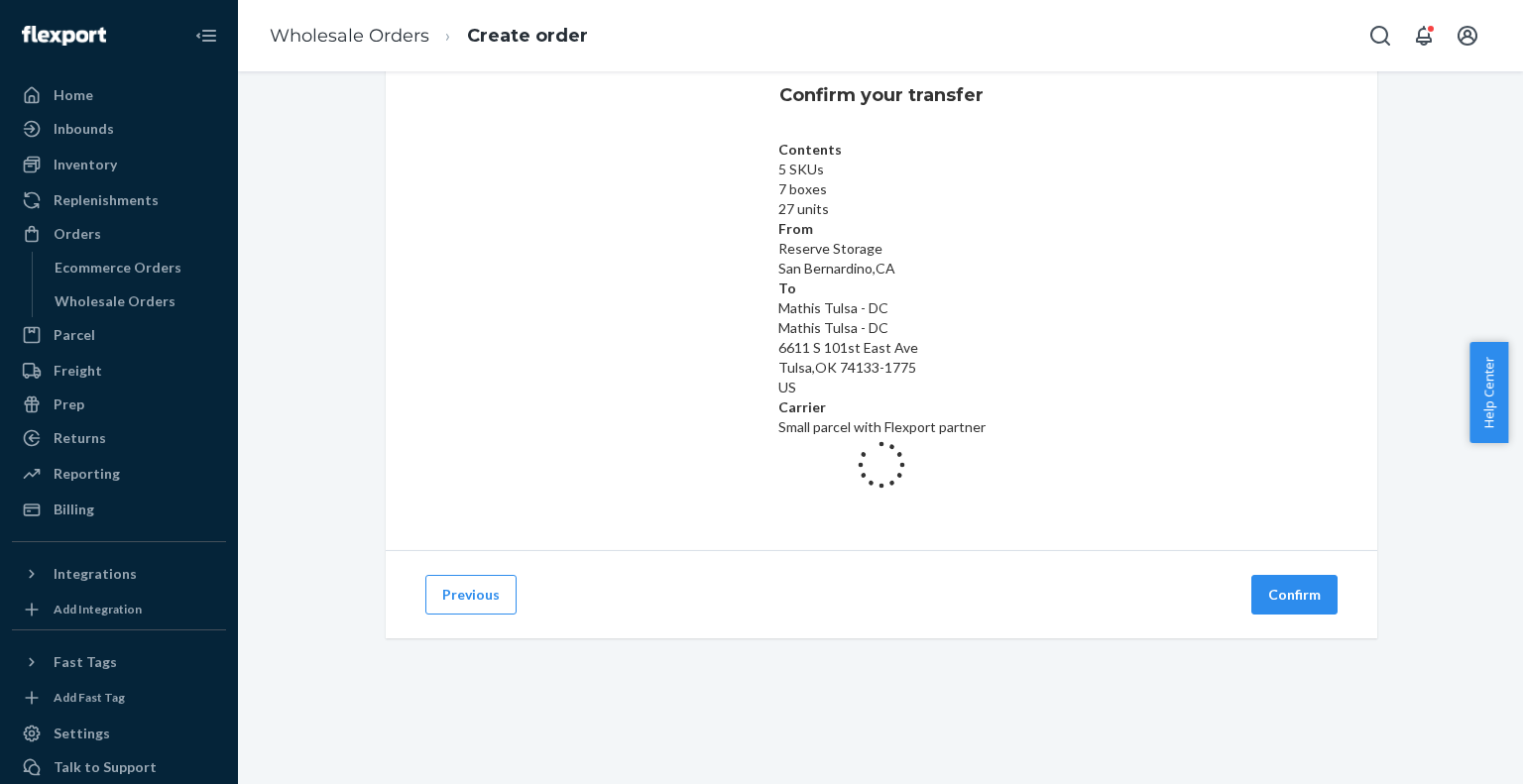 scroll, scrollTop: 58, scrollLeft: 0, axis: vertical 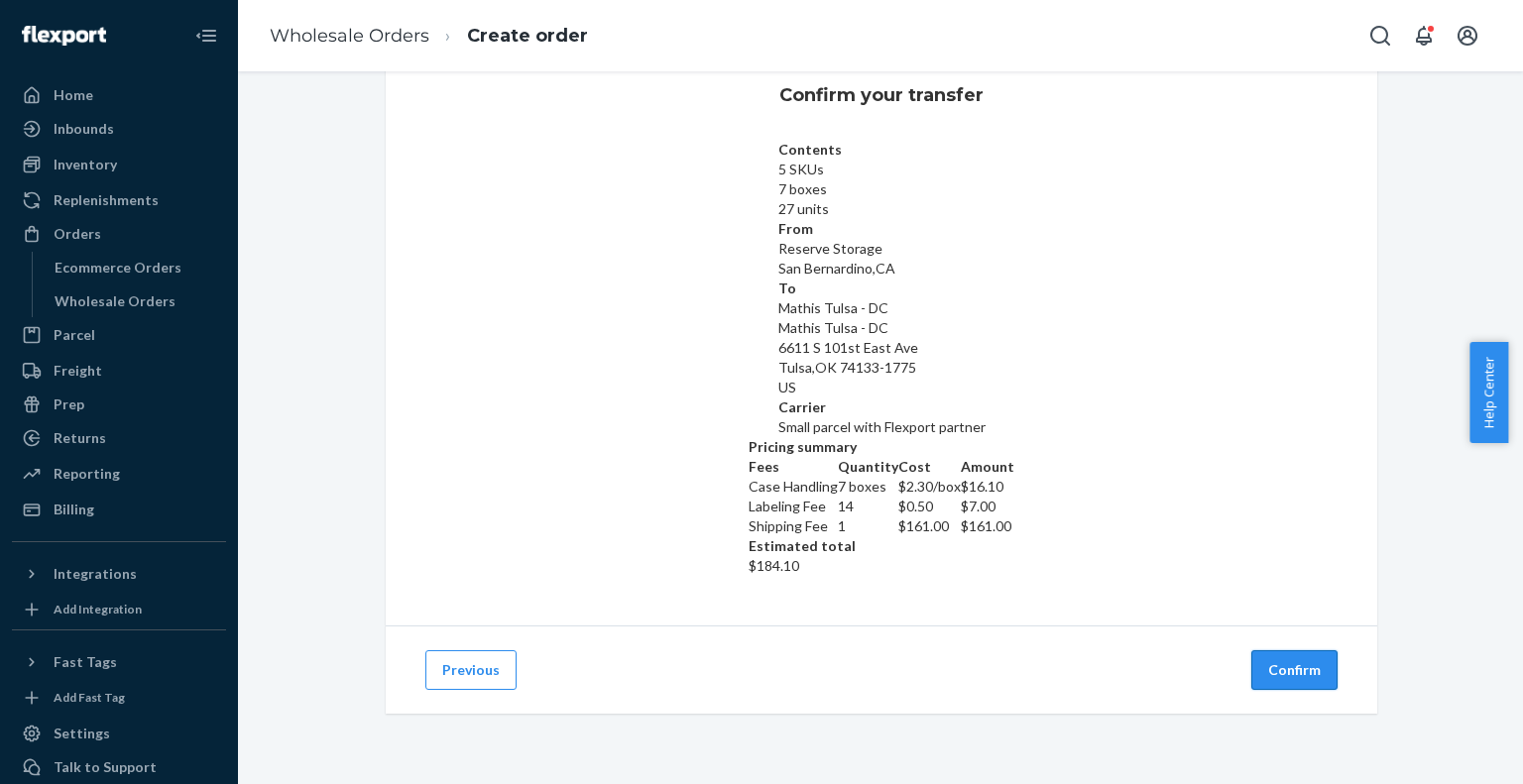click on "Confirm" at bounding box center [1294, 670] 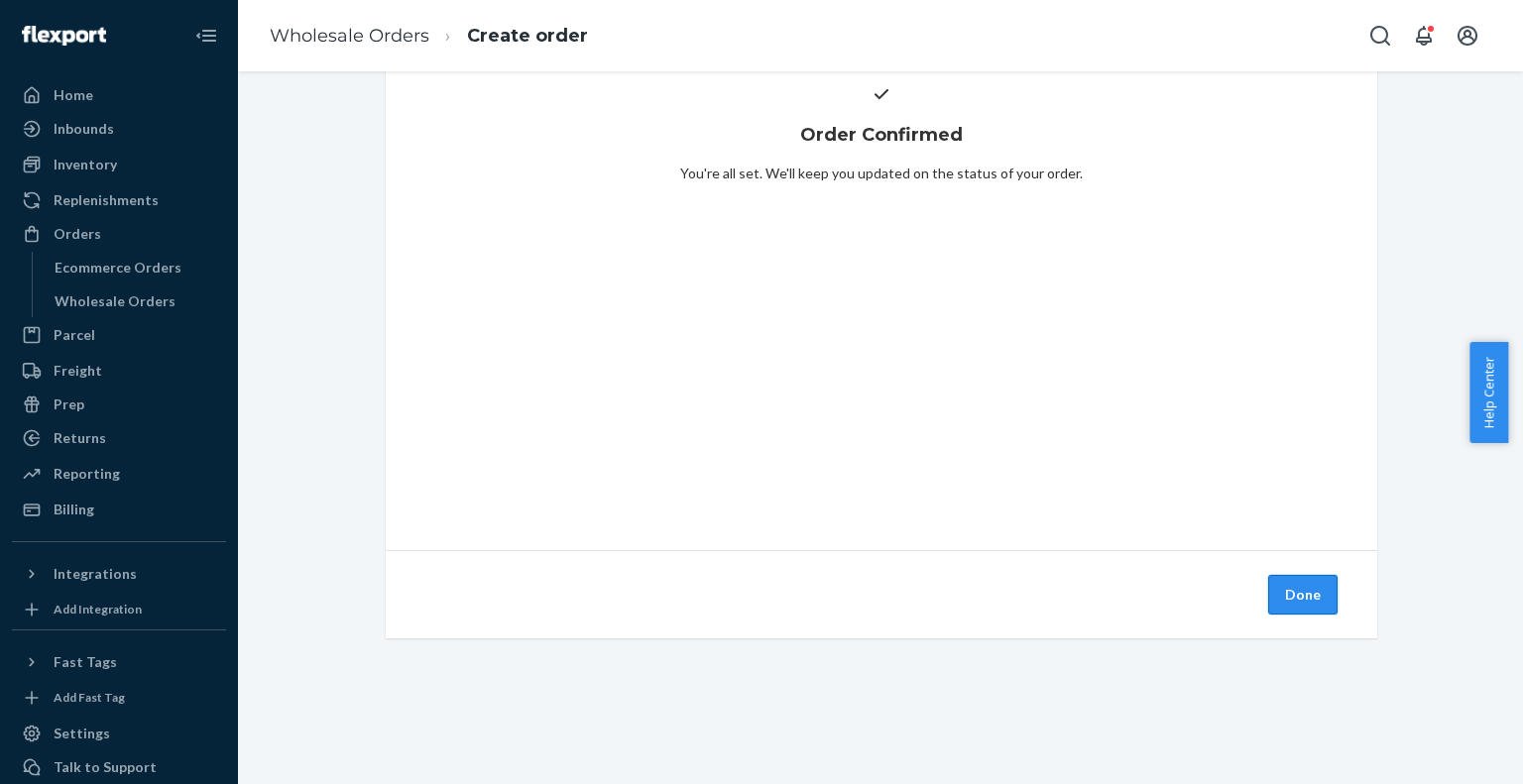 click on "Done" at bounding box center (1303, 595) 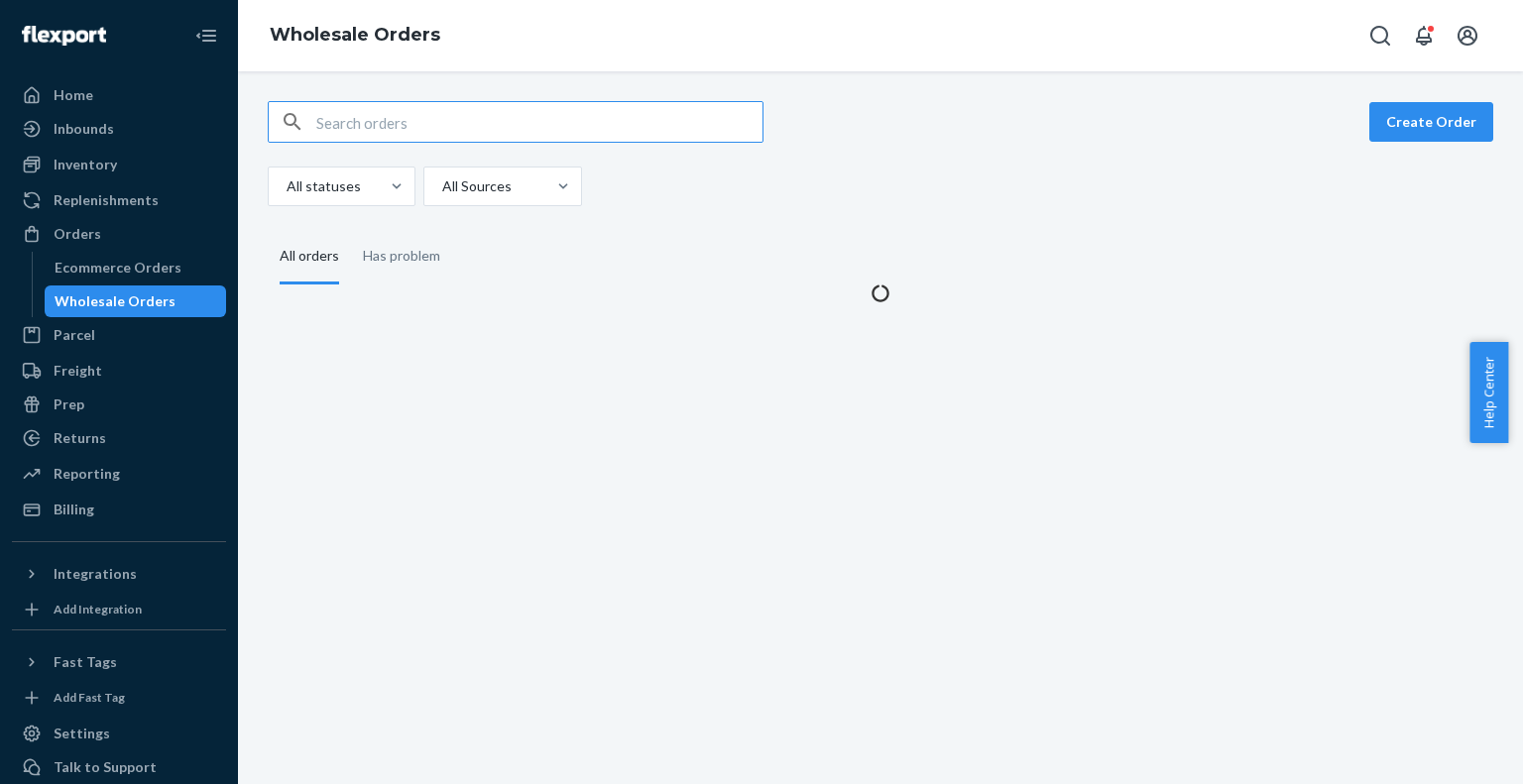 scroll, scrollTop: 0, scrollLeft: 0, axis: both 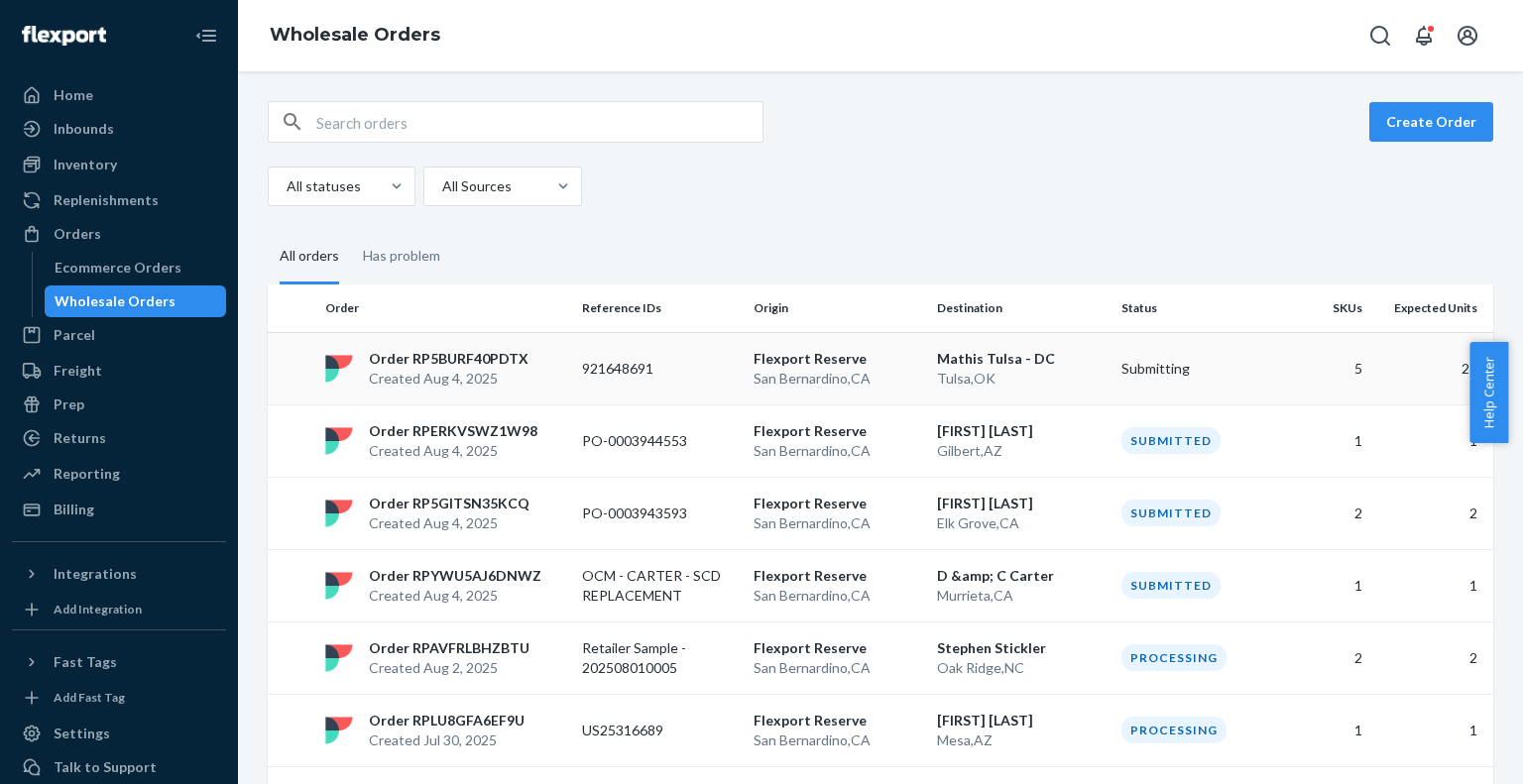 click on "921648691" at bounding box center [659, 368] 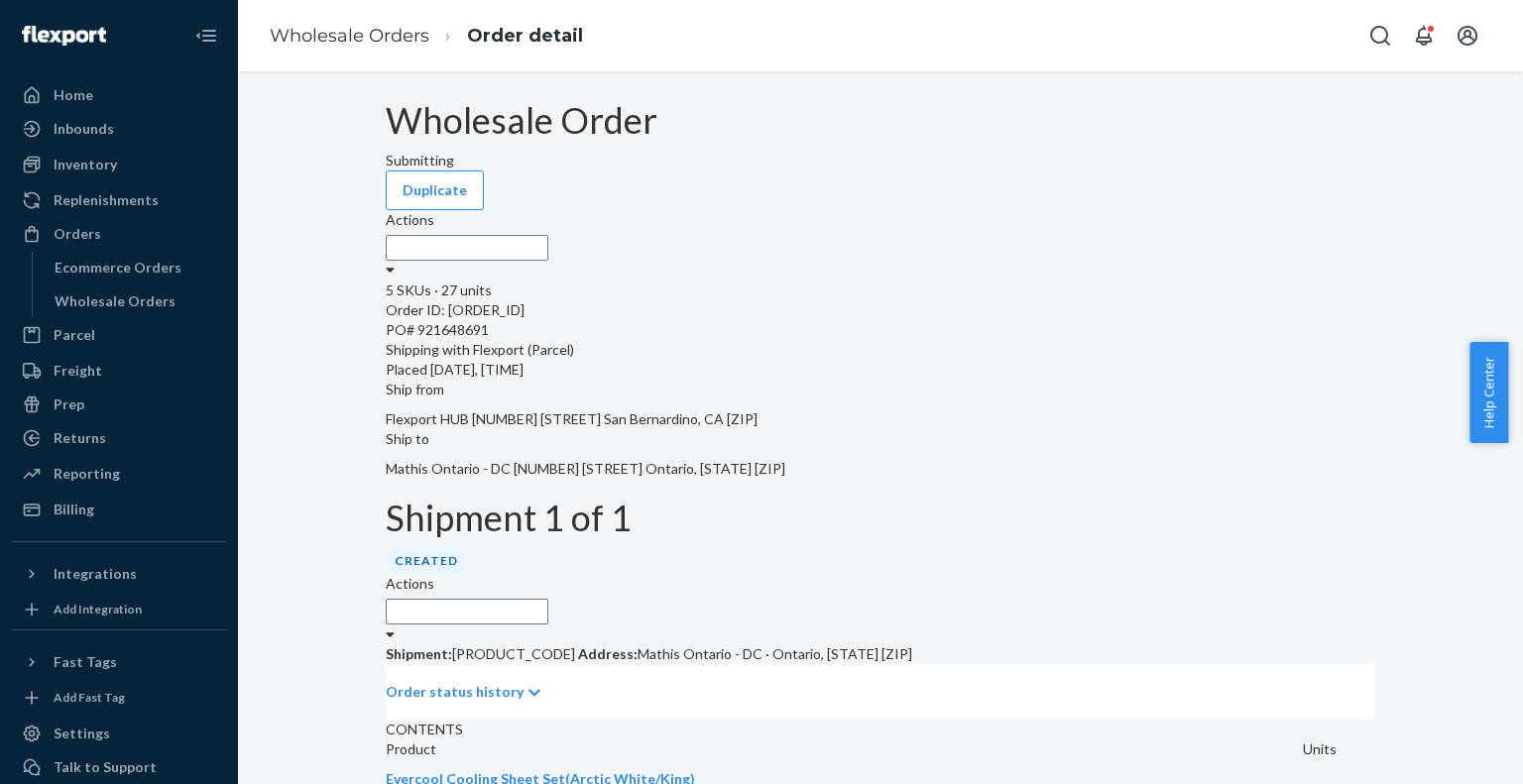 click on "Order ID: RP5BURF40PDTX" at bounding box center [880, 310] 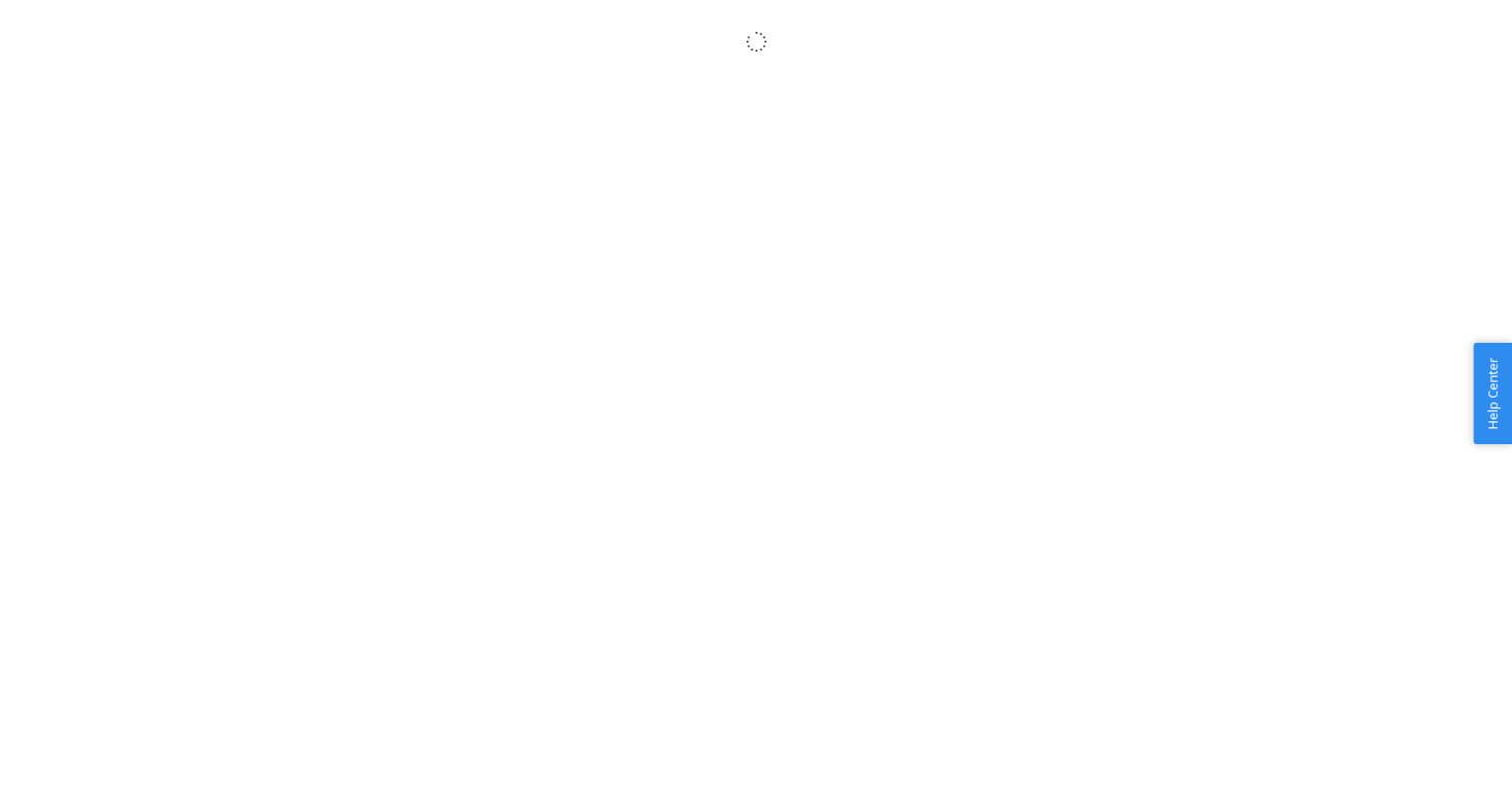 scroll, scrollTop: 0, scrollLeft: 0, axis: both 